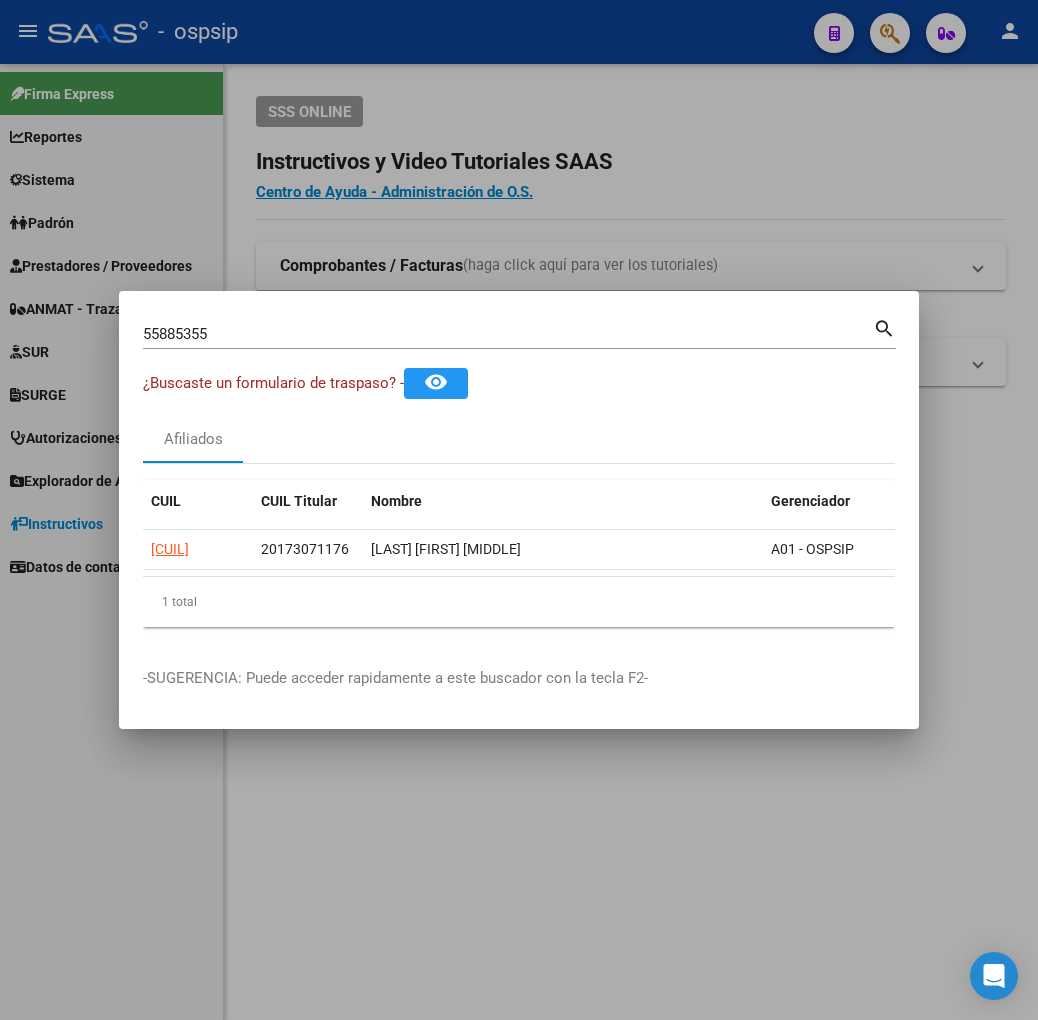 scroll, scrollTop: 0, scrollLeft: 0, axis: both 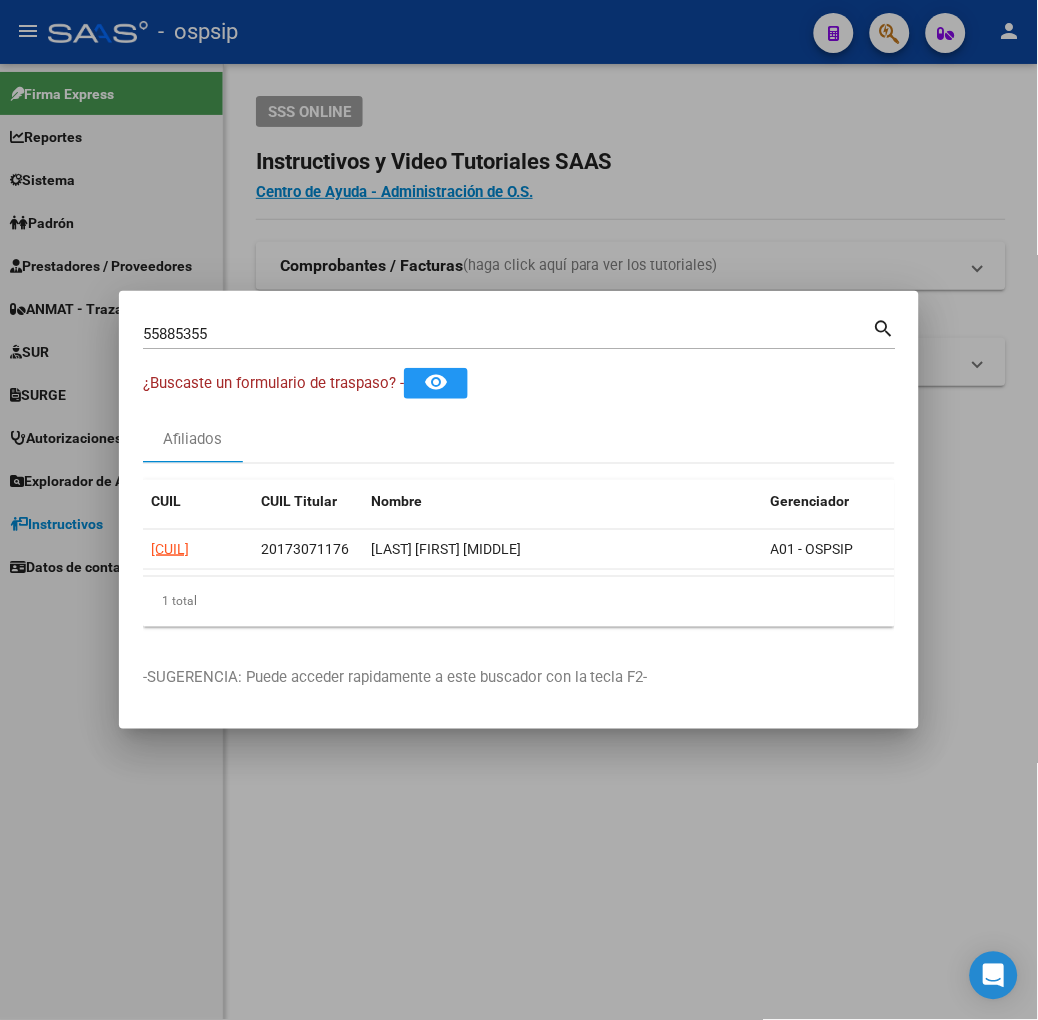 click on "55885355" at bounding box center [508, 334] 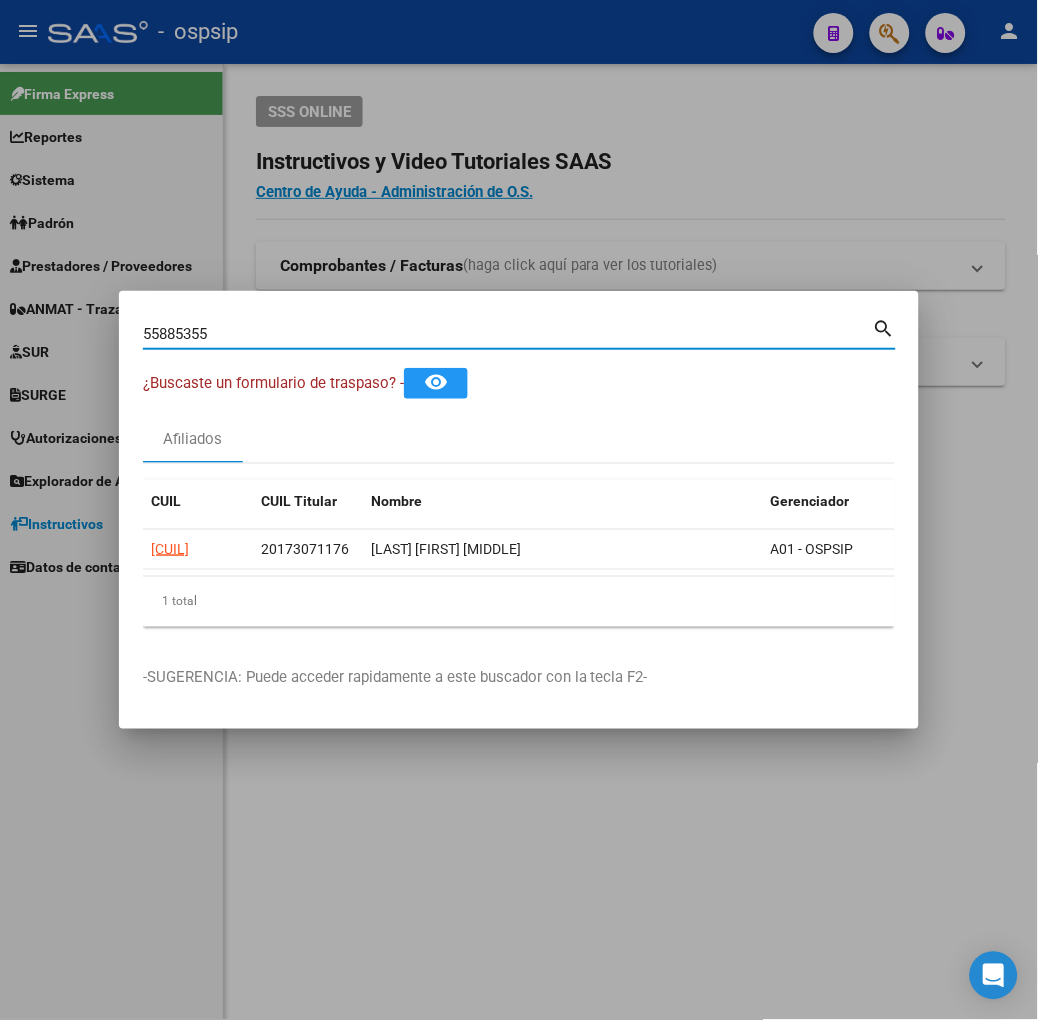 paste on "[NUMBER]" 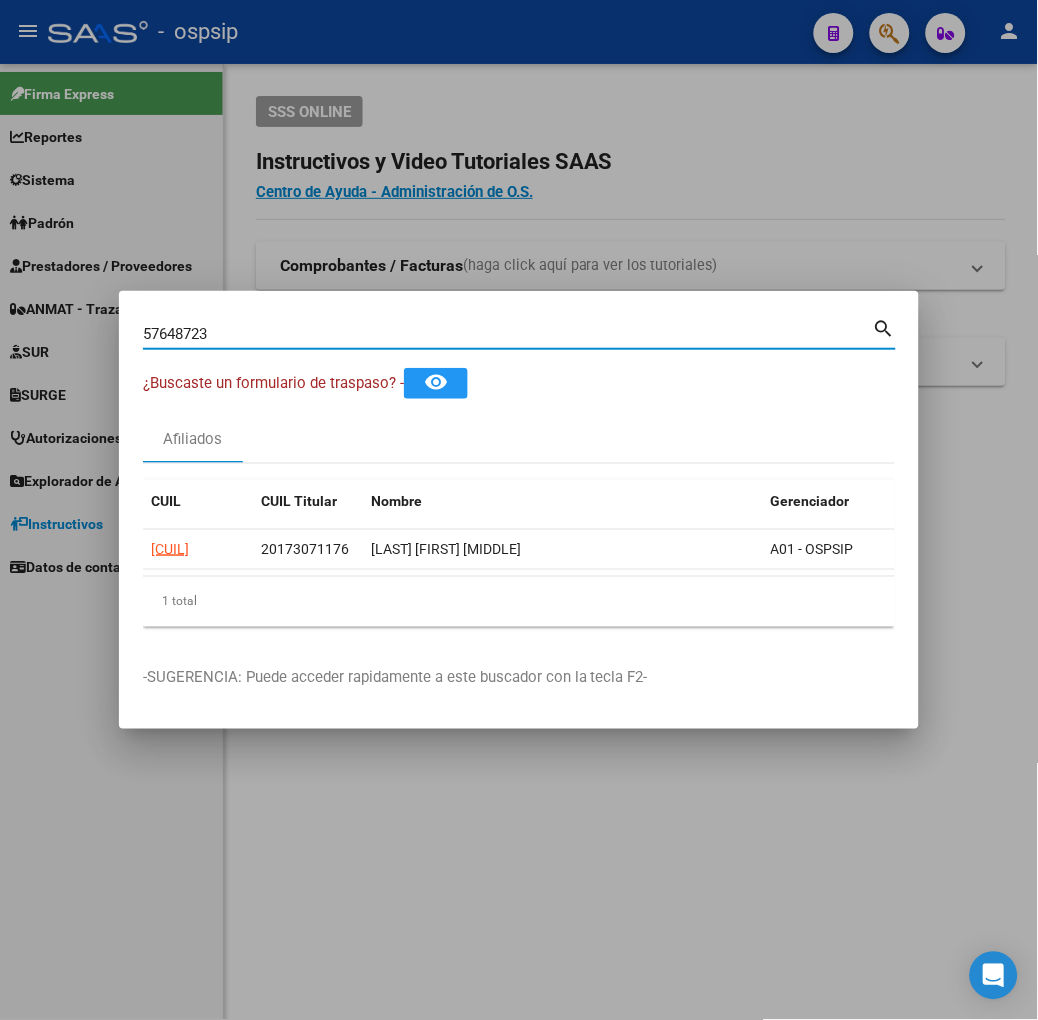 type on "57648723" 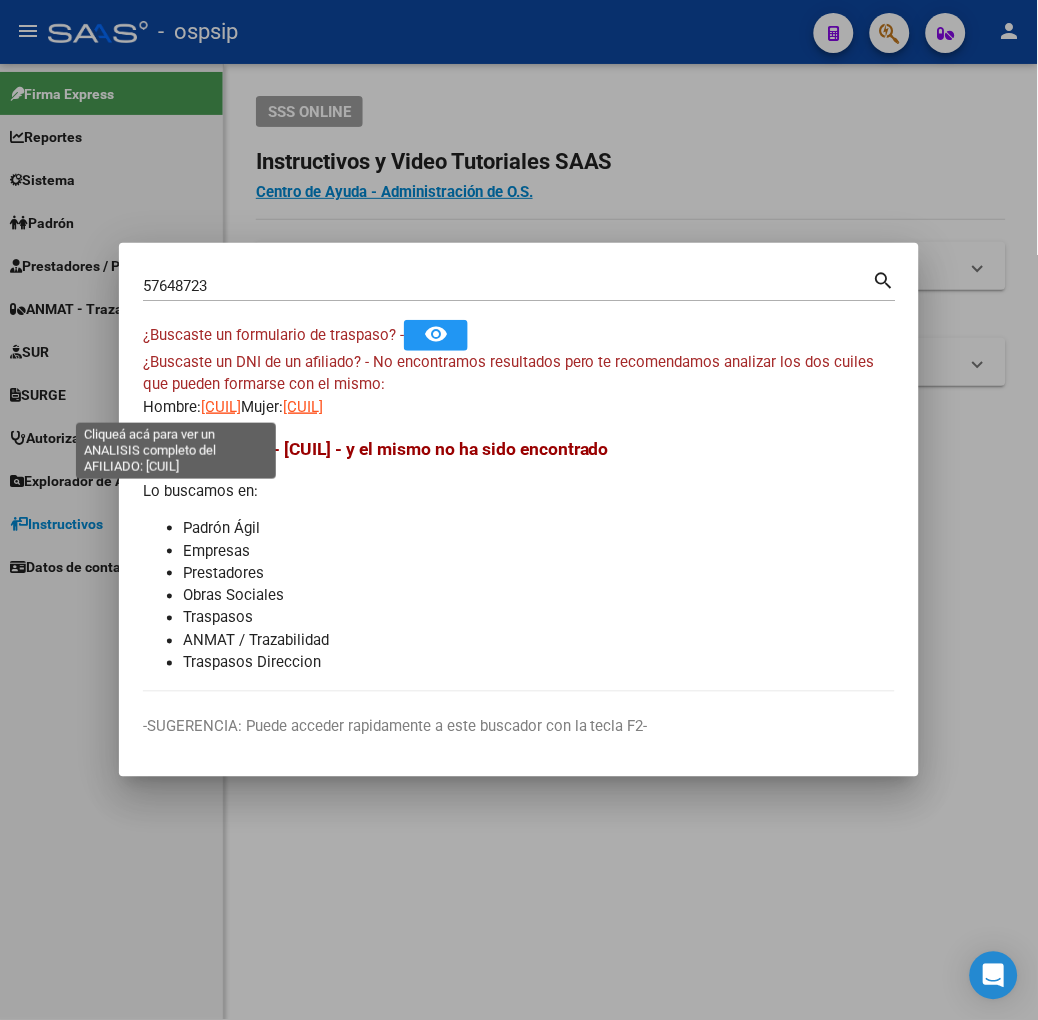 click on "[CUIL]" at bounding box center [221, 407] 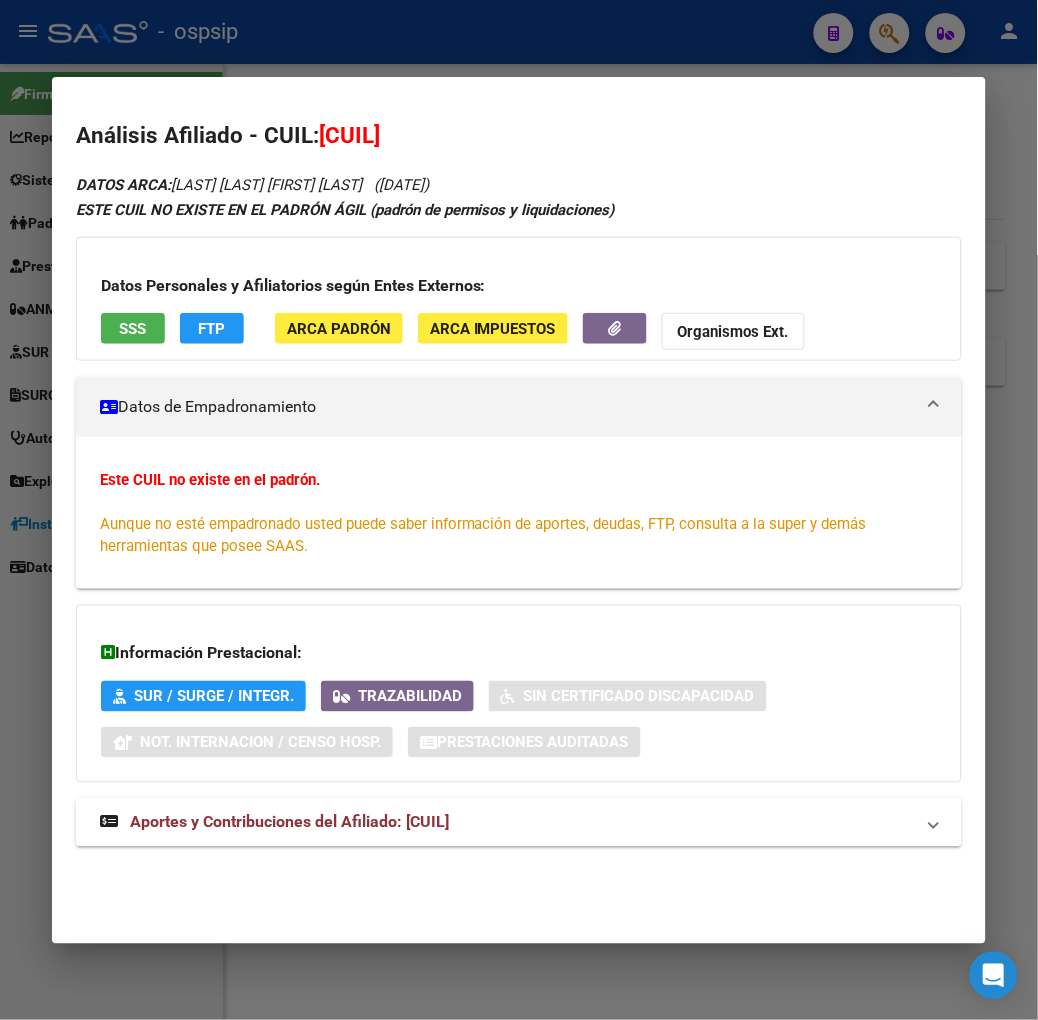 click on "SSS" at bounding box center [133, 328] 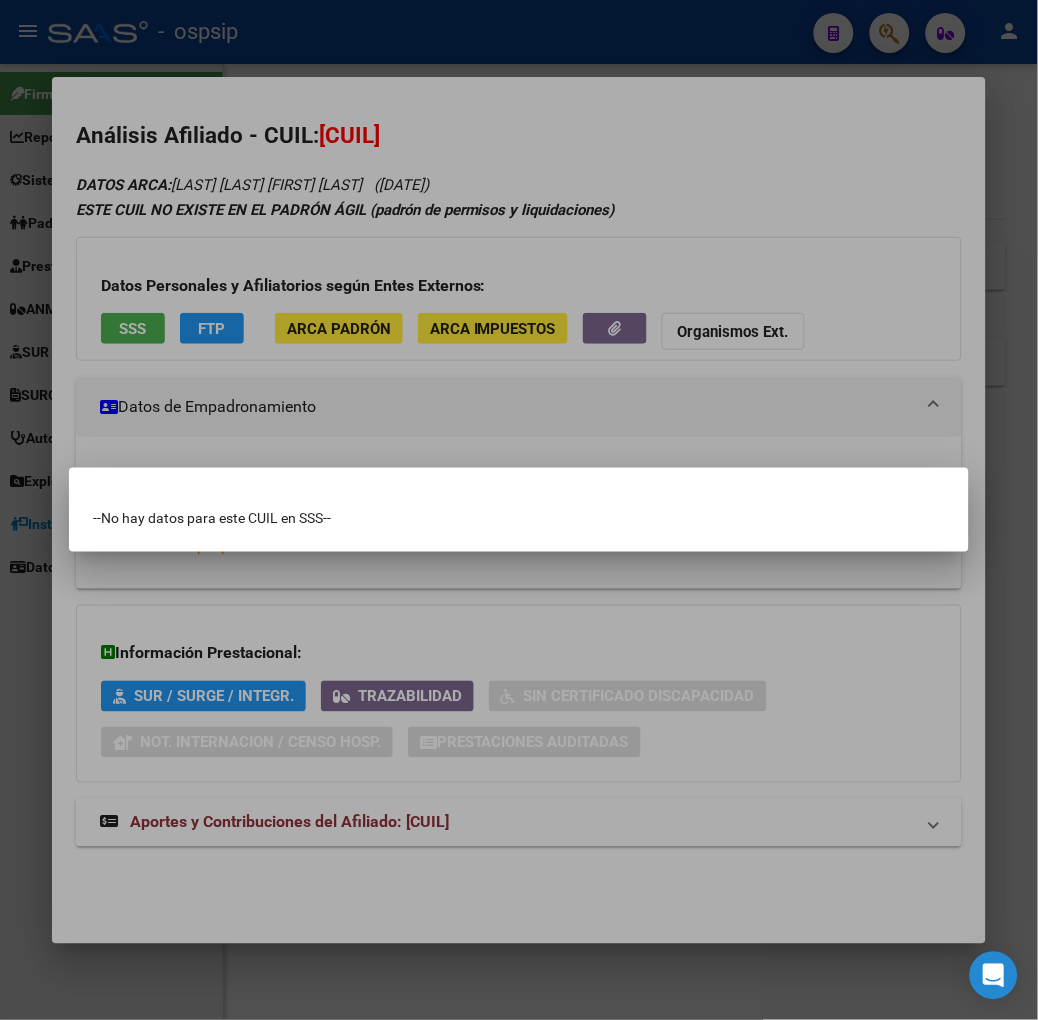 click at bounding box center [519, 510] 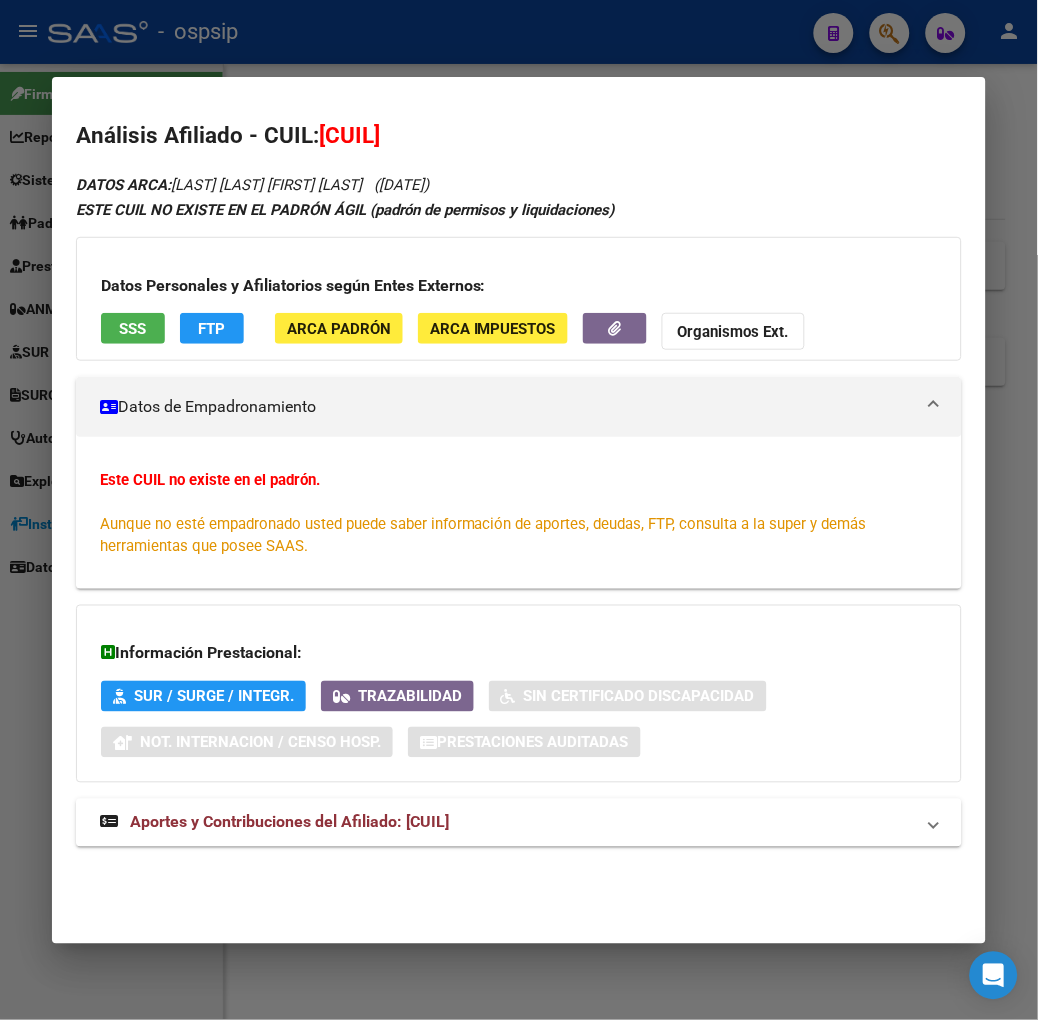 click on "DATOS ARCA:  [LAST] [LAST] [FIRST] [LAST]       ([DATE])  ESTE CUIL NO EXISTE EN EL PADRÓN ÁGIL (padrón de permisos y liquidaciones) Datos Personales y Afiliatorios según Entes Externos: SSS FTP ARCA Padrón ARCA Impuestos Organismos Ext.    Datos de Empadronamiento  Este CUIL no existe en el padrón.  Aunque no esté empadronado usted puede saber información de aportes, deudas, FTP, consulta a la super y demás herramientas que posee SAAS.   Información Prestacional:       SUR / SURGE / INTEGR.    Trazabilidad    Sin Certificado Discapacidad    Not. Internacion / Censo Hosp.  Prestaciones Auditadas     Aportes y Contribuciones del Afiliado: [CUIL] Hemos buscado el CUIL - [CUIL] - y el mismo no existe en nuestra información procesada de aportes y contribuciones  El mismo fue buscado en:  Cuenta Corriente Devengada de Régimen General Cuenta Corriente Devengada de Monotributo / Personal Doméstico Percibidos de Aportes Detallado Percibido por Fiscalización Percibido Total" at bounding box center (519, 521) 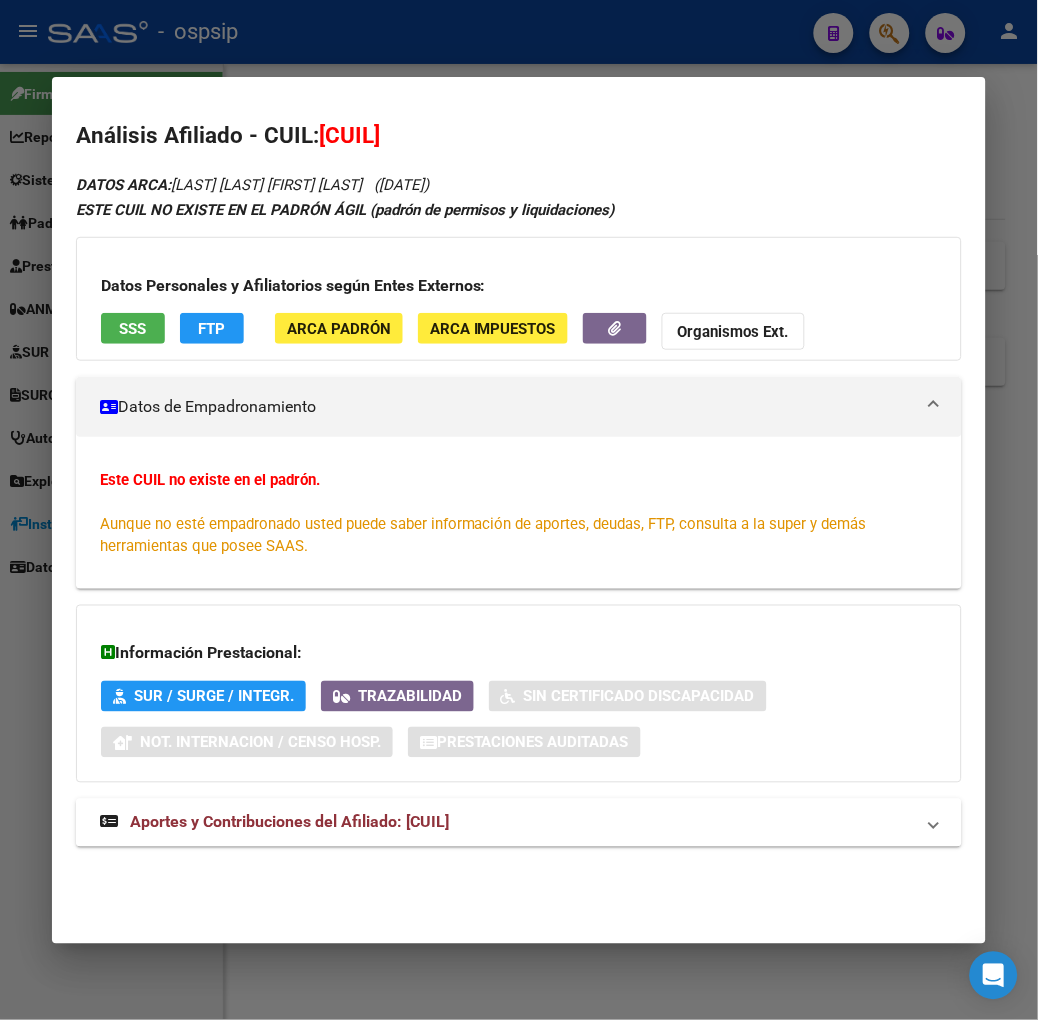click on "Aportes y Contribuciones del Afiliado: [CUIL]" at bounding box center [519, 823] 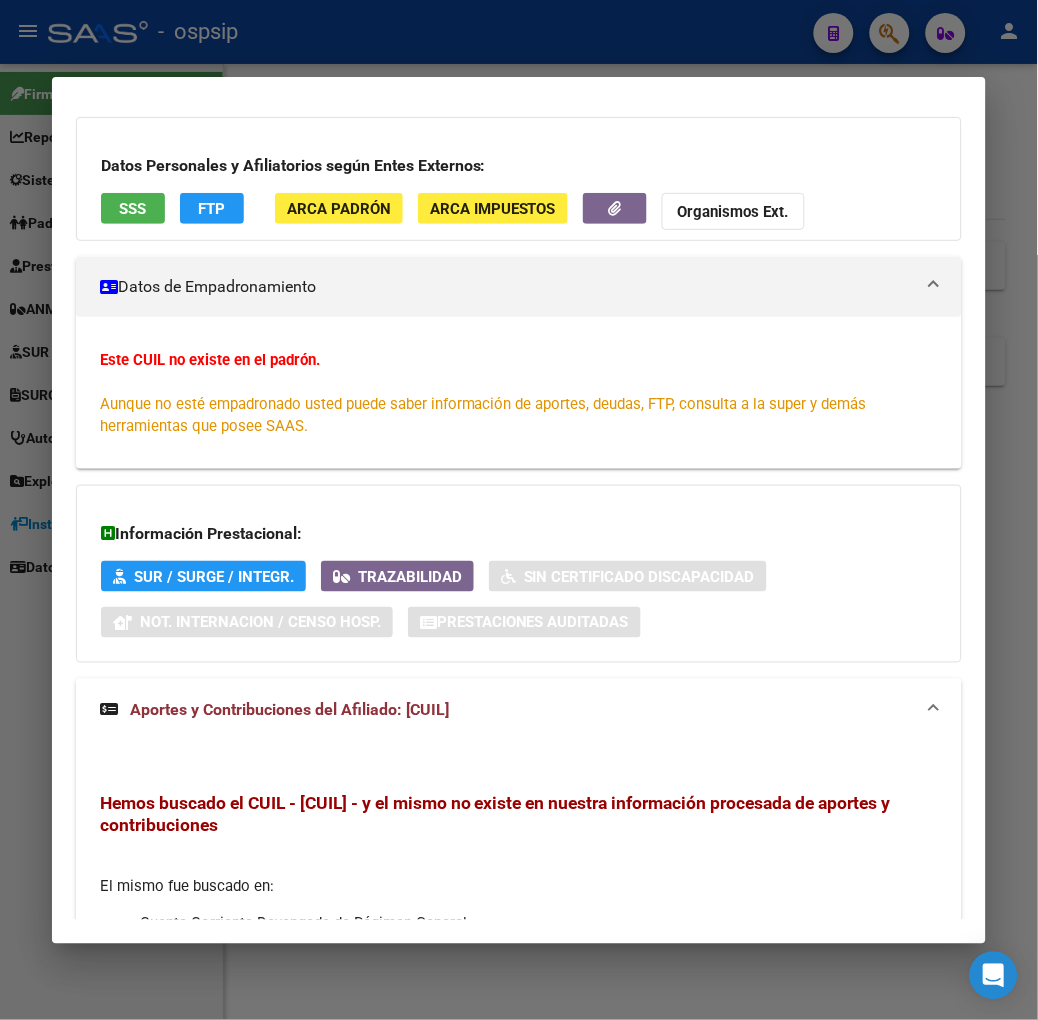 scroll, scrollTop: 0, scrollLeft: 0, axis: both 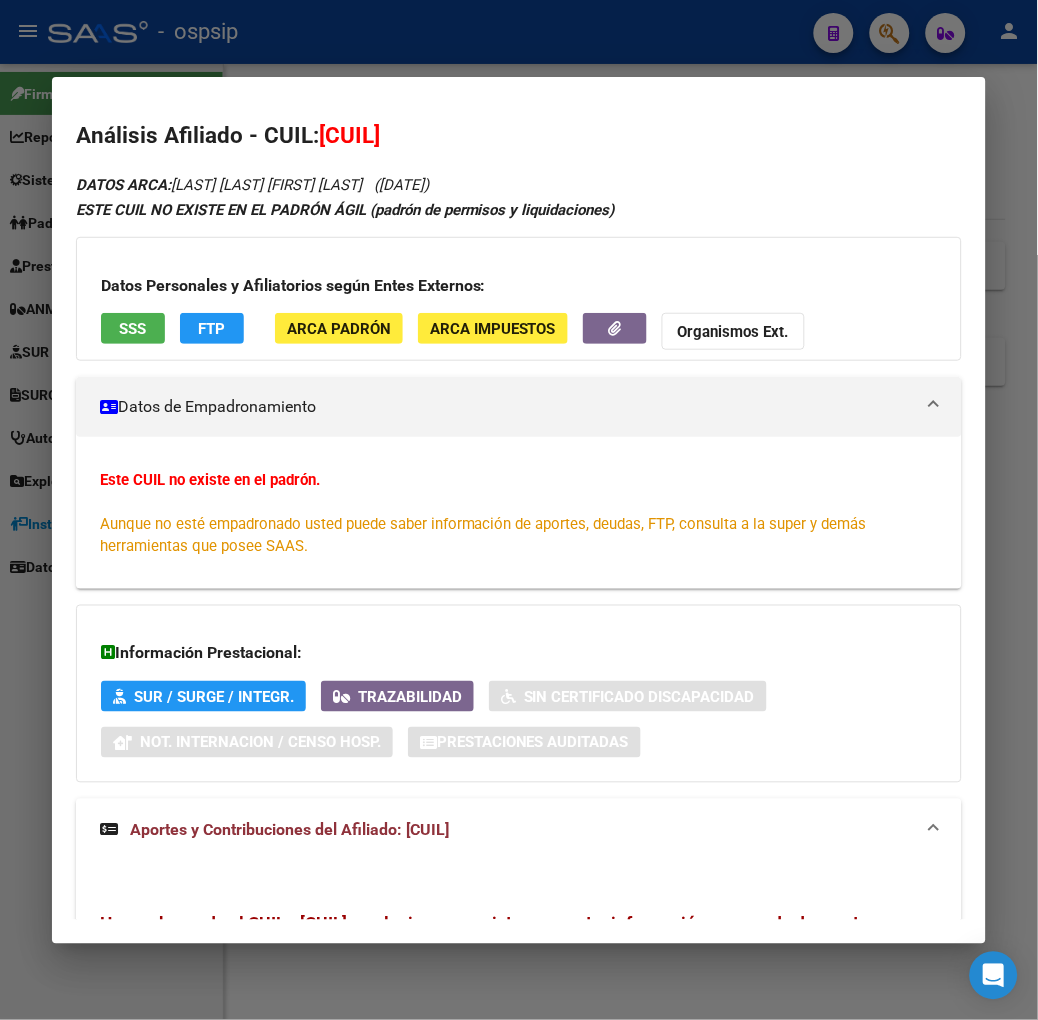 click at bounding box center [519, 510] 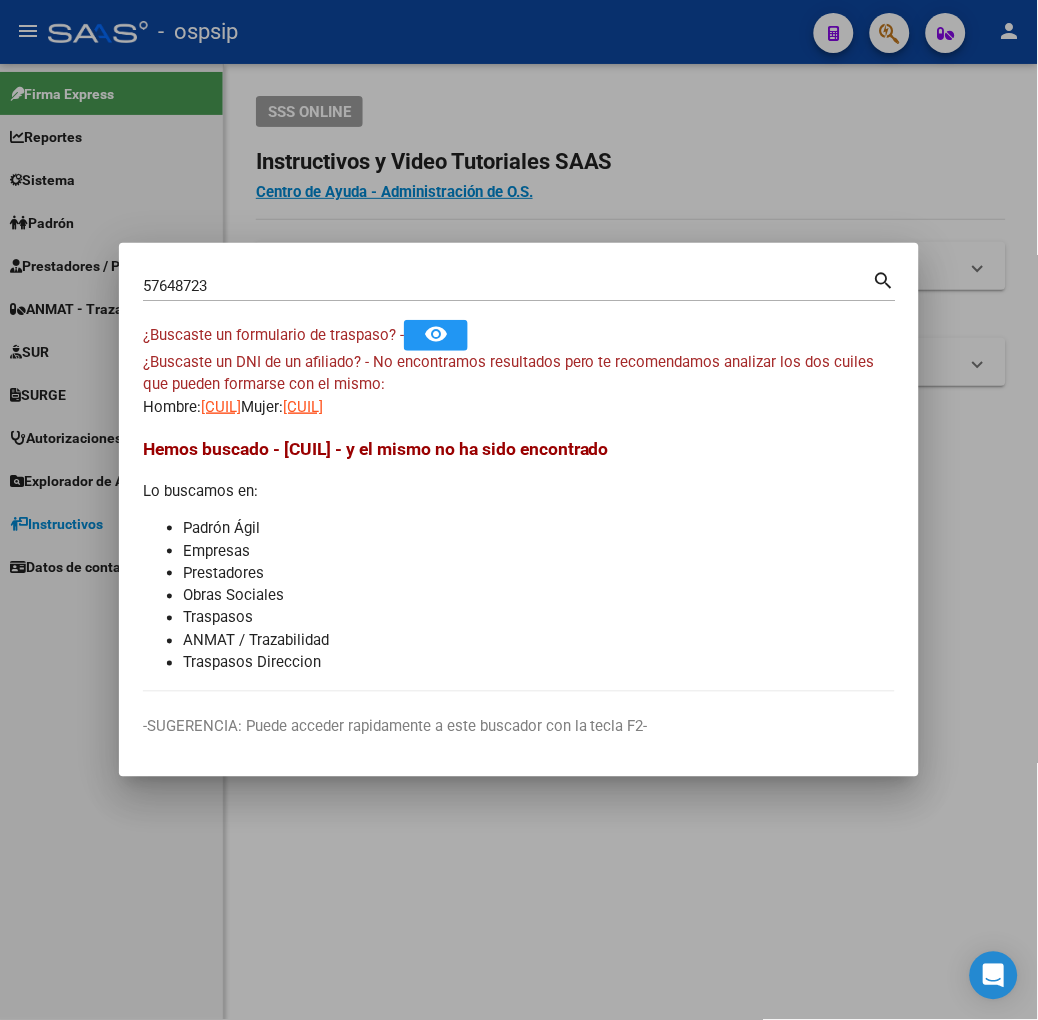 click on "57648723" at bounding box center [508, 286] 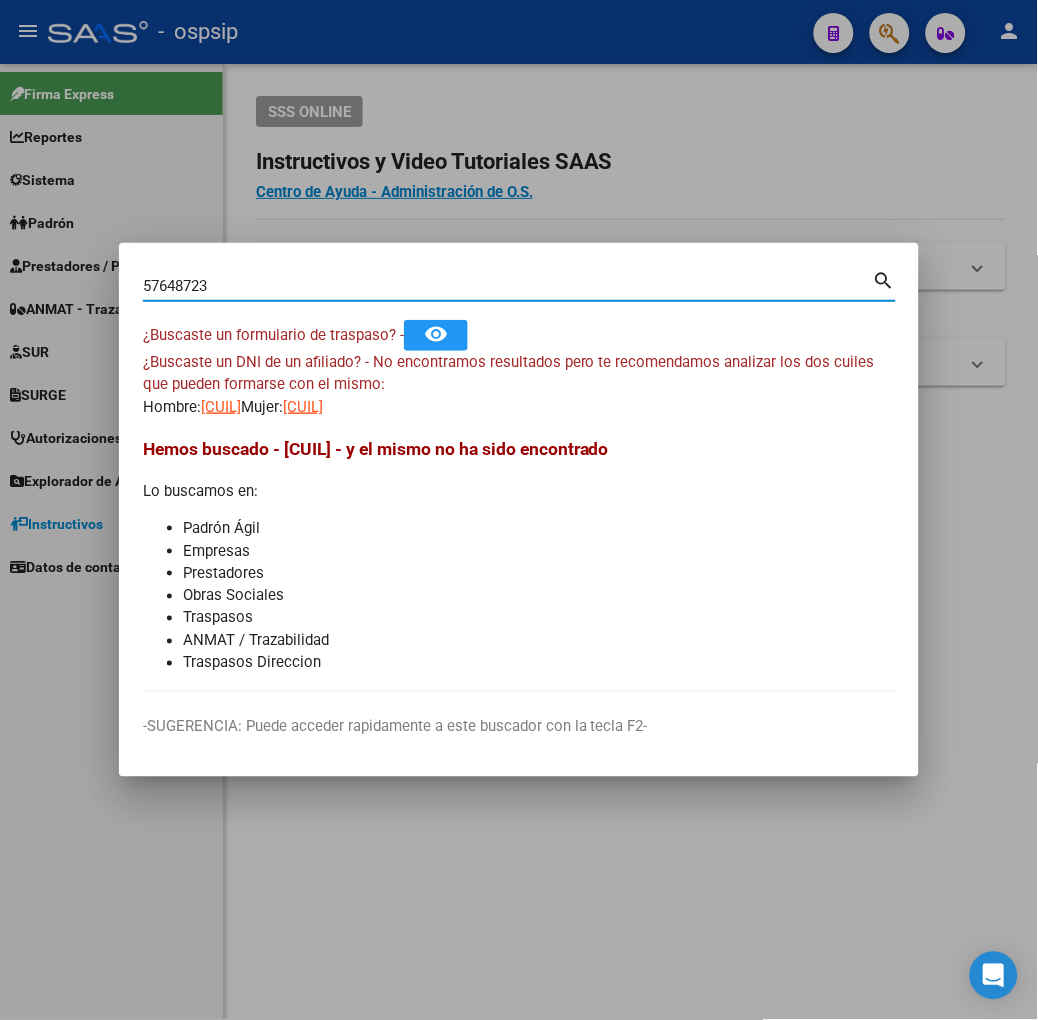 paste on "43838434" 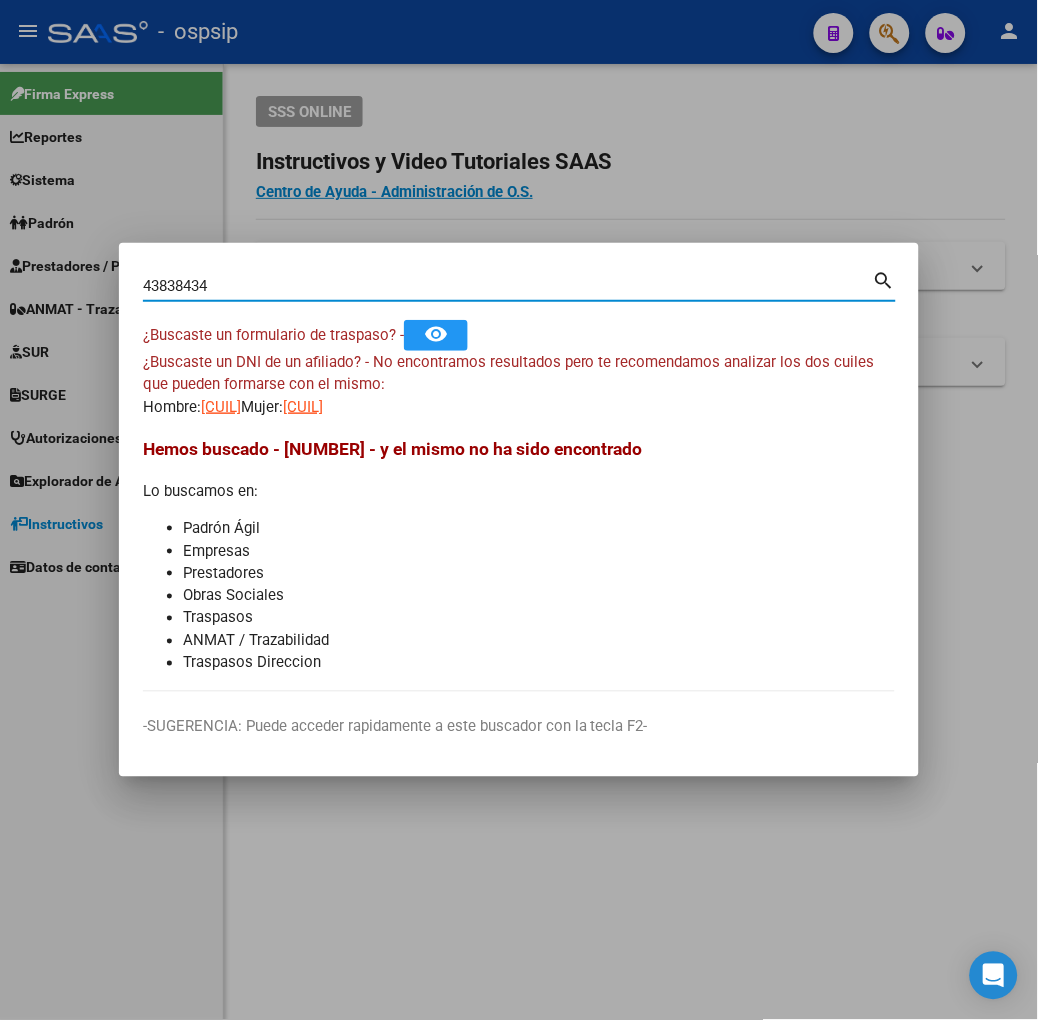 type on "43838434" 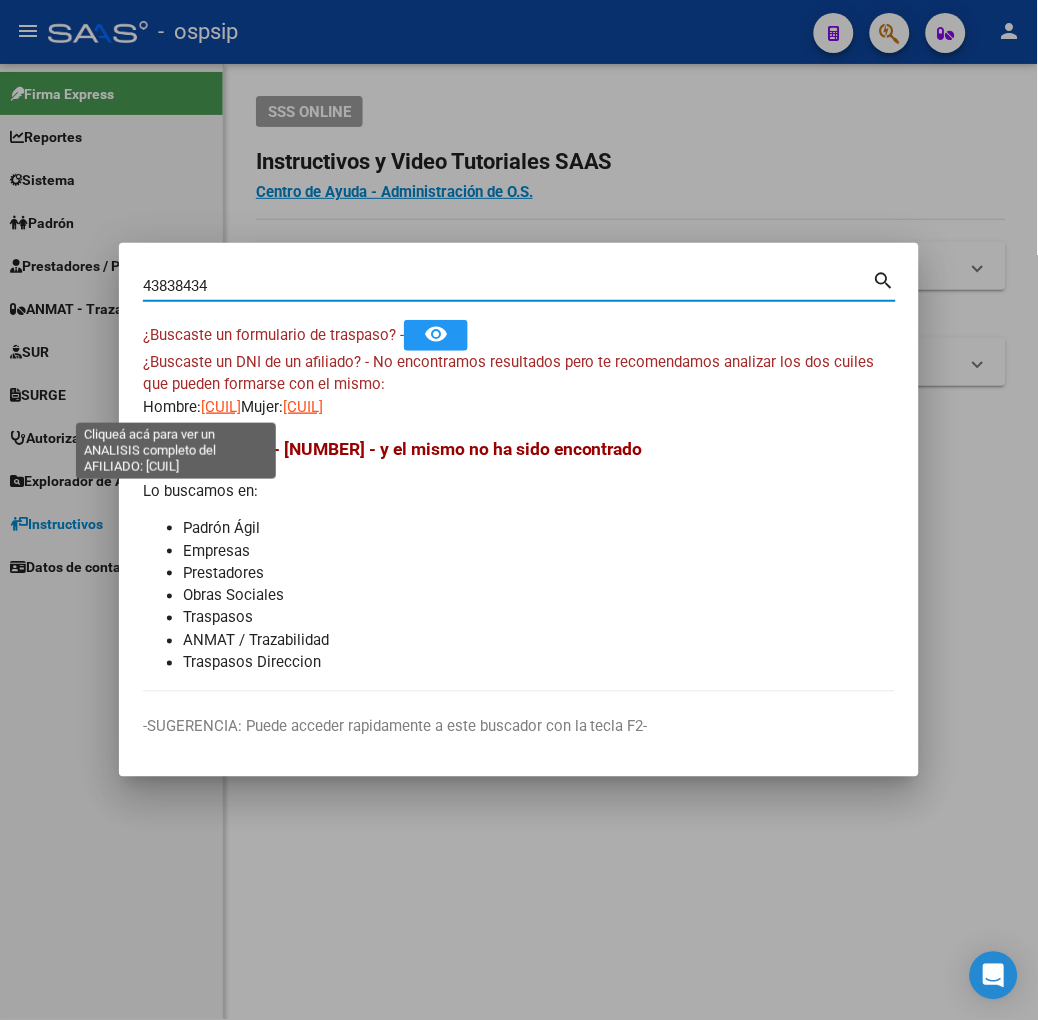 click on "[CUIL]" at bounding box center [221, 407] 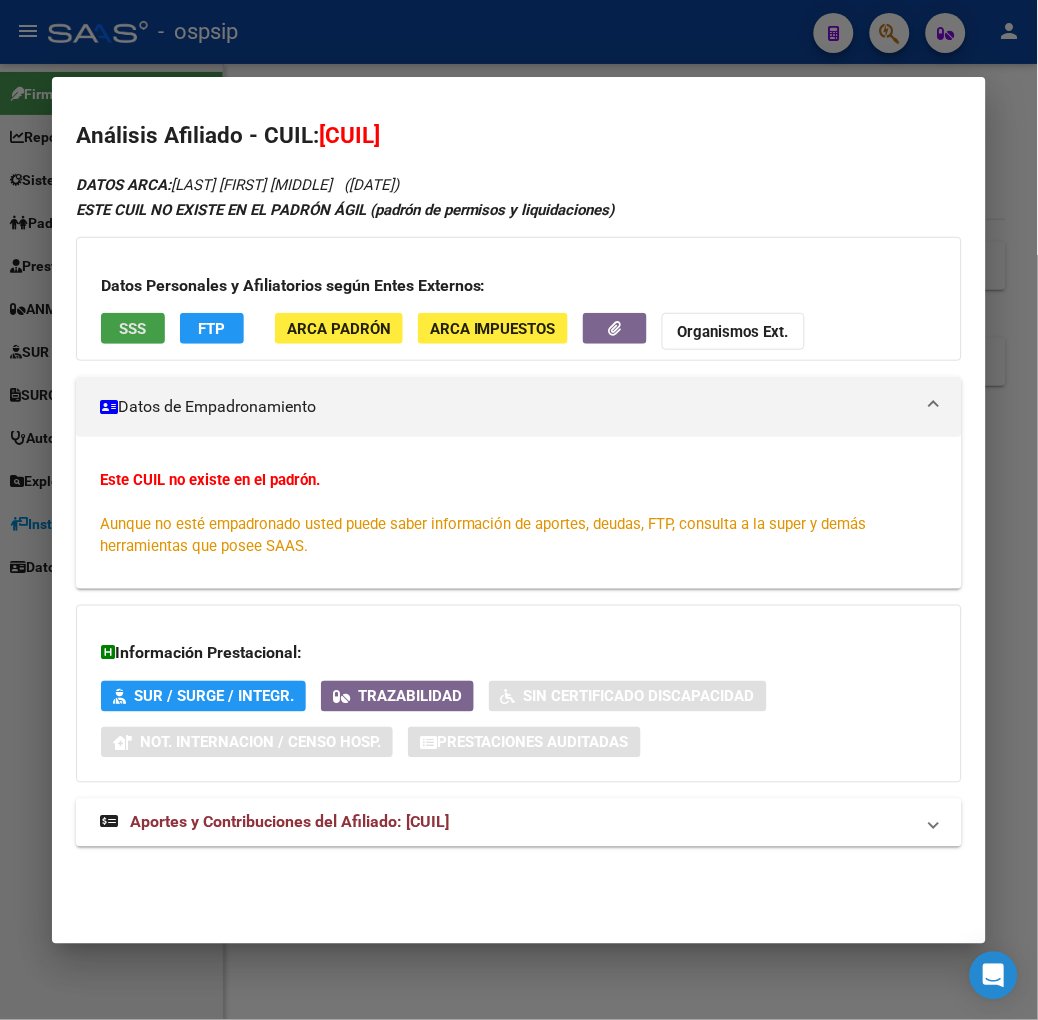 click on "SSS" at bounding box center (133, 328) 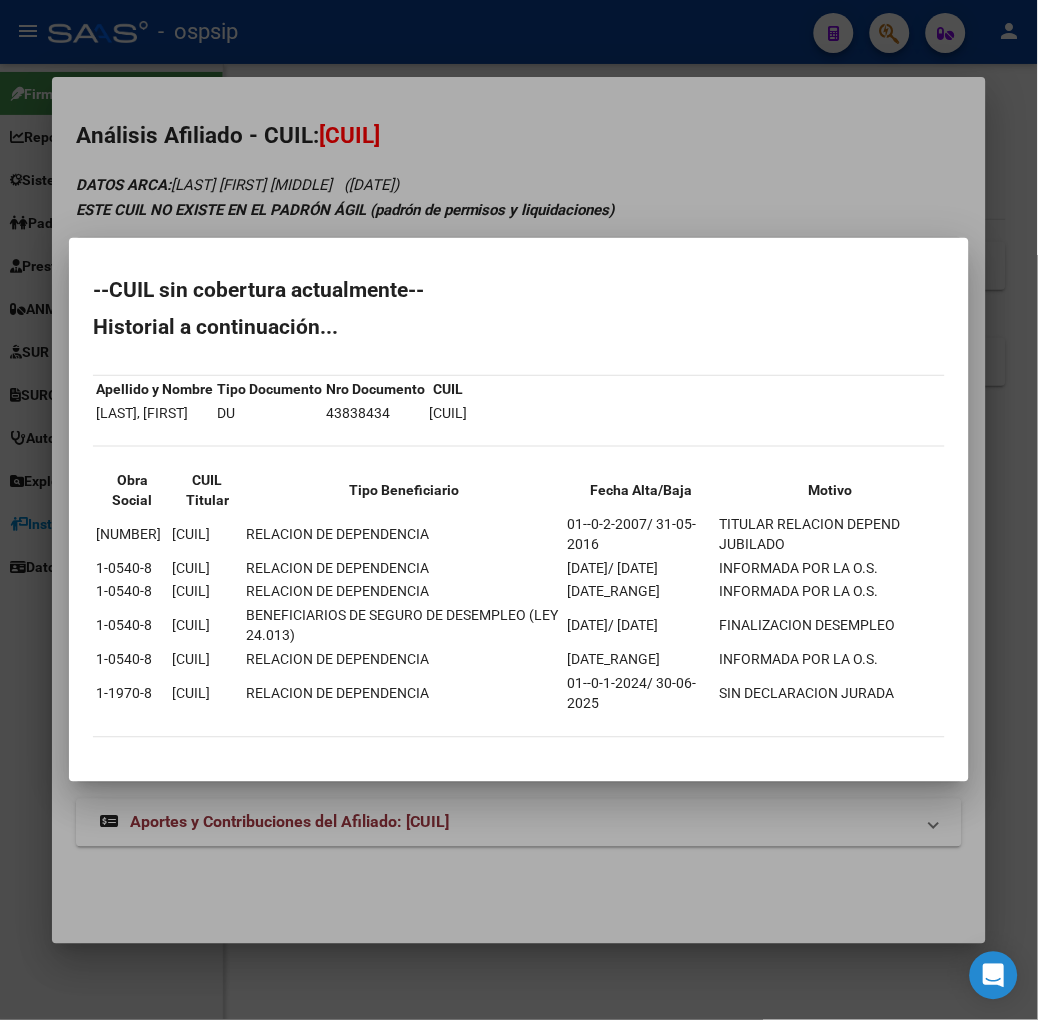 drag, startPoint x: 114, startPoint y: 716, endPoint x: 262, endPoint y: 725, distance: 148.27339 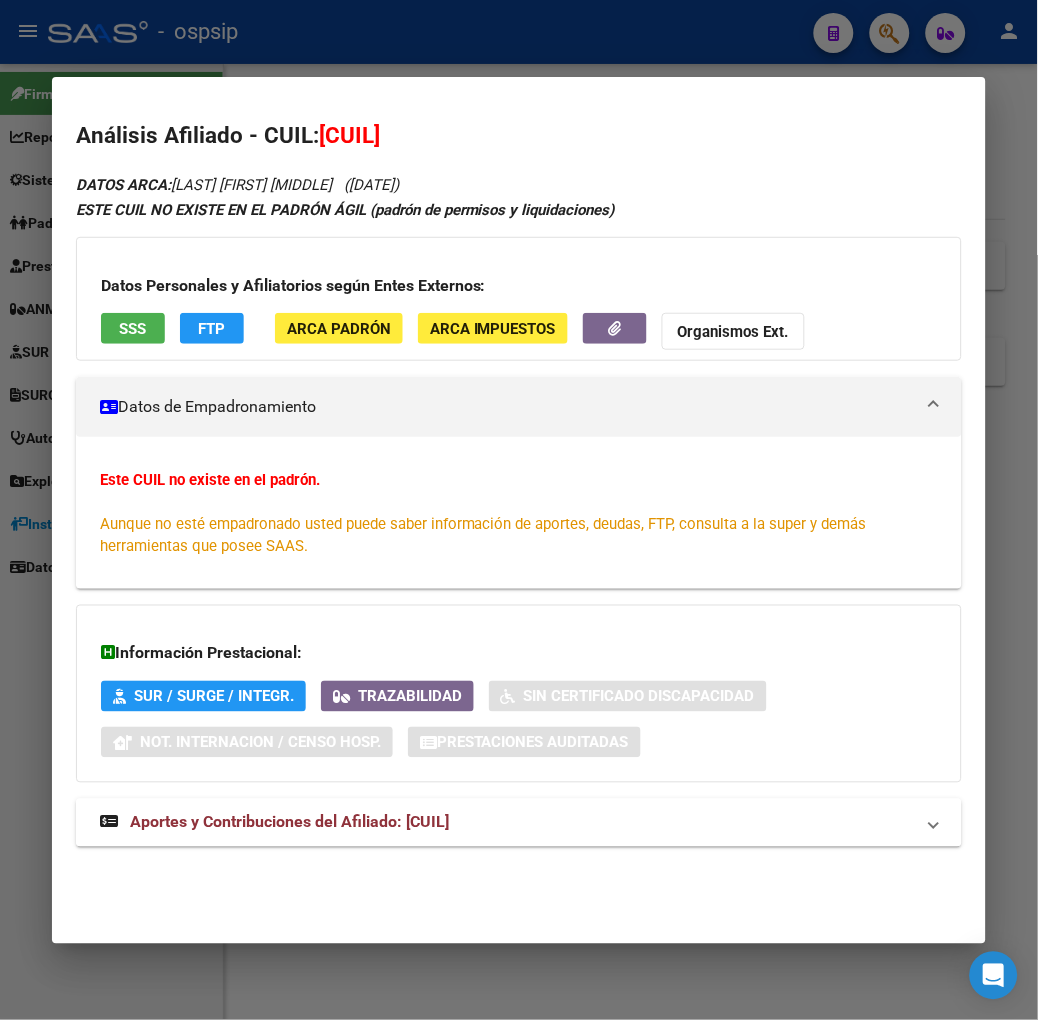 click on "Aportes y Contribuciones del Afiliado: [CUIL]" at bounding box center [519, 823] 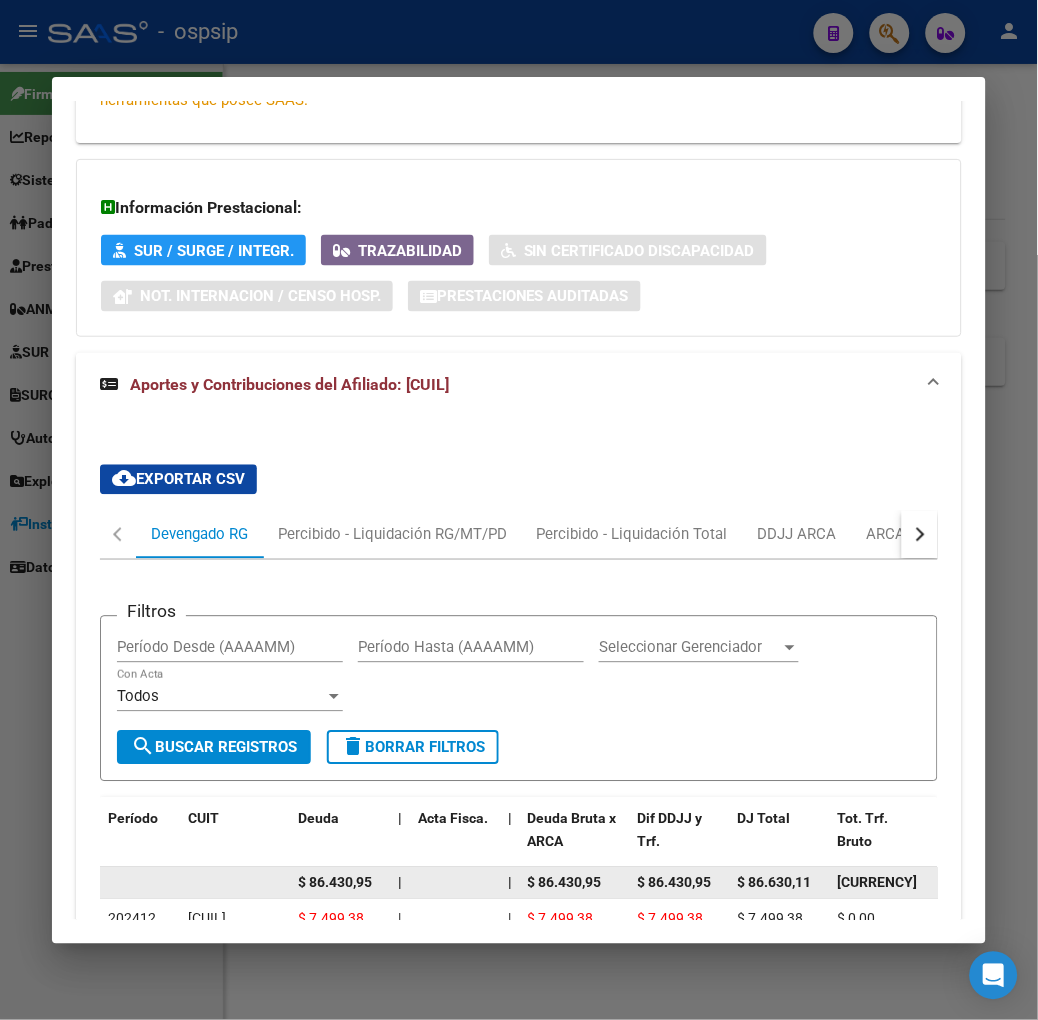 scroll, scrollTop: 850, scrollLeft: 0, axis: vertical 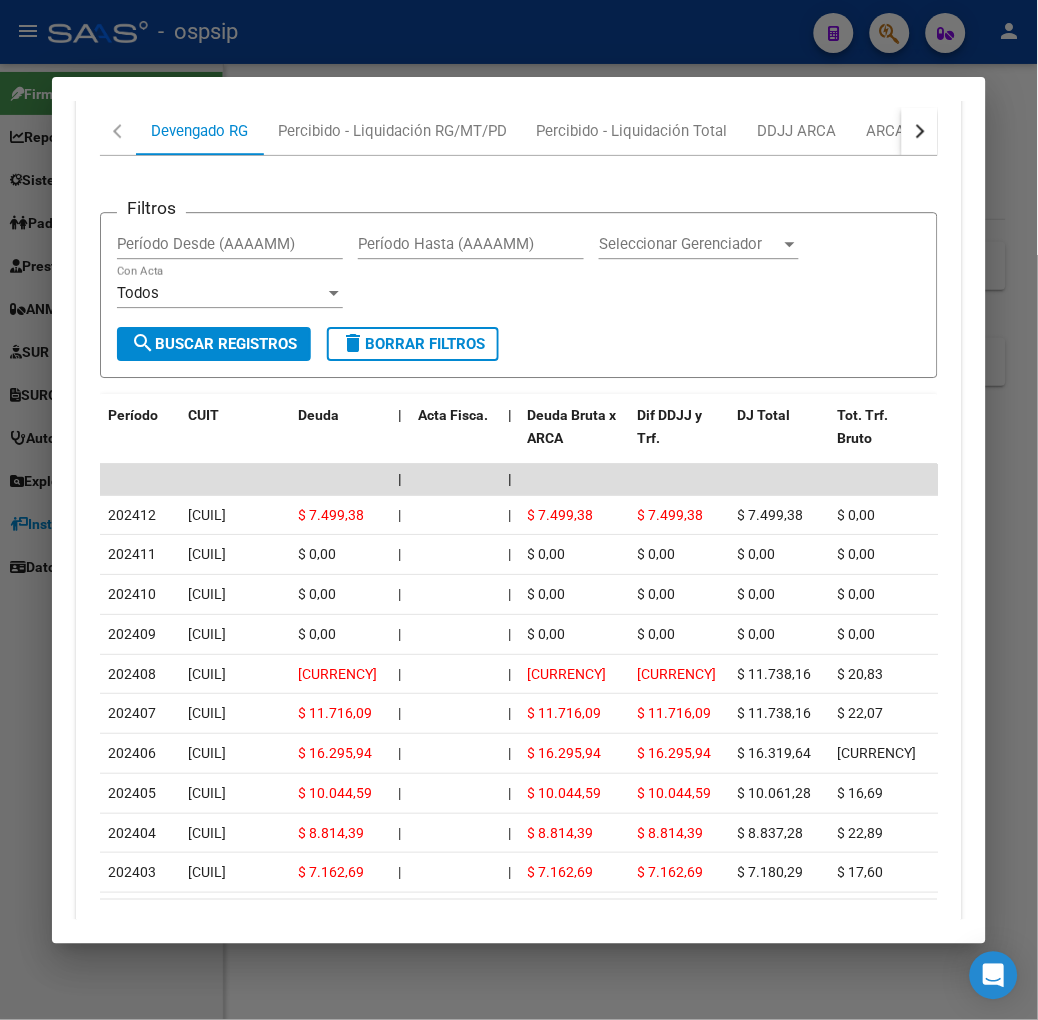 click at bounding box center [920, 131] 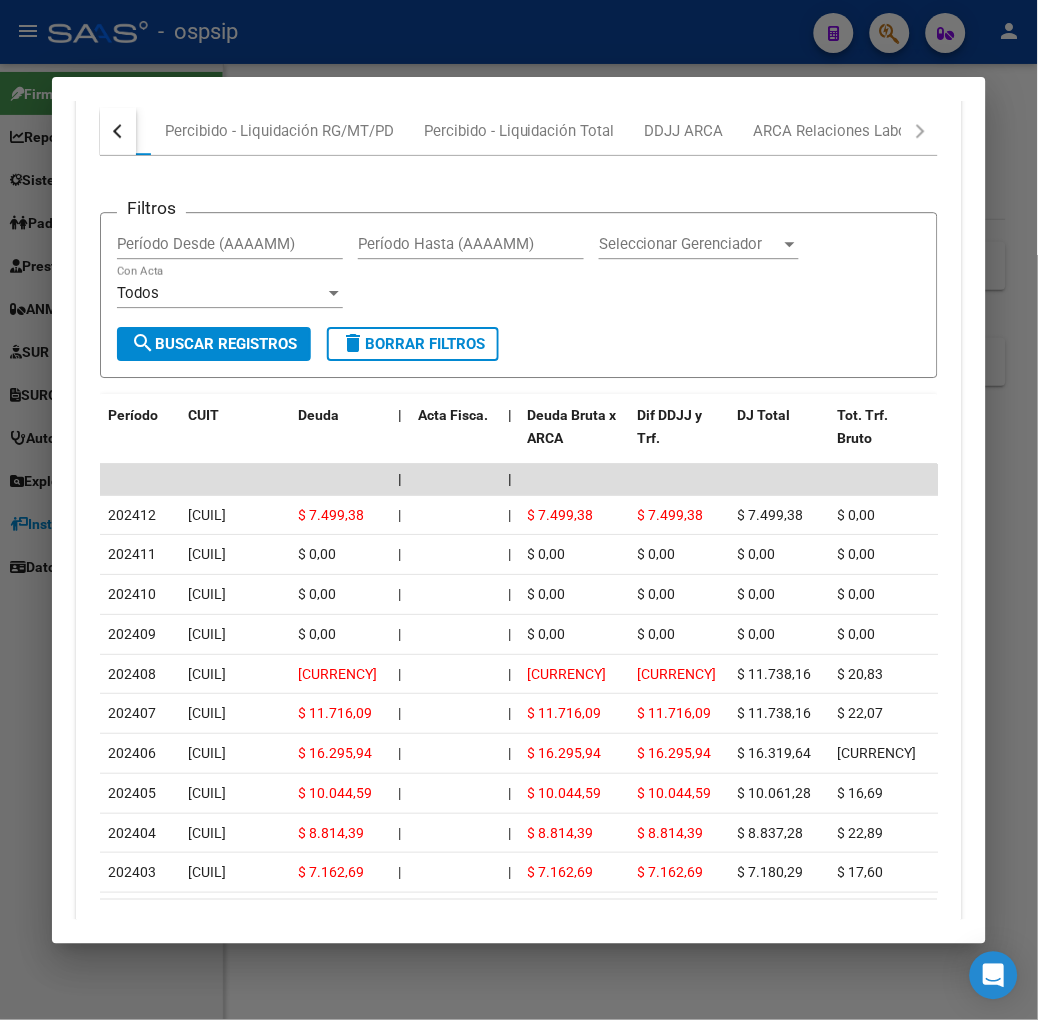 click on "202412 [CUIL] $ 7.499,38 | | $ 7.499,38 $ 7.499,38 | | |" at bounding box center [519, 505] 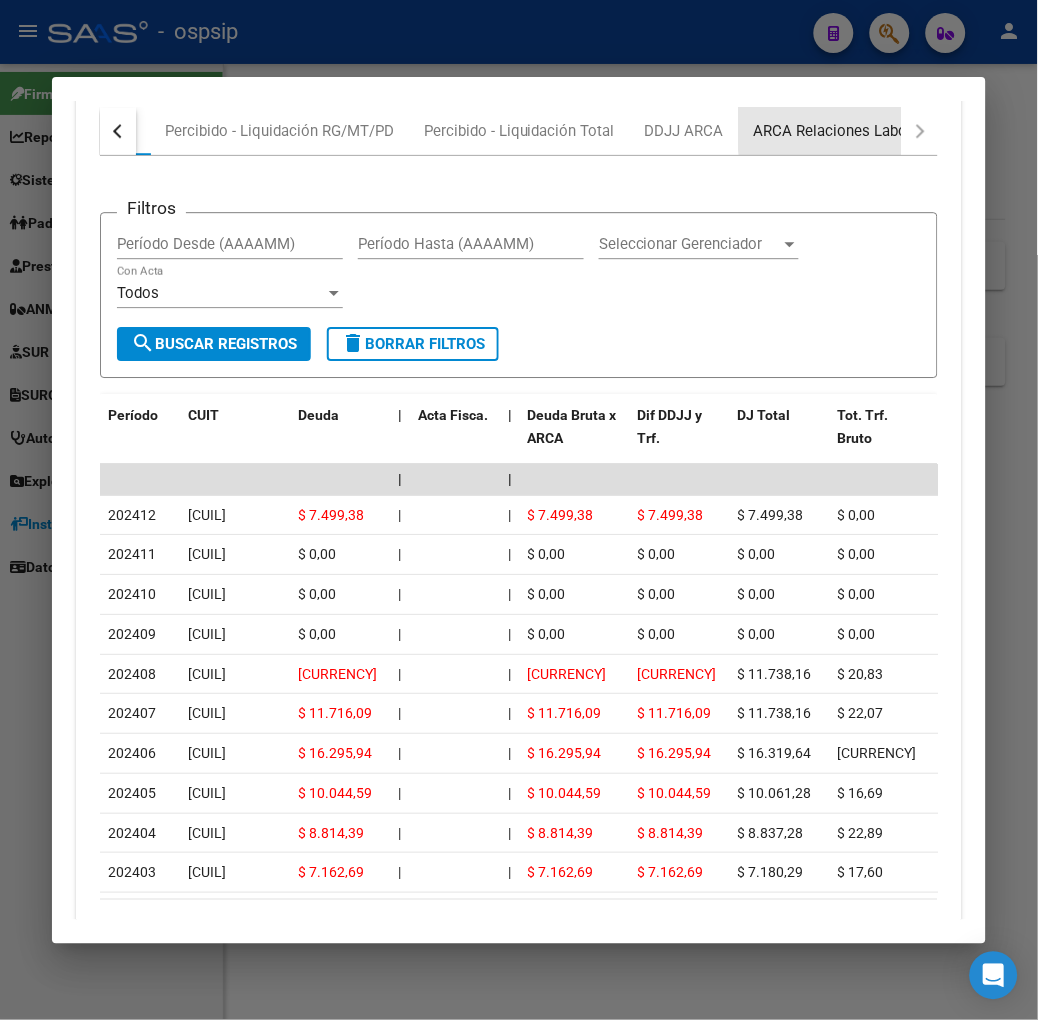 click on "ARCA Relaciones Laborales" at bounding box center (847, 131) 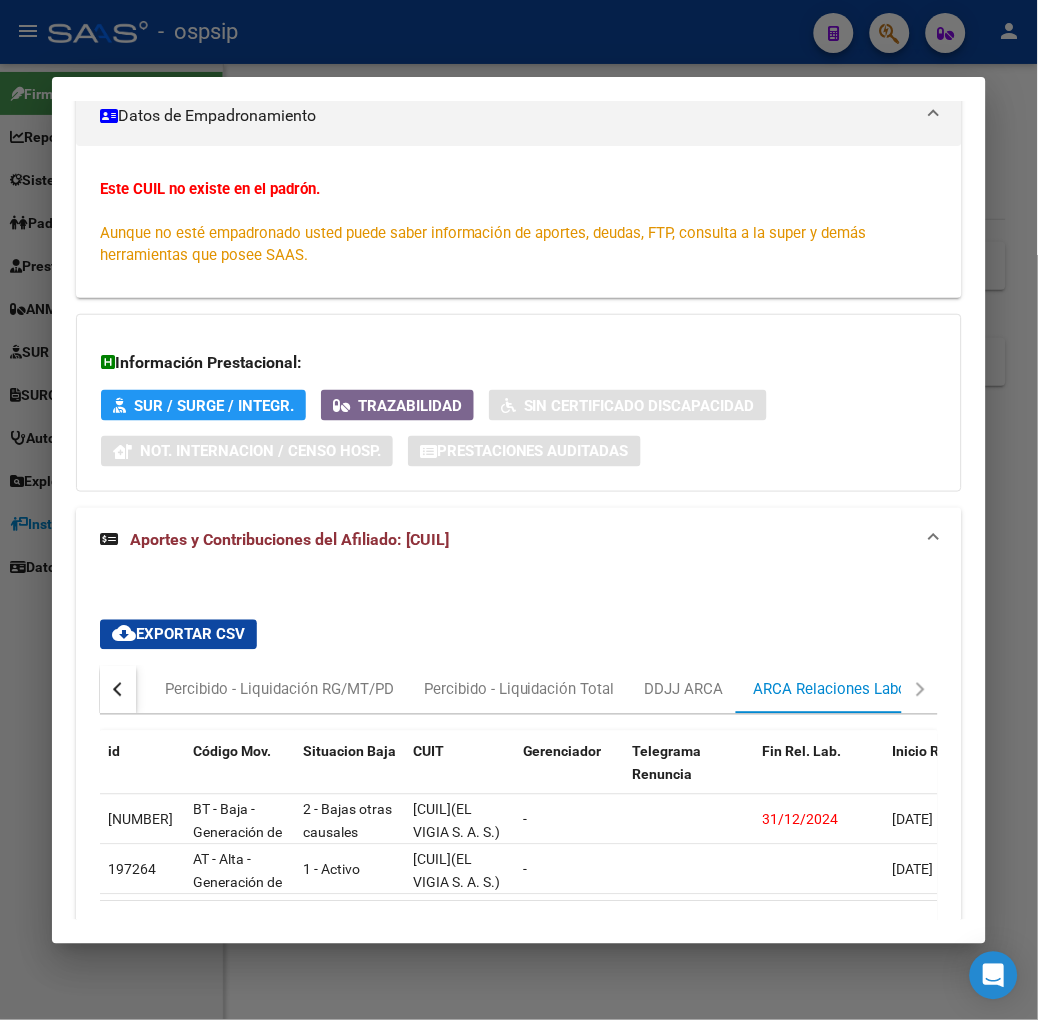 scroll, scrollTop: 435, scrollLeft: 0, axis: vertical 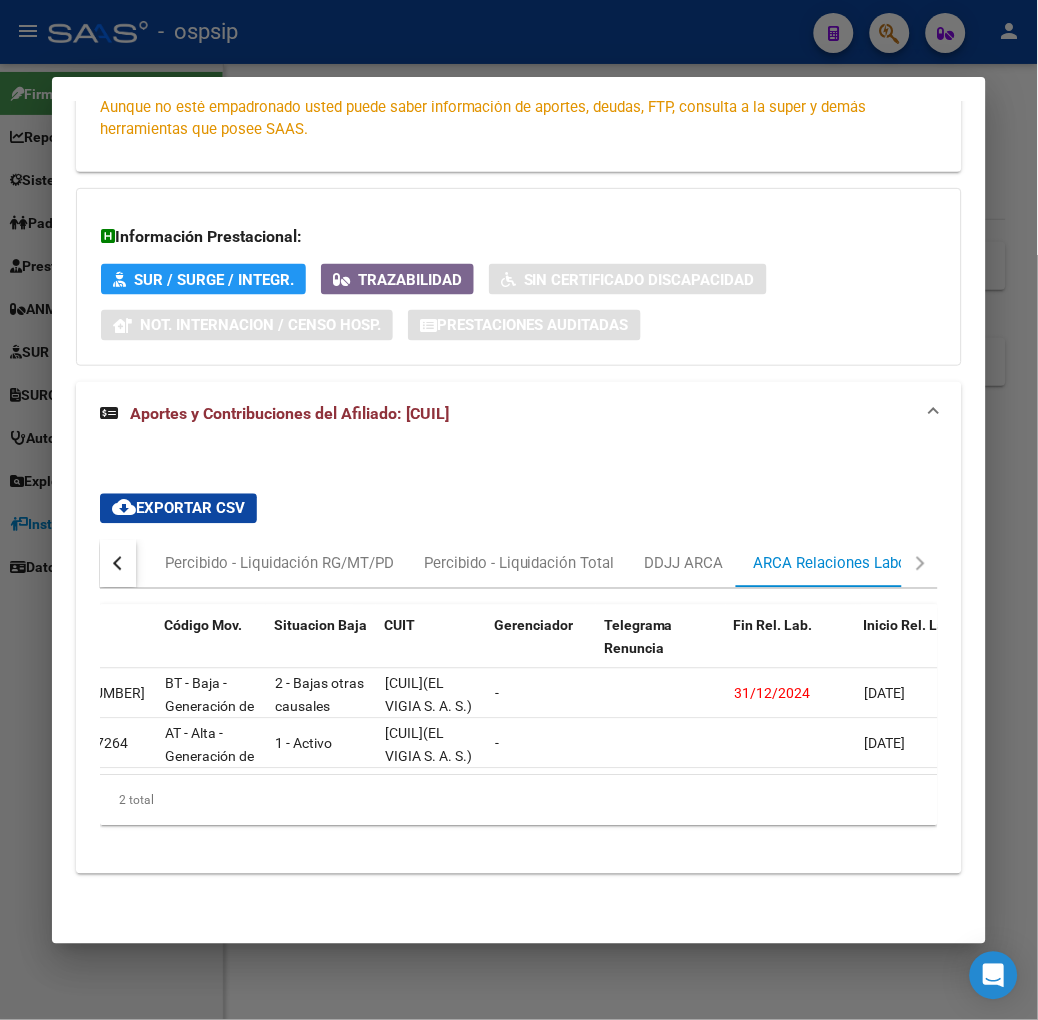 click at bounding box center [519, 510] 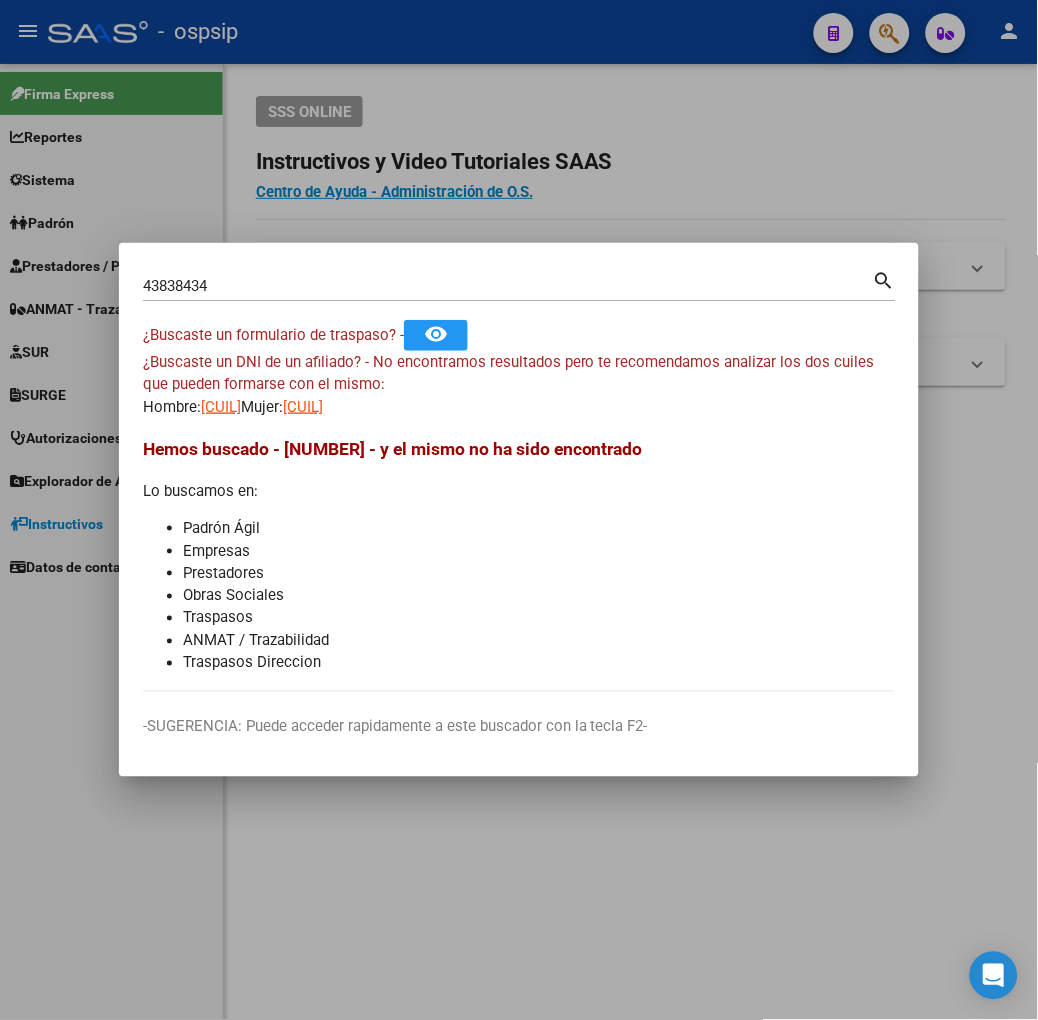click on "43838434" at bounding box center (508, 286) 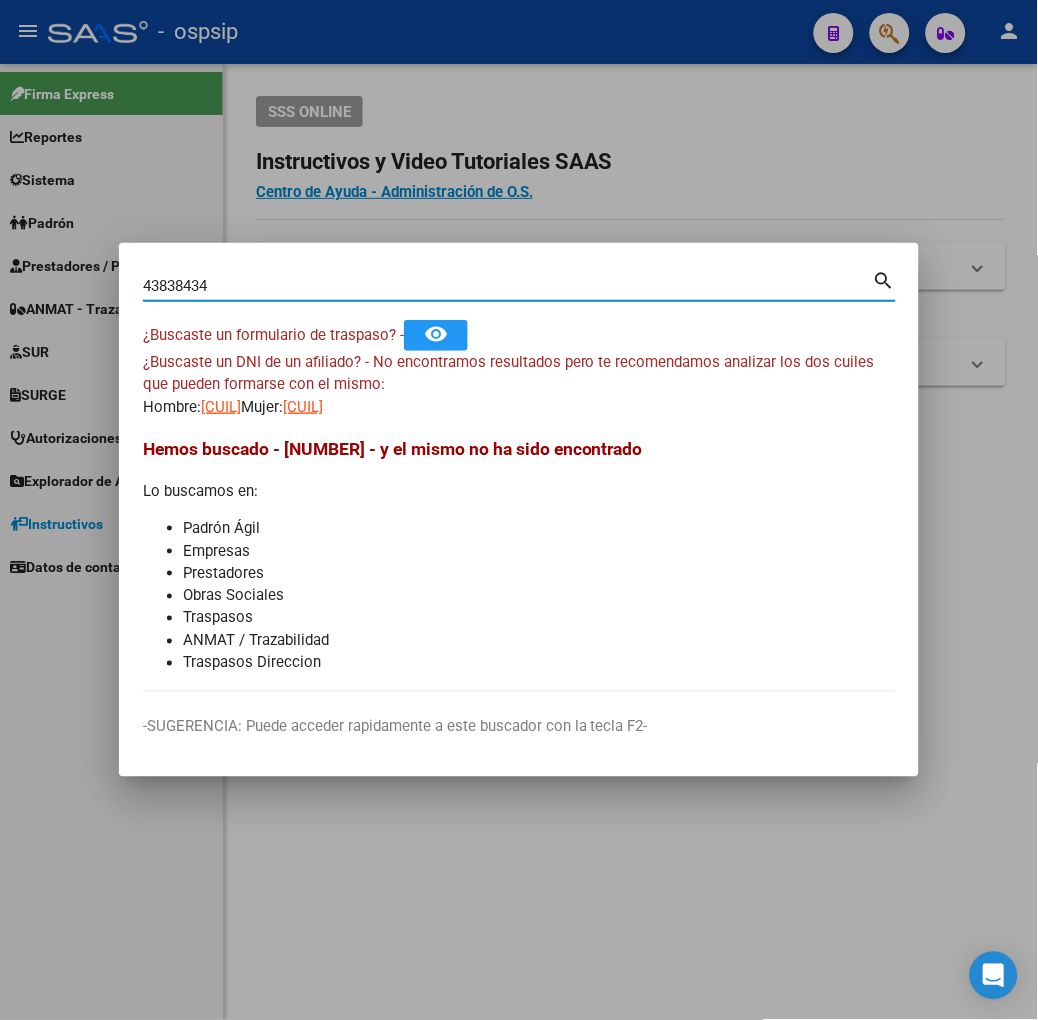click on "43838434" at bounding box center [508, 286] 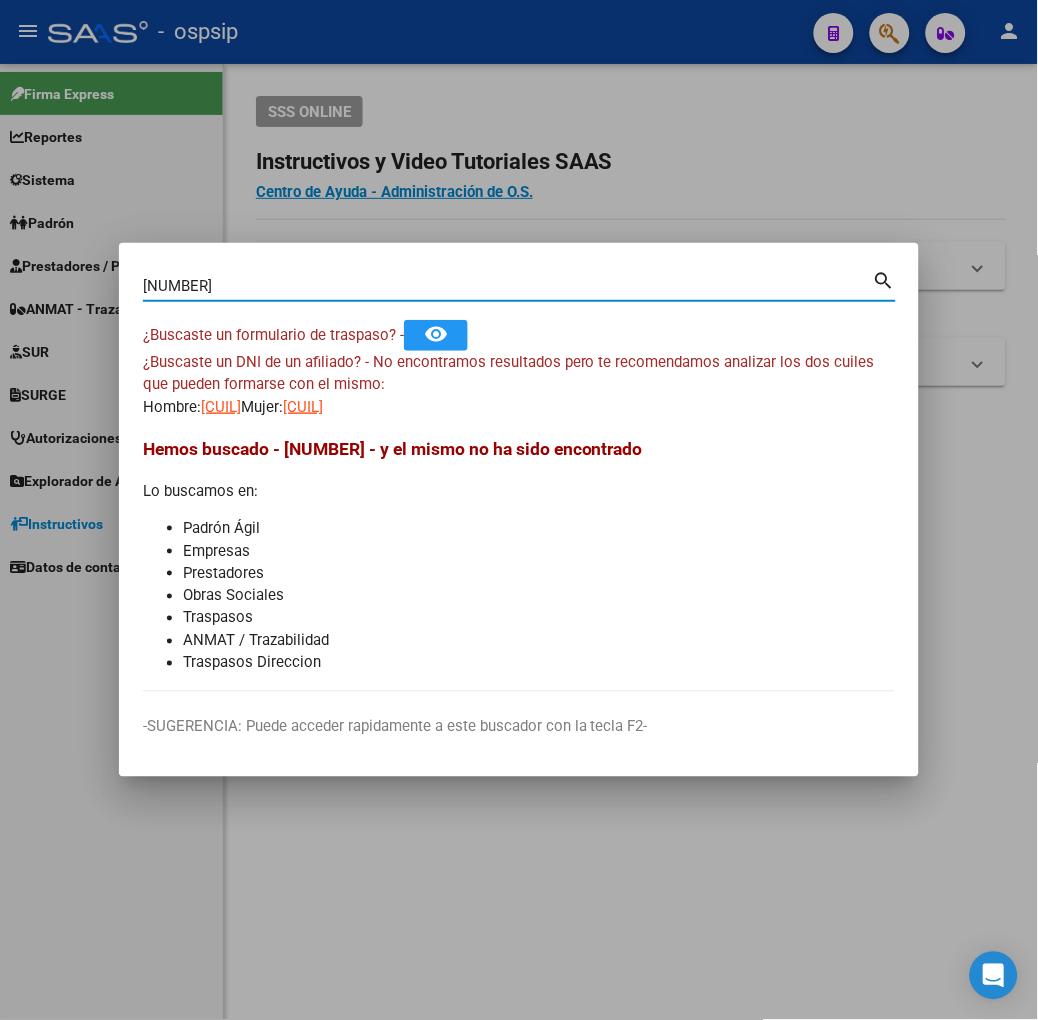 type on "[NUMBER]" 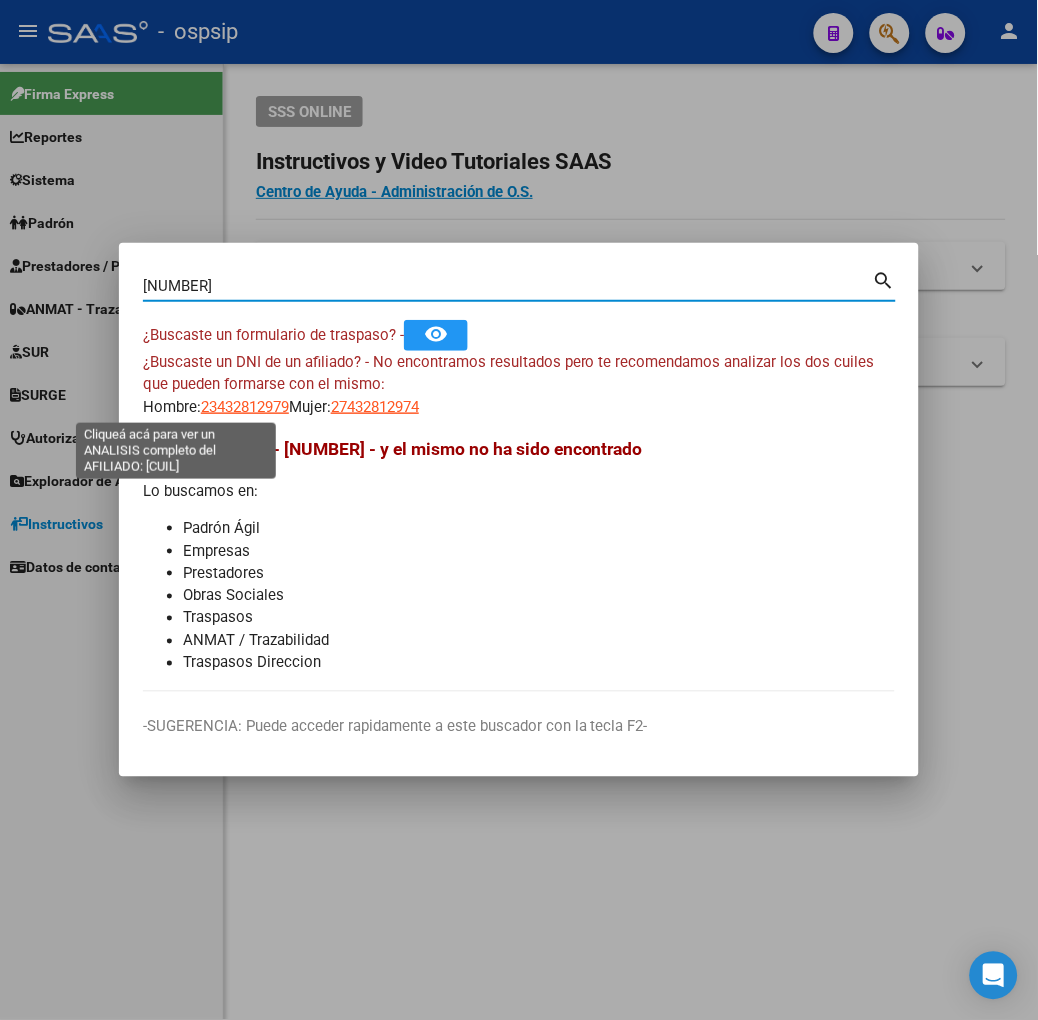 click on "23432812979" at bounding box center [245, 407] 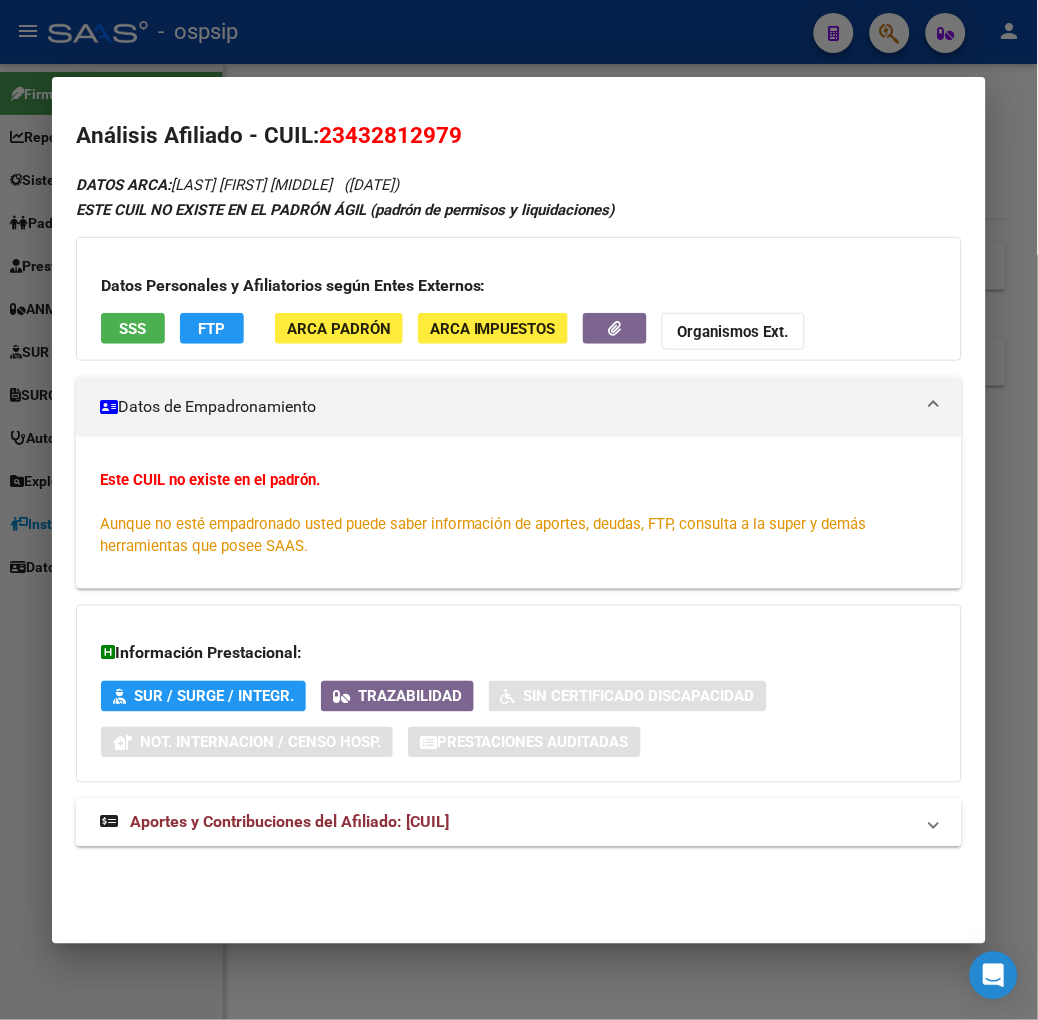 click on "Datos Personales y Afiliatorios según Entes Externos: SSS FTP ARCA Padrón ARCA Impuestos Organismos Ext." at bounding box center [519, 299] 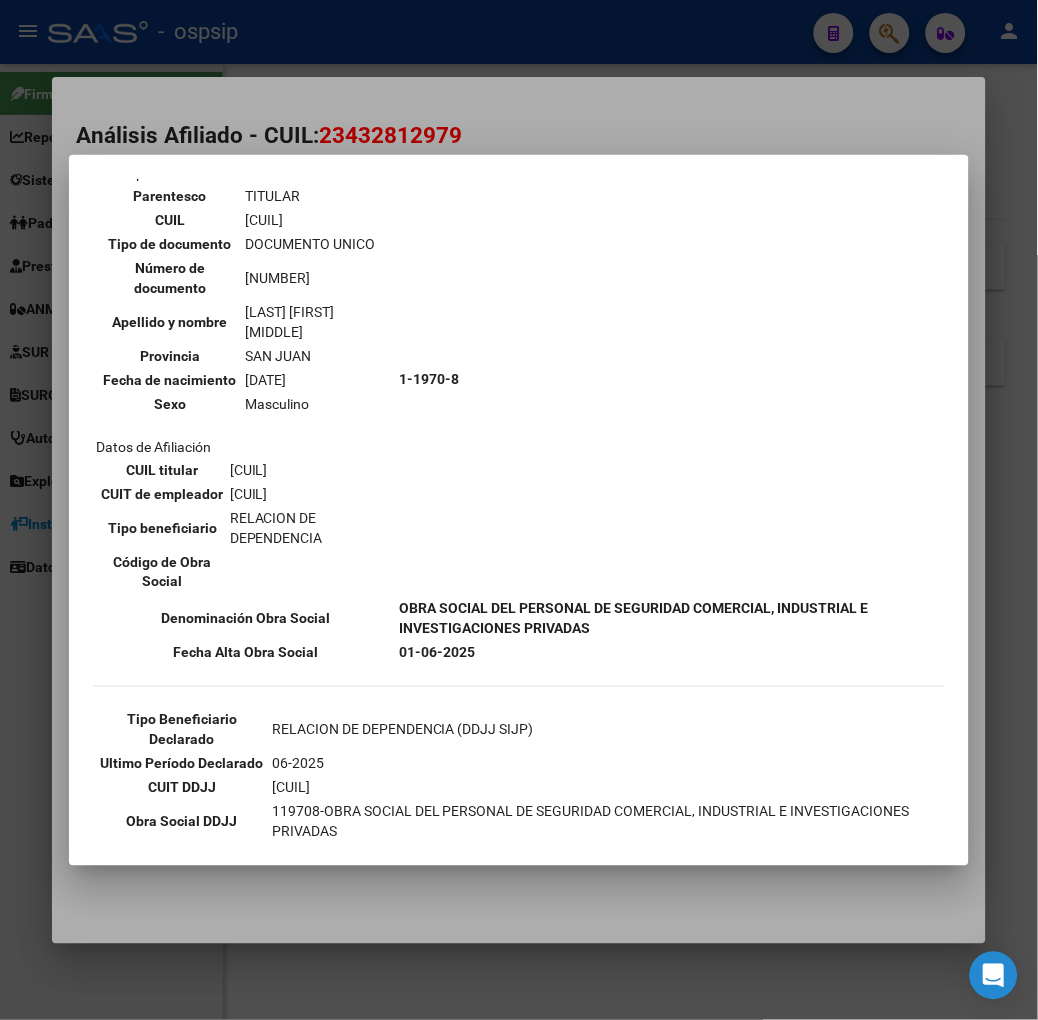 scroll, scrollTop: 222, scrollLeft: 0, axis: vertical 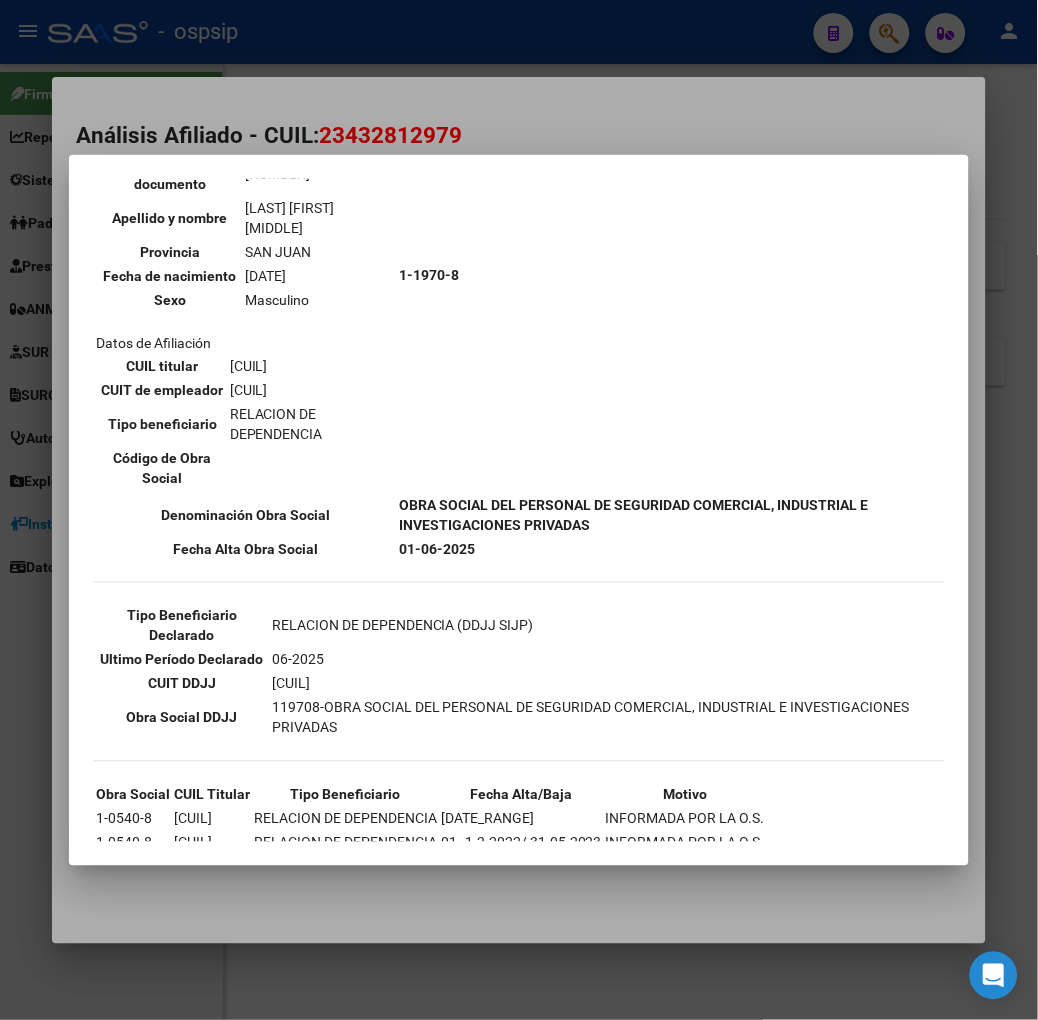 click at bounding box center [519, 510] 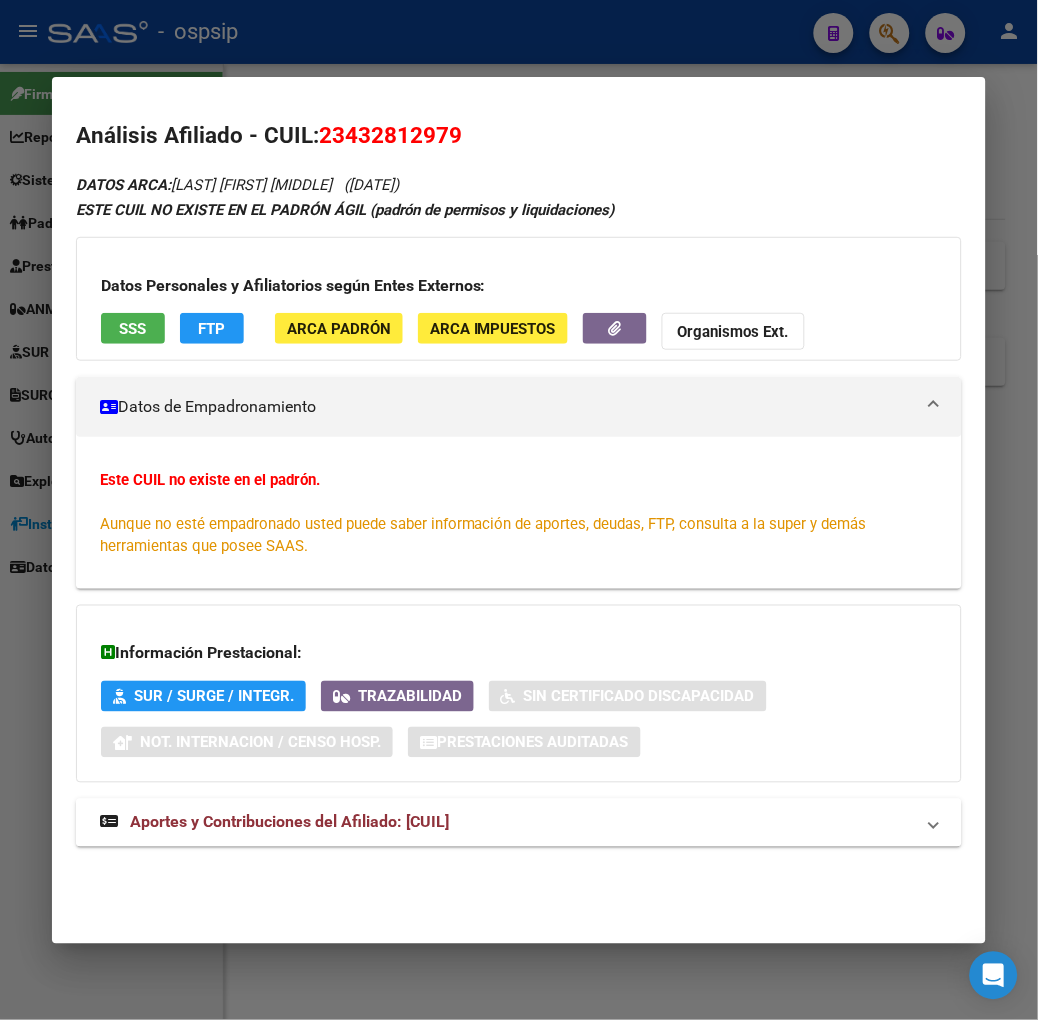 click on "Aportes y Contribuciones del Afiliado: [CUIL]" at bounding box center (289, 822) 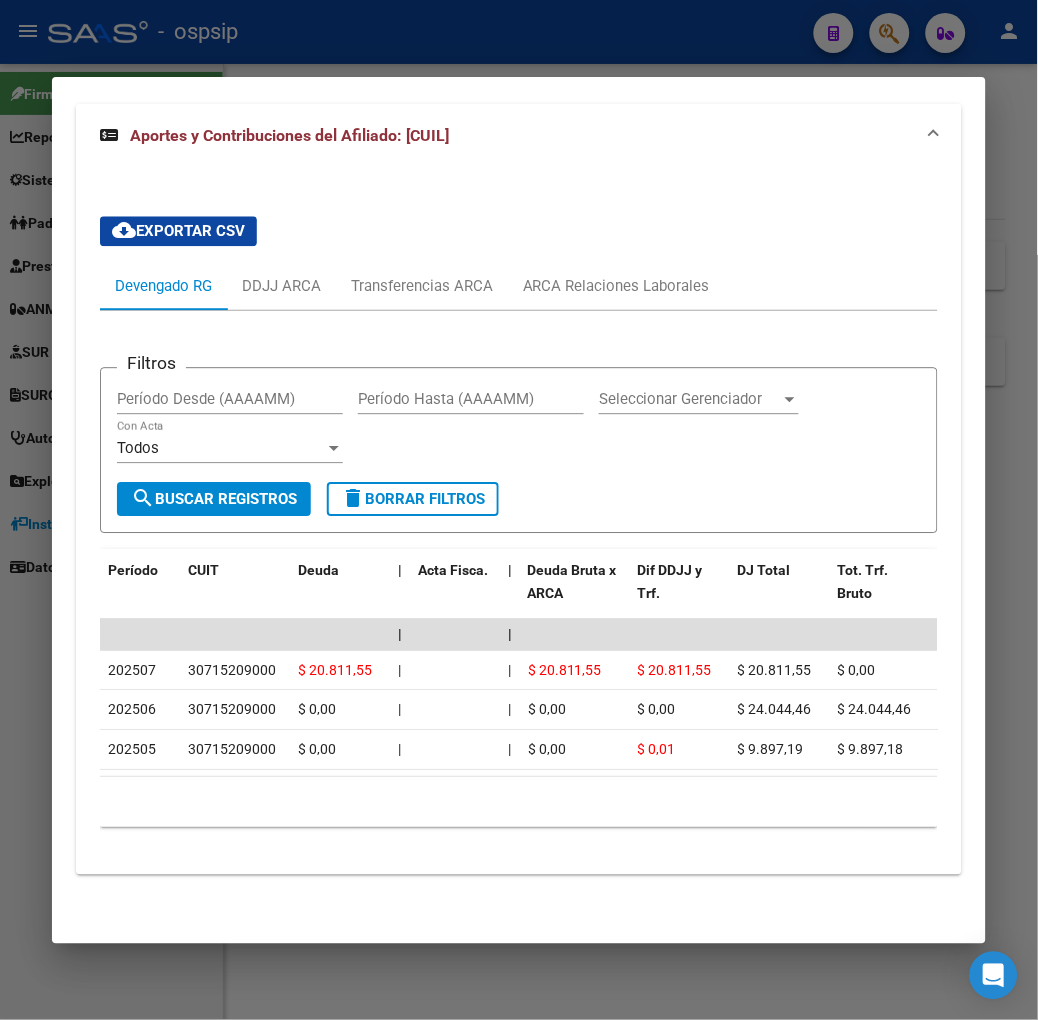 scroll, scrollTop: 714, scrollLeft: 0, axis: vertical 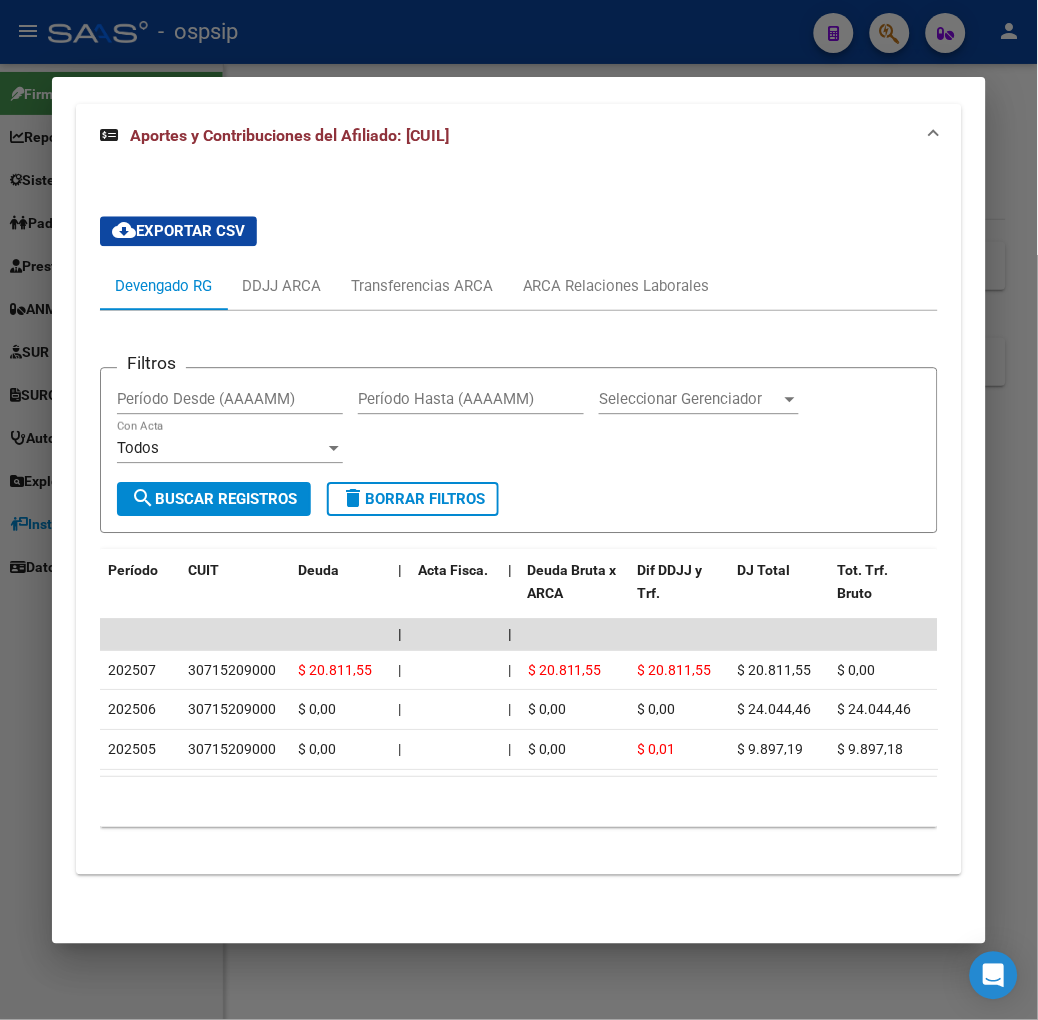 click on "Filtros Período Desde (AAAAMM) Período Hasta (AAAAMM) Seleccionar Gerenciador Seleccionar Gerenciador Todos Con Acta search  Buscar Registros  delete  Borrar Filtros  Período CUIT Deuda | Acta Fisca. | Deuda Bruta x ARCA Dif DDJJ y Trf. DJ Total Tot. Trf. Bruto | Deuda Aporte DJ Aporte Total Transferido Aporte | Deuda Contr. DJ Contr. Total Trf Contr. | Intereses Contr. Intereses Aporte | Contr. Empresa Contr. Int. Empresa Aporte Int. Empresa | DJ Aporte Total DJ Aporte DJ Aporte Adicional DJ Aporte Adherentes | DJ Contr. Total DJ Contr. DJ Contr. Adicional | REMOSIMP c/Tope REMOSIMP (rem4) REMCONT (rem8) REM5 Corresponde Aportes Corresponde Contr. NOGRPFAM SECOBLIG FECPRESENT DJ Contribución CUIT Periodo DJ Aporte CUIT Periodo | Porcentaje Contr. Porcentaje Aporte | DDJJ ID | | | | | | | | | | | | | 202507 [CUIL] $ 20.811,55 | | $ 20.811,55 $ 20.811,55 $ 20.811,55 $ 0,00 | $ 6.937,18 $ 6.937,18 $ 0,00 | $ 13.874,37 $ 13.874,37 $ 0,00 | $ 0,00 $ 0,00 | $ 0,00 $ 0,00 $ 0,00 | = $ 0,00" at bounding box center (519, 577) 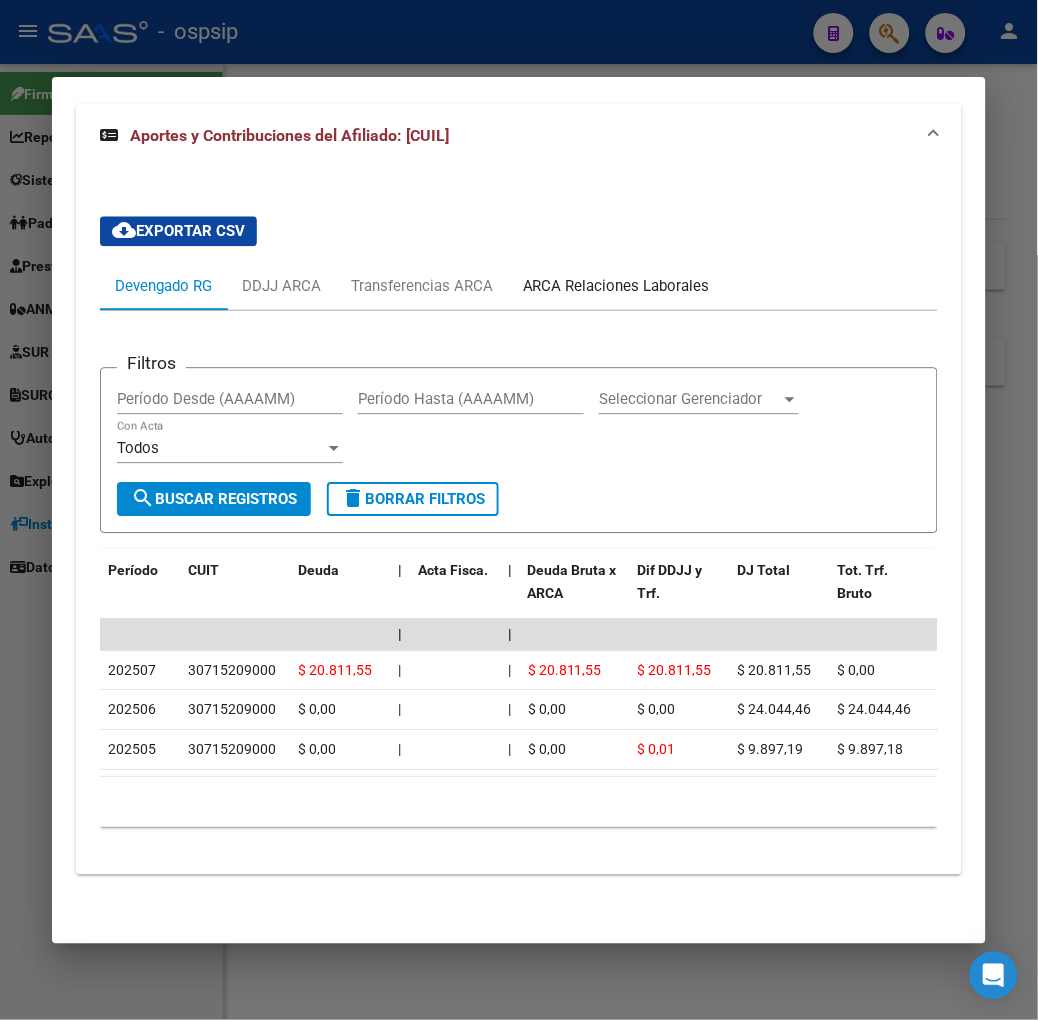 click on "ARCA Relaciones Laborales" at bounding box center [616, 286] 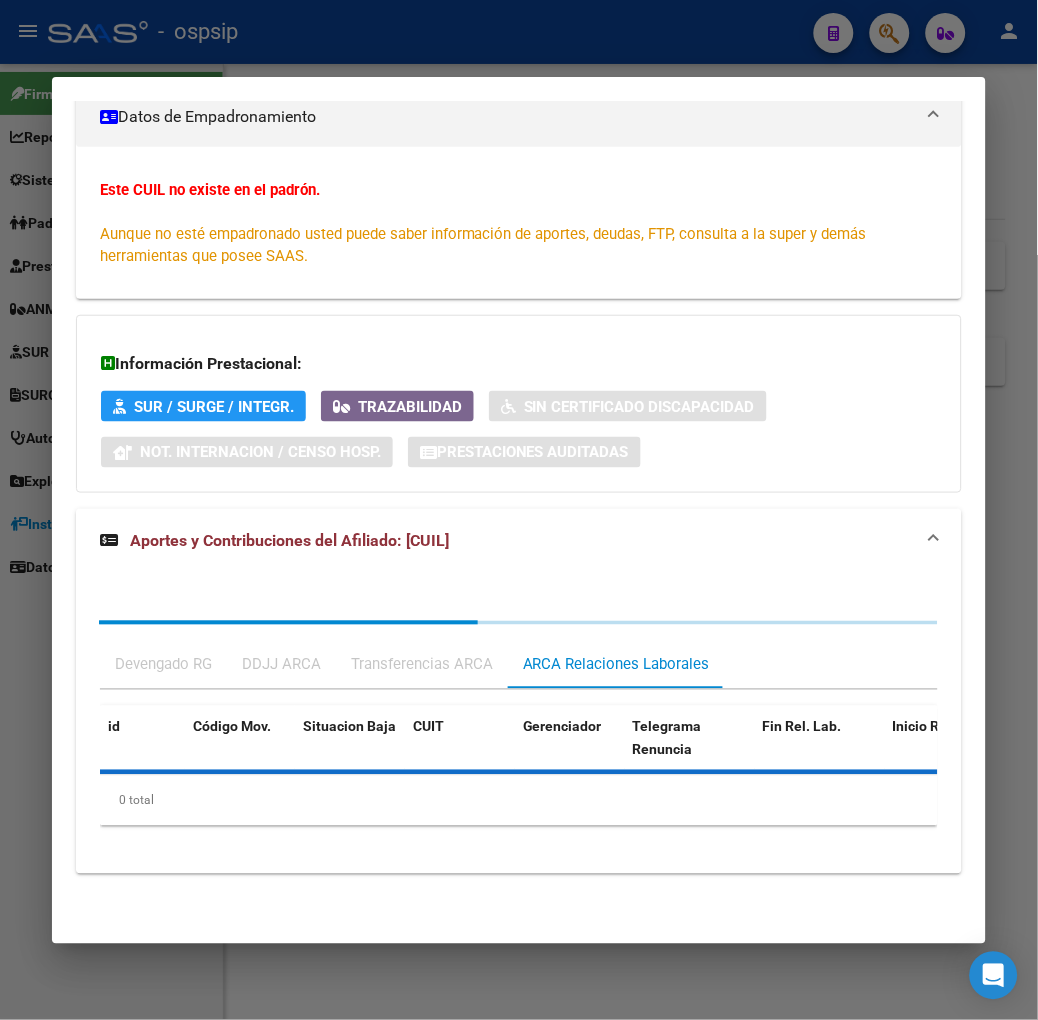scroll, scrollTop: 435, scrollLeft: 0, axis: vertical 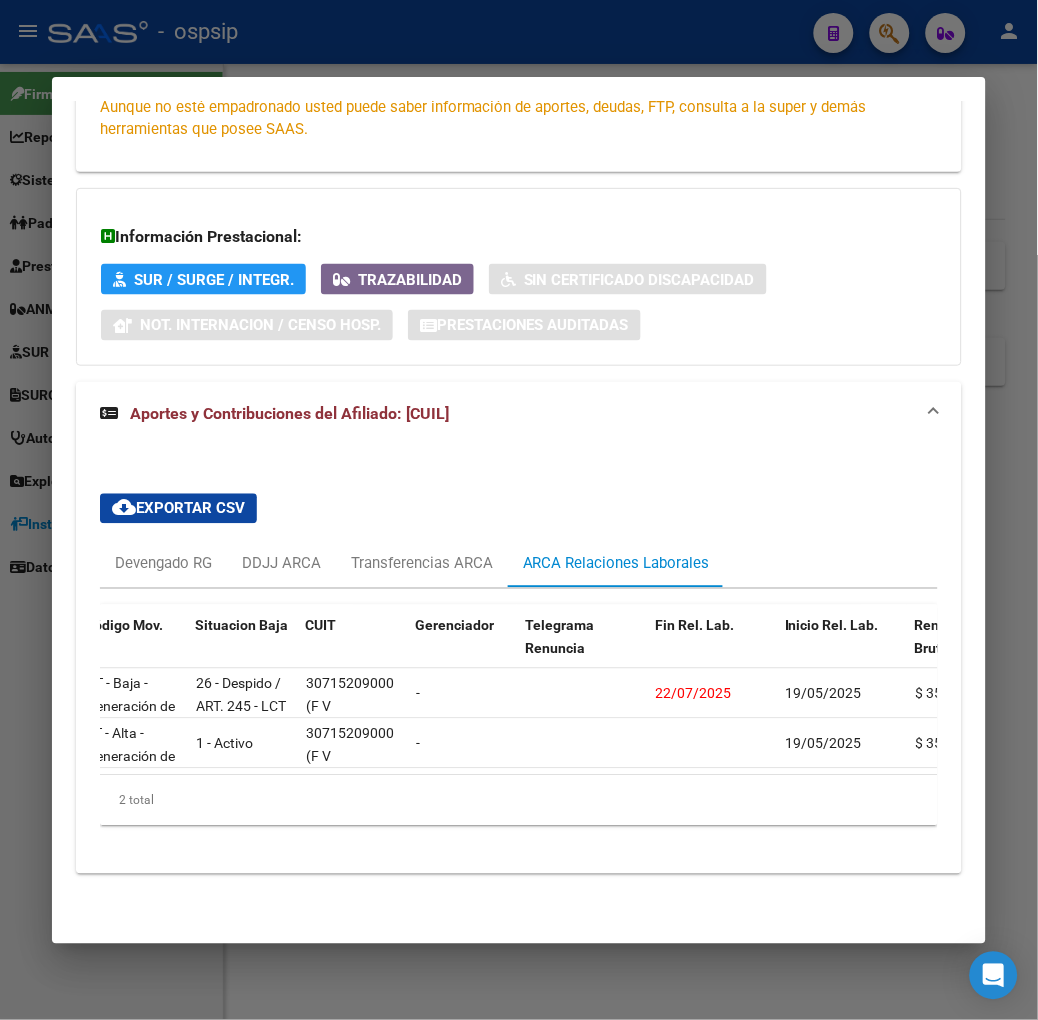 click at bounding box center (519, 510) 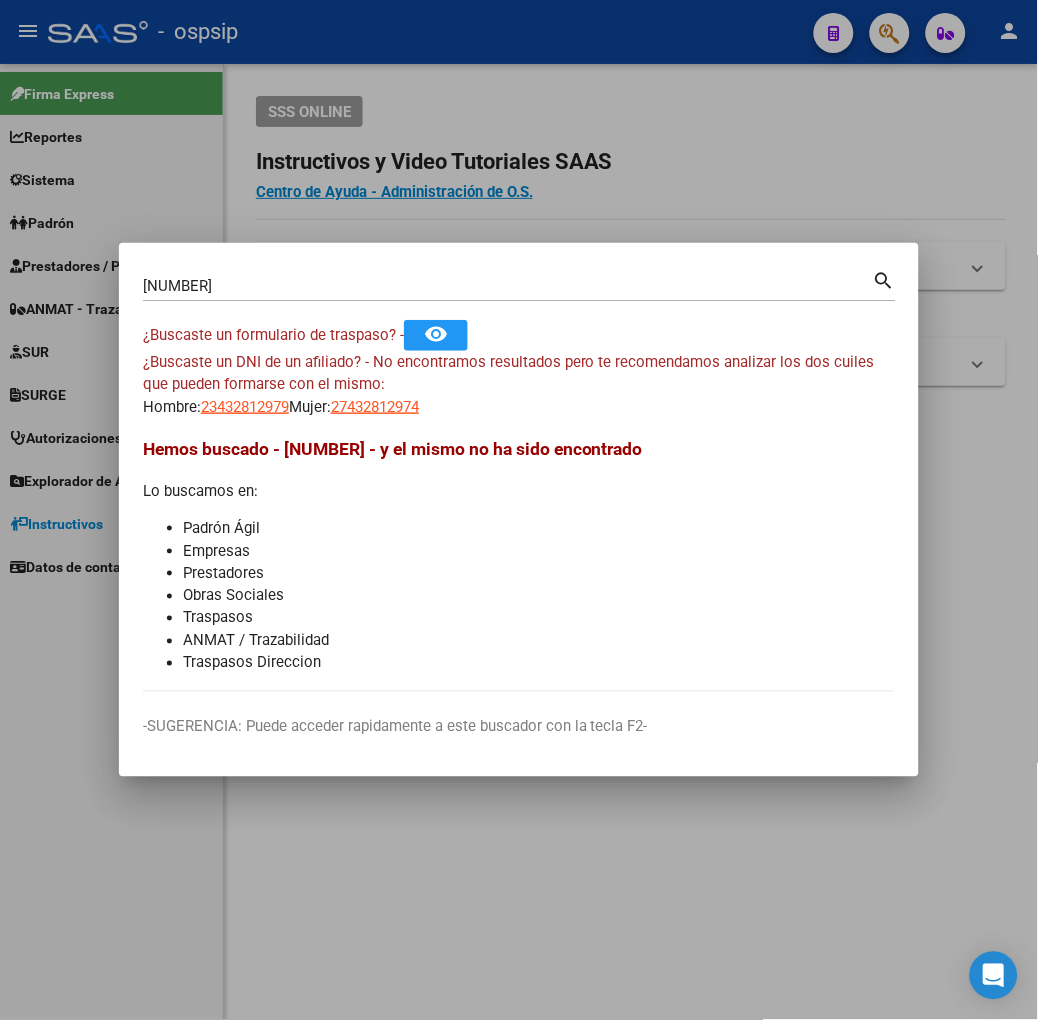 click on "[NUMBER]" at bounding box center (508, 286) 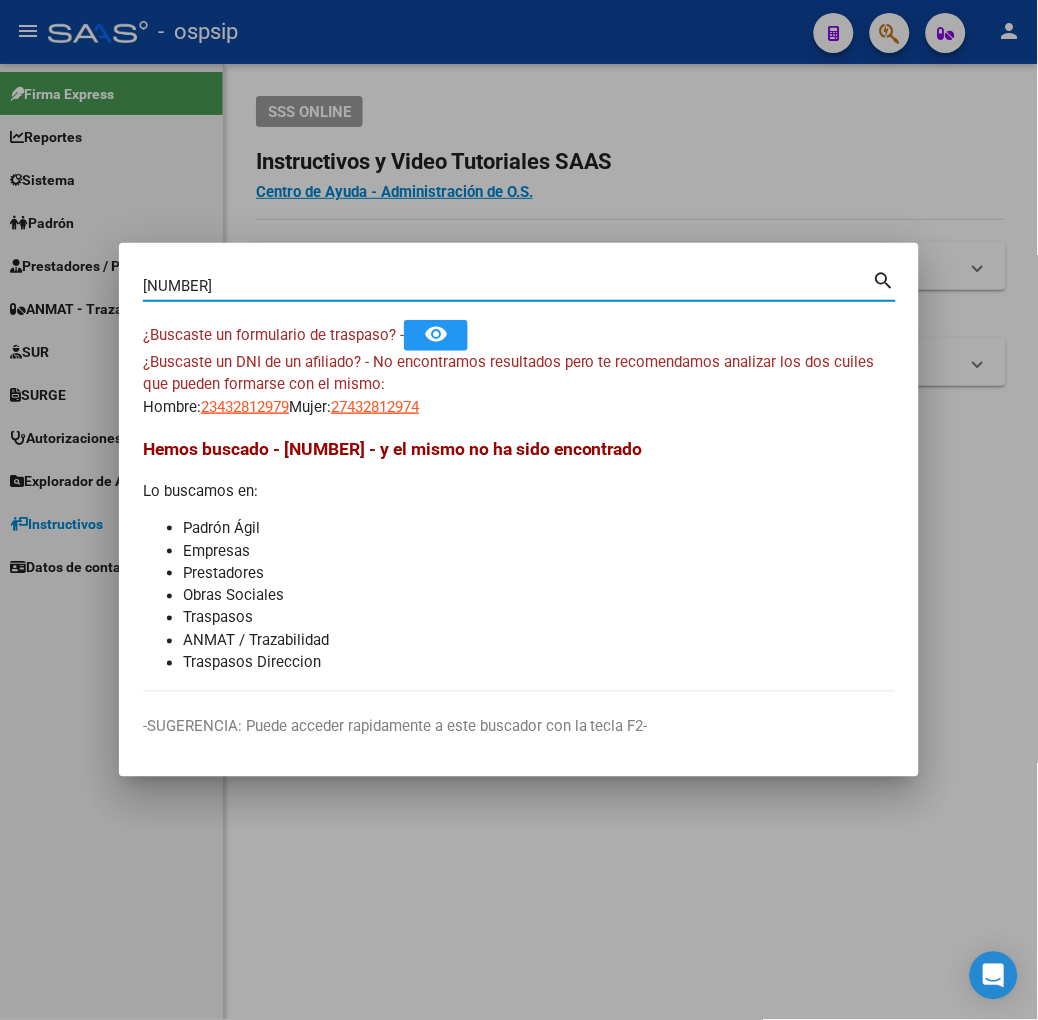paste on "[NUMBER]" 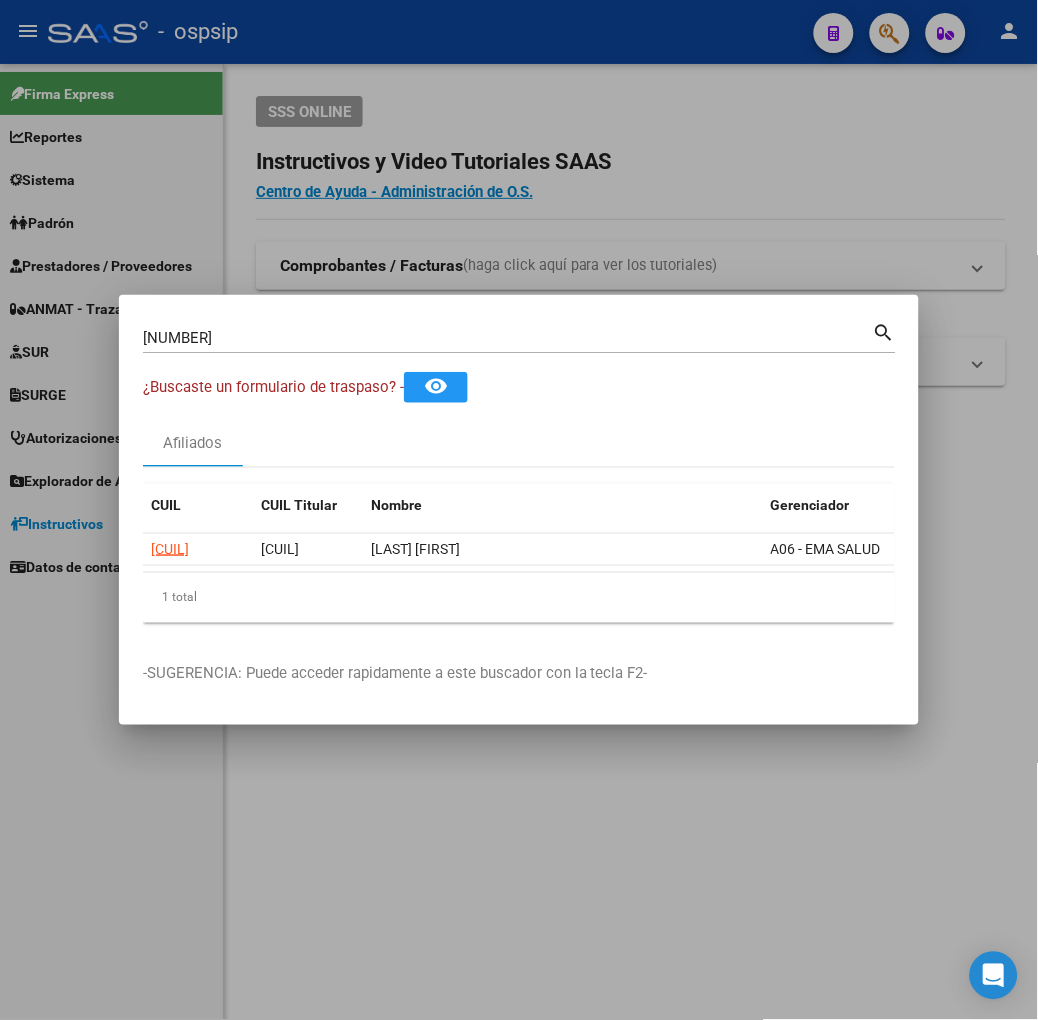 click on "CUIL CUIL Titular Nombre Gerenciador Activo" at bounding box center (594, 509) 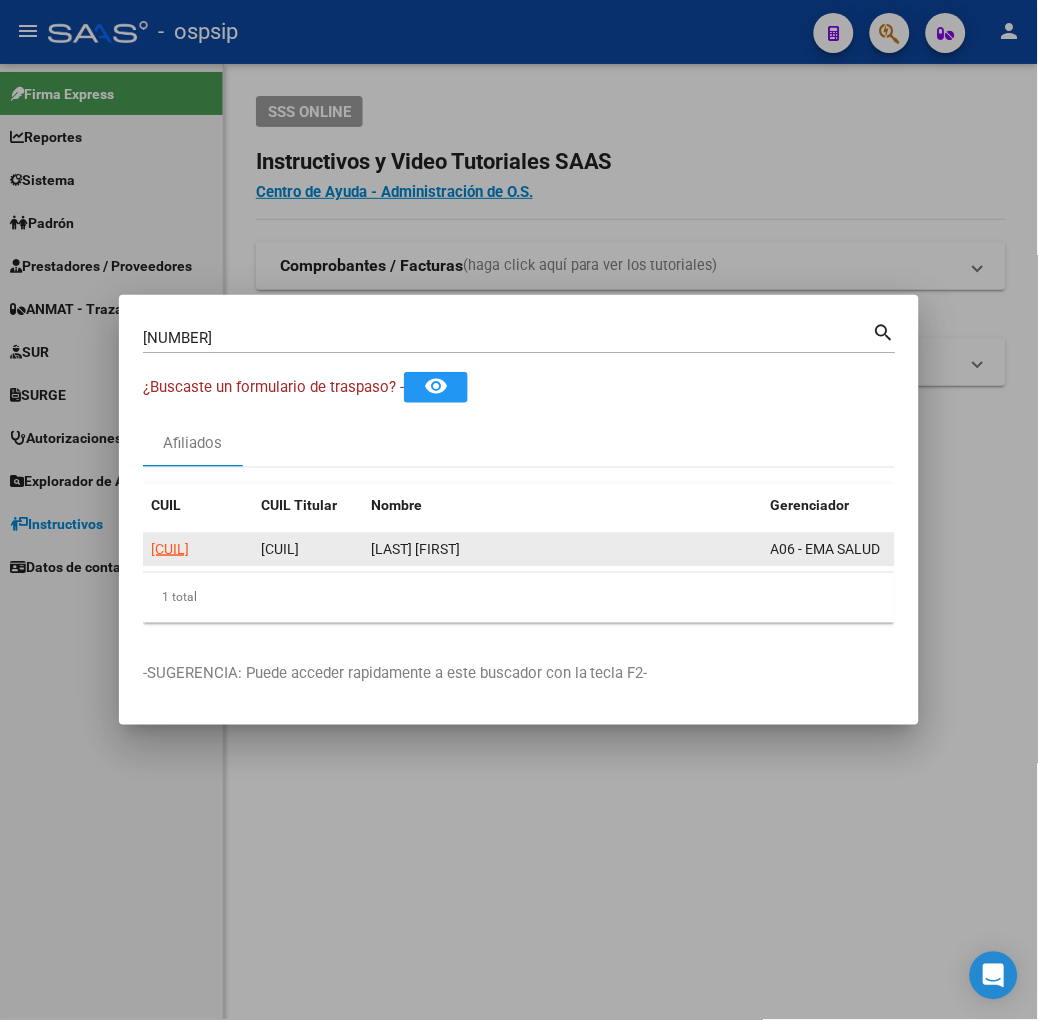 click on "[CUIL]" 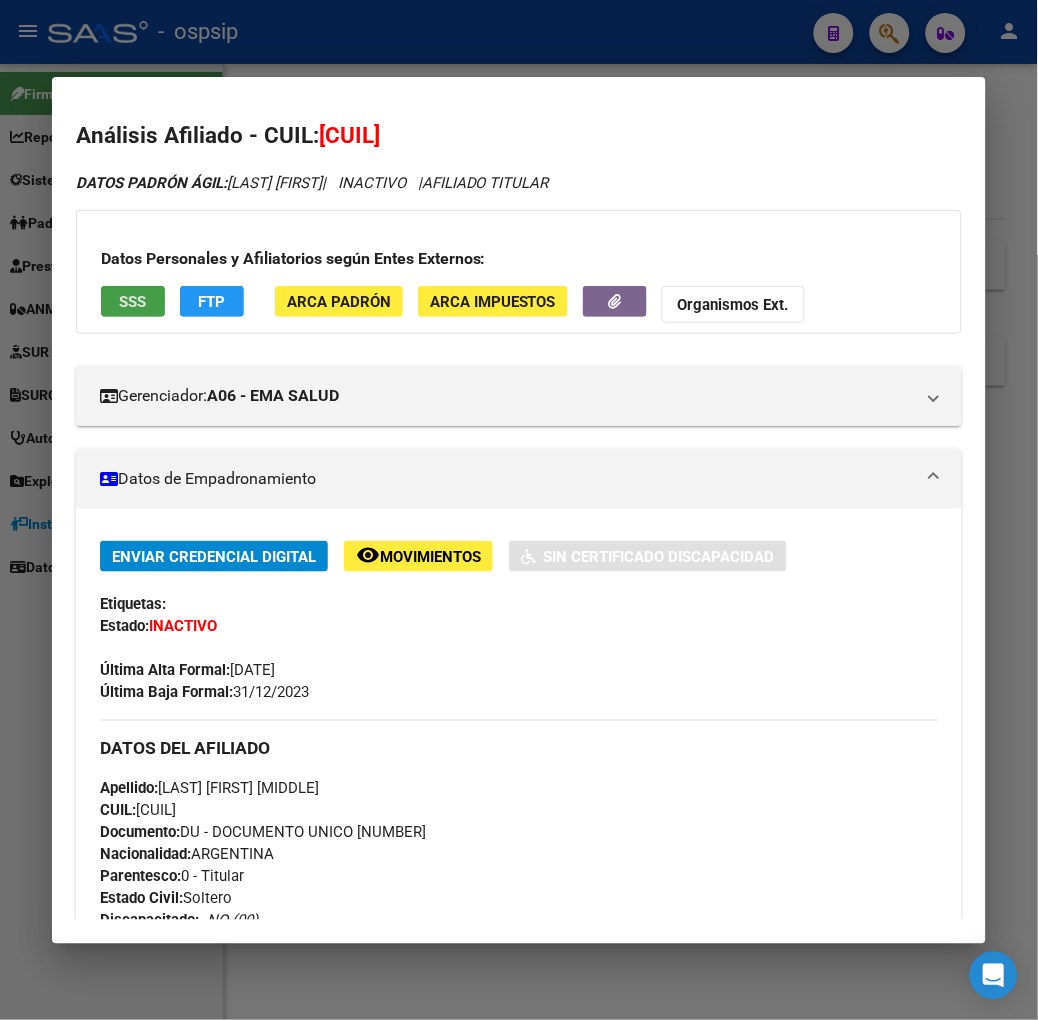click on "SSS" at bounding box center [132, 302] 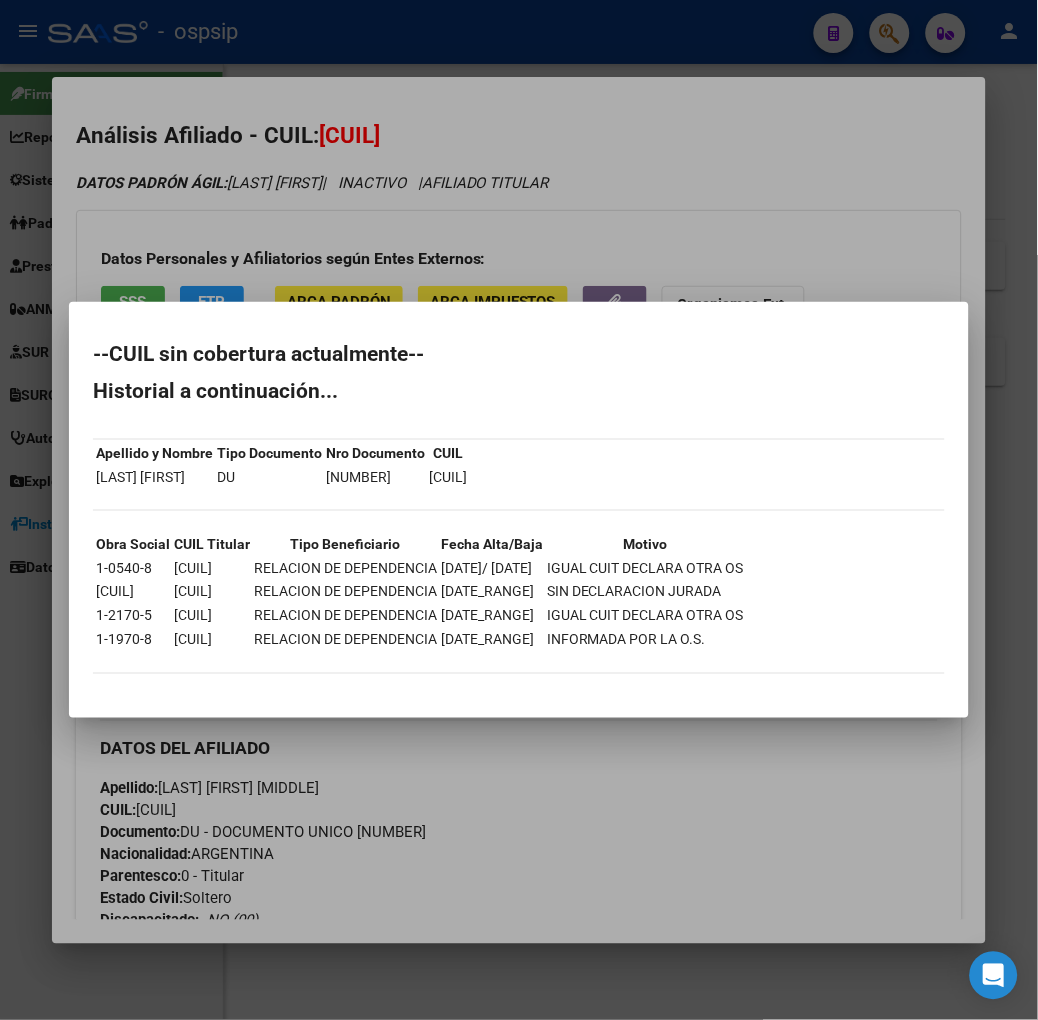 click at bounding box center (519, 510) 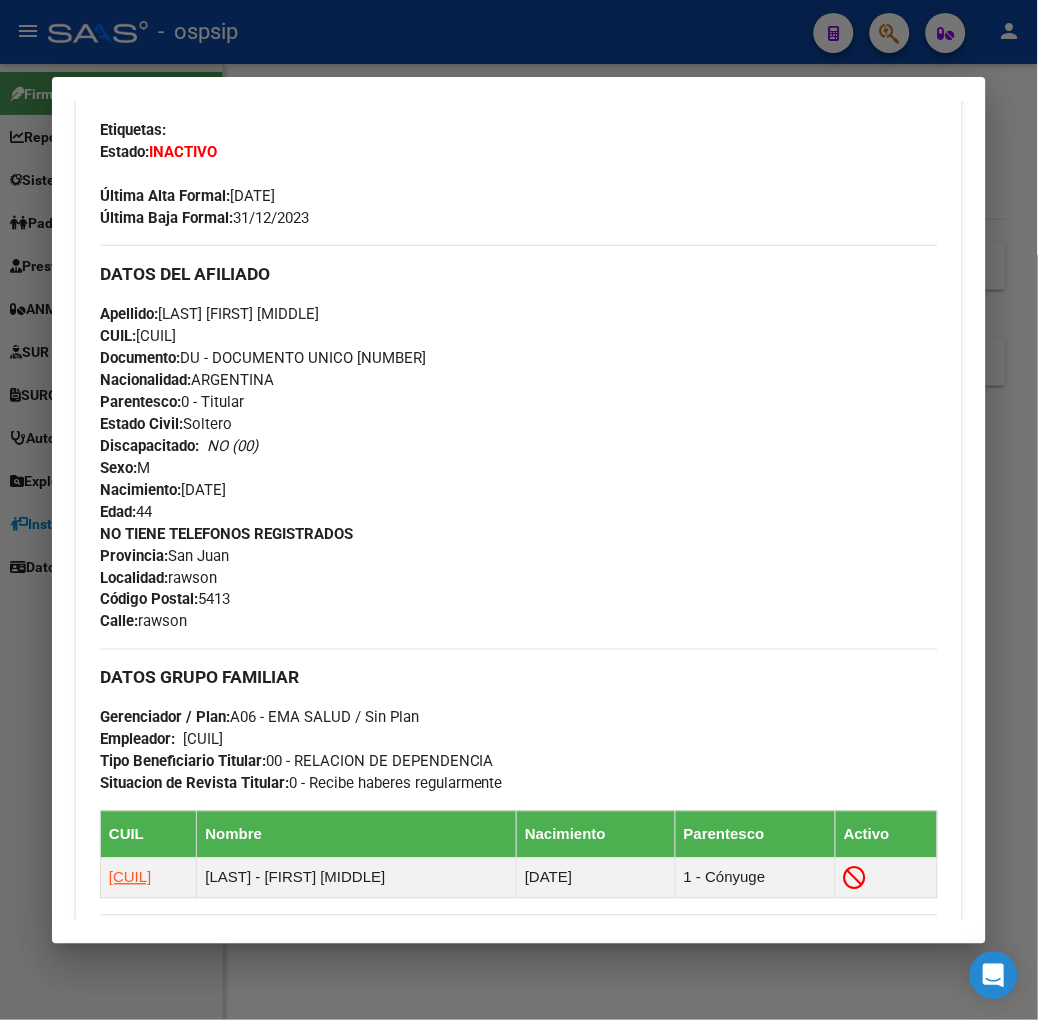 scroll, scrollTop: 807, scrollLeft: 0, axis: vertical 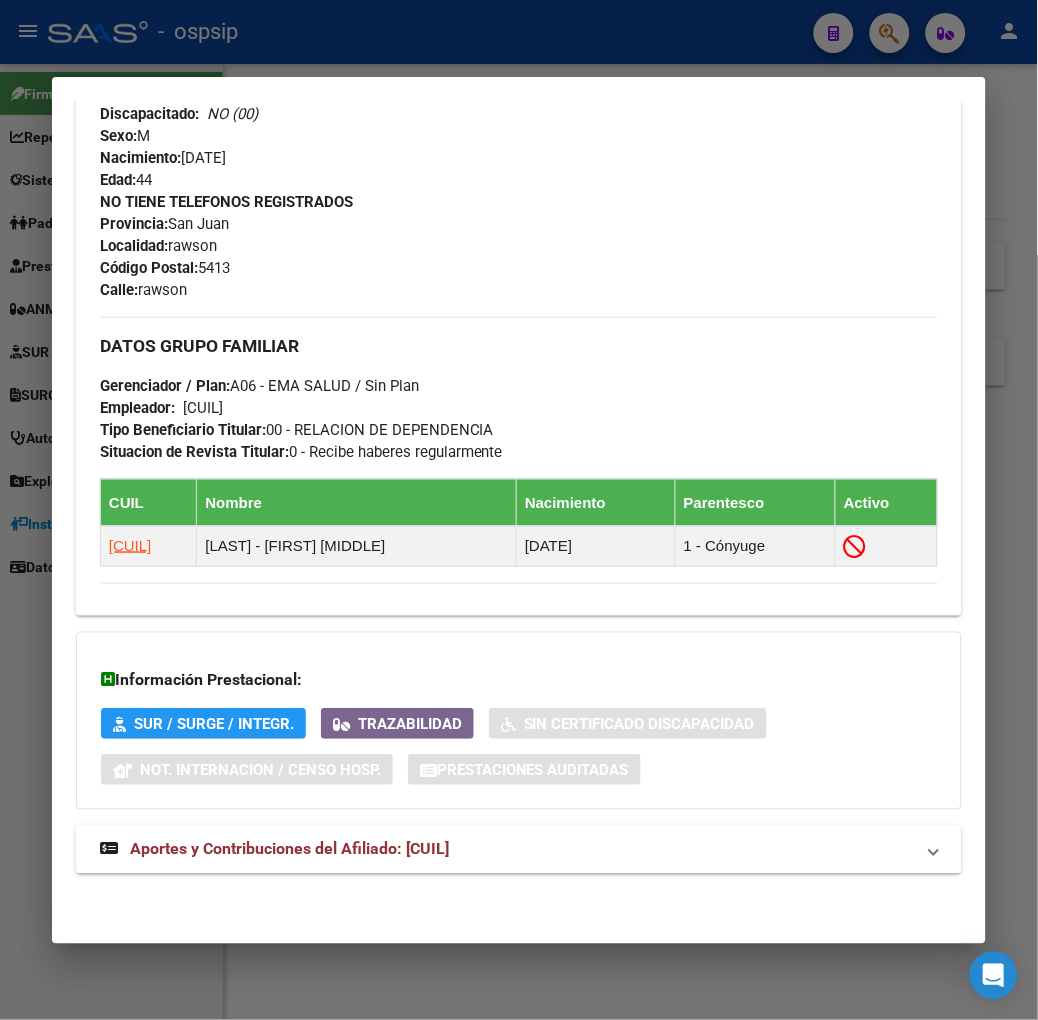 click on "DATOS PADRÓN ÁGIL: [LAST] [FIRST] [LAST] | INACTIVO | AFILIADO TITULAR Datos Personales y Afiliatorios según Entes Externos: SSS FTP ARCA Padrón ARCA Impuestos Organismos Ext. Gerenciador: A06 - EMA SALUD Atención telefónica: Atención emergencias: Otros Datos Útiles: Datos de Empadronamiento Enviar Credencial Digital remove_red_eye Movimientos Sin Certificado Discapacidad Etiquetas: Estado: INACTIVO Última Alta Formal: [DATE] Última Baja Formal: [DATE] DATOS DEL AFILIADO Apellido: [LAST] [FIRST] [LAST] CUIL: [CUIL] Documento: DU - DOCUMENTO UNICO [NUMBER] Nacionalidad: ARGENTINA Parentesco: 0 - Titular Estado Civil: Soltero Discapacitado: NO (00) Sexo: M Nacimiento: [DATE] Edad: 44 NO TIENE TELEFONOS REGISTRADOS Provincia: [STATE] Localidad: [CITY] Código Postal: 5413 Calle: guayaquil 289 DATOS GRUPO FAMILIAR Gerenciador / Plan: A06 - EMA SALUD / Sin Plan Empleador: [CUIL] Tipo Beneficiario Titular: CUIL" at bounding box center (519, 131) 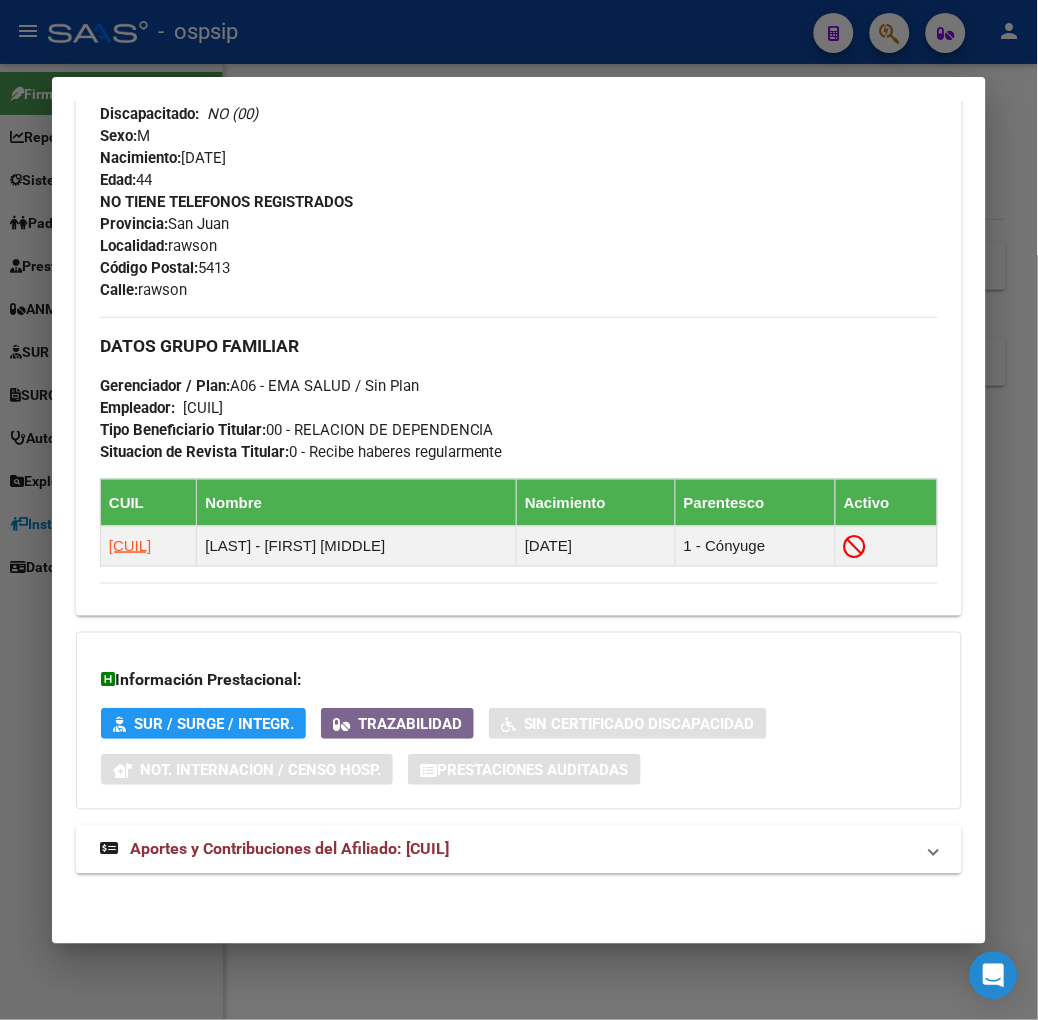 click on "Aportes y Contribuciones del Afiliado: [CUIL]" at bounding box center [289, 849] 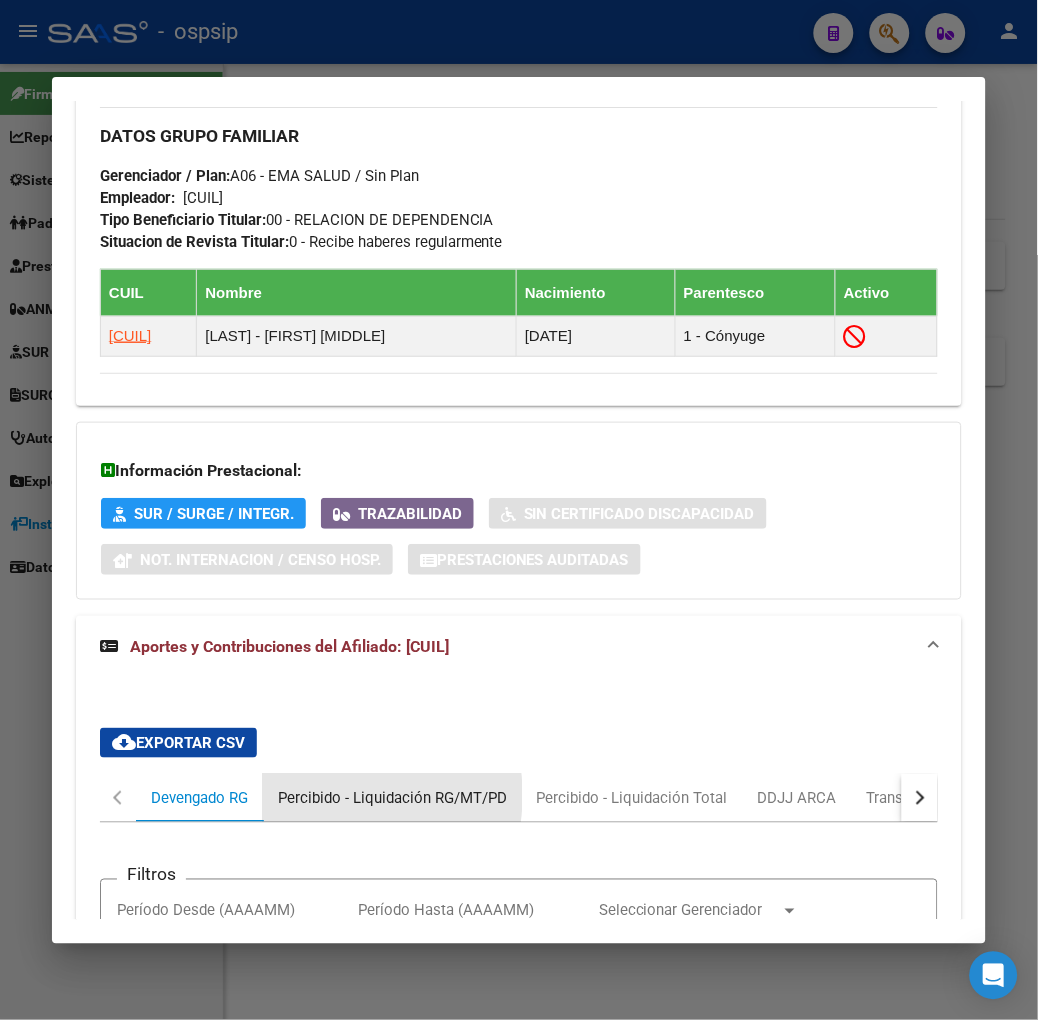 click on "Percibido - Liquidación RG/MT/PD" at bounding box center (392, 798) 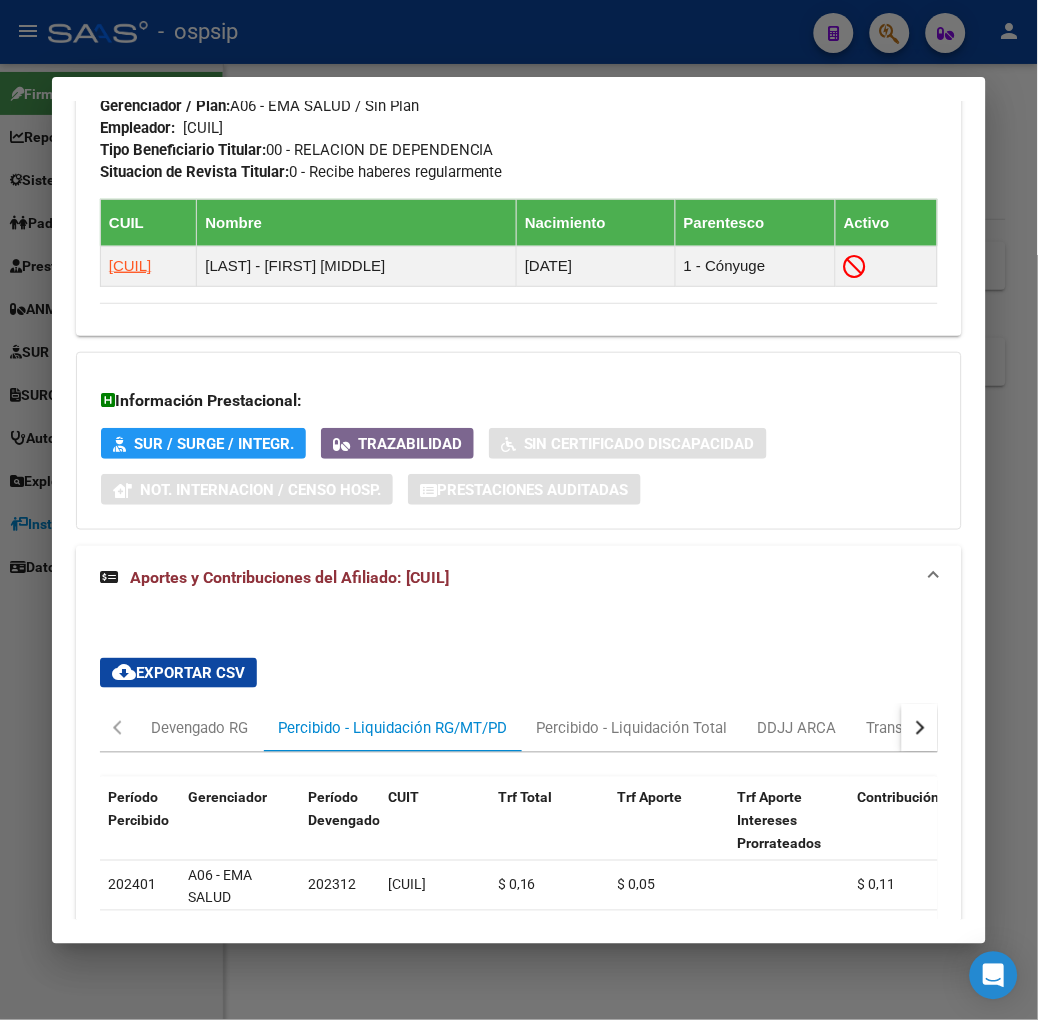 scroll, scrollTop: 1153, scrollLeft: 0, axis: vertical 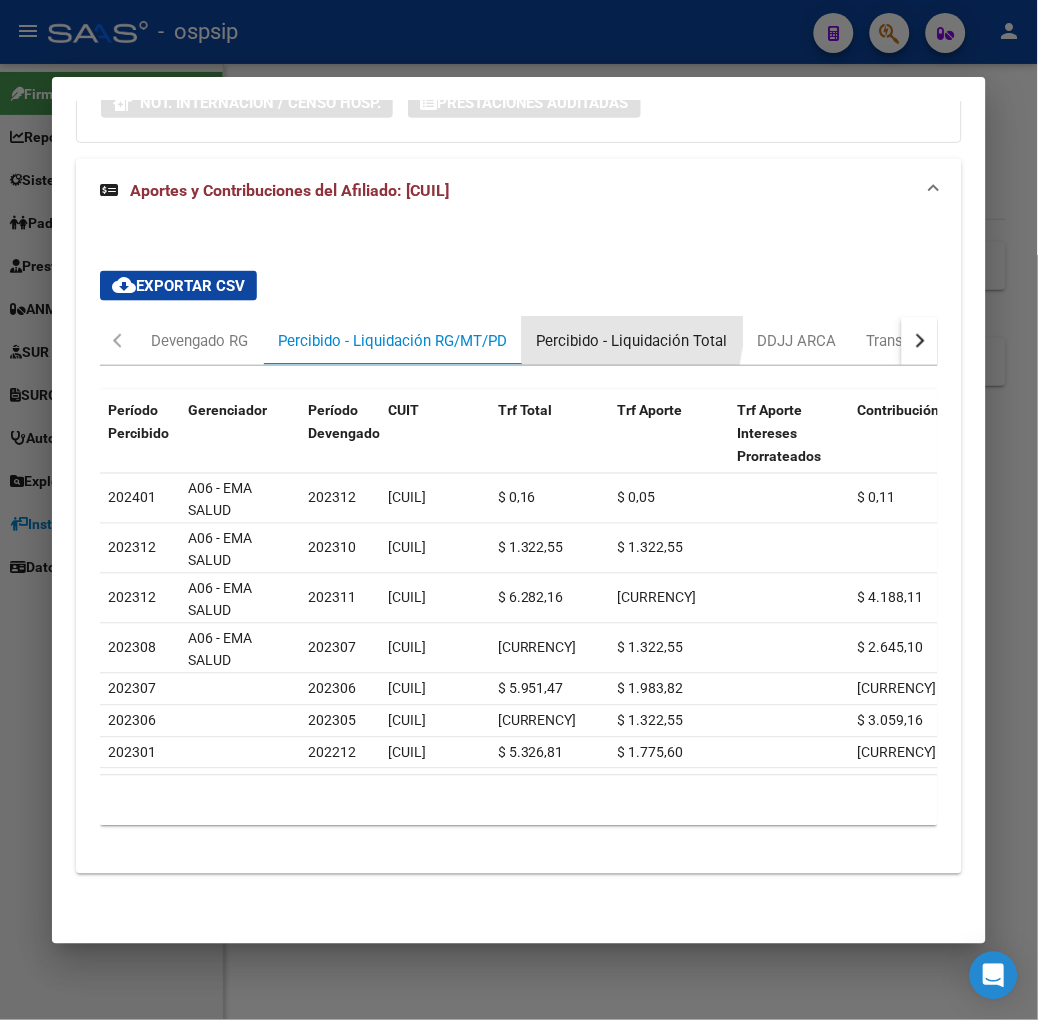 click on "Percibido - Liquidación Total" at bounding box center (632, 341) 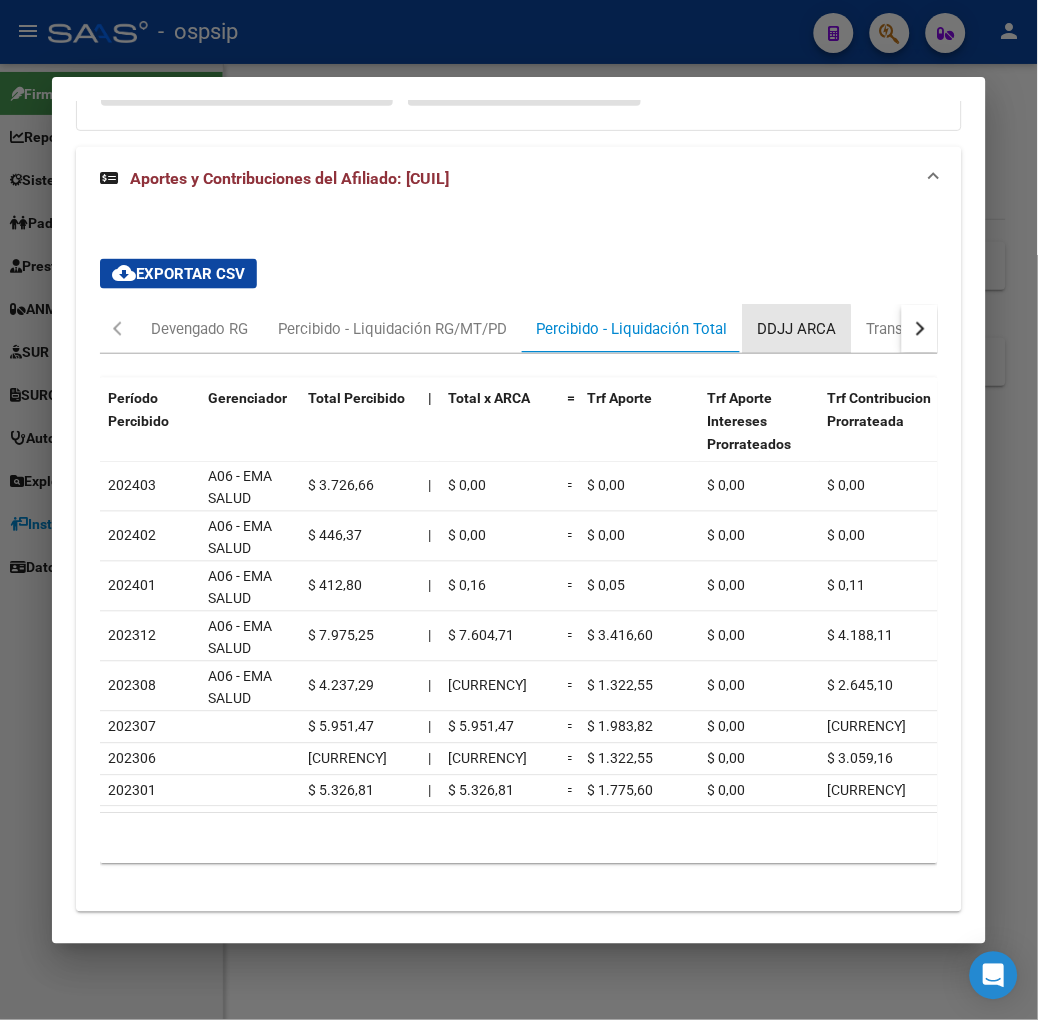 click on "DDJJ ARCA" at bounding box center [797, 329] 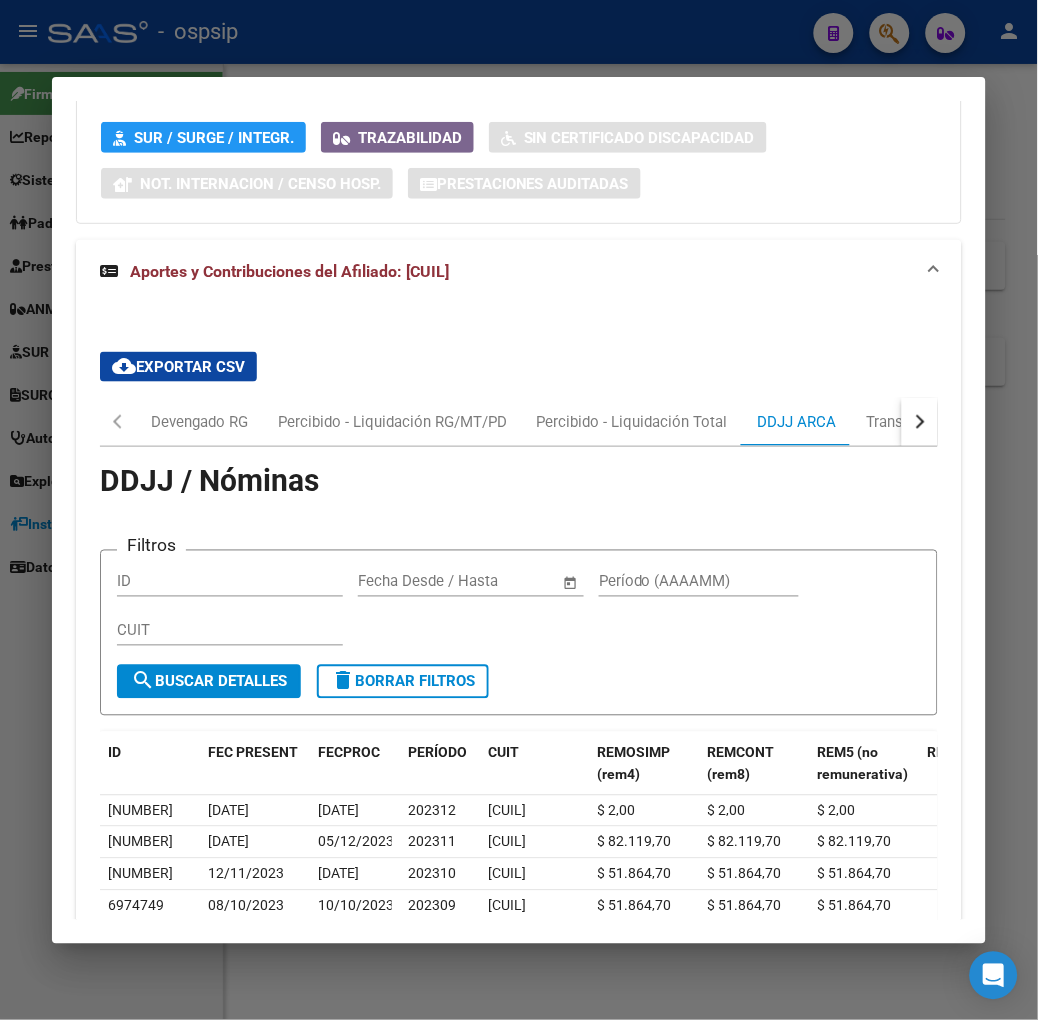 scroll, scrollTop: 1486, scrollLeft: 0, axis: vertical 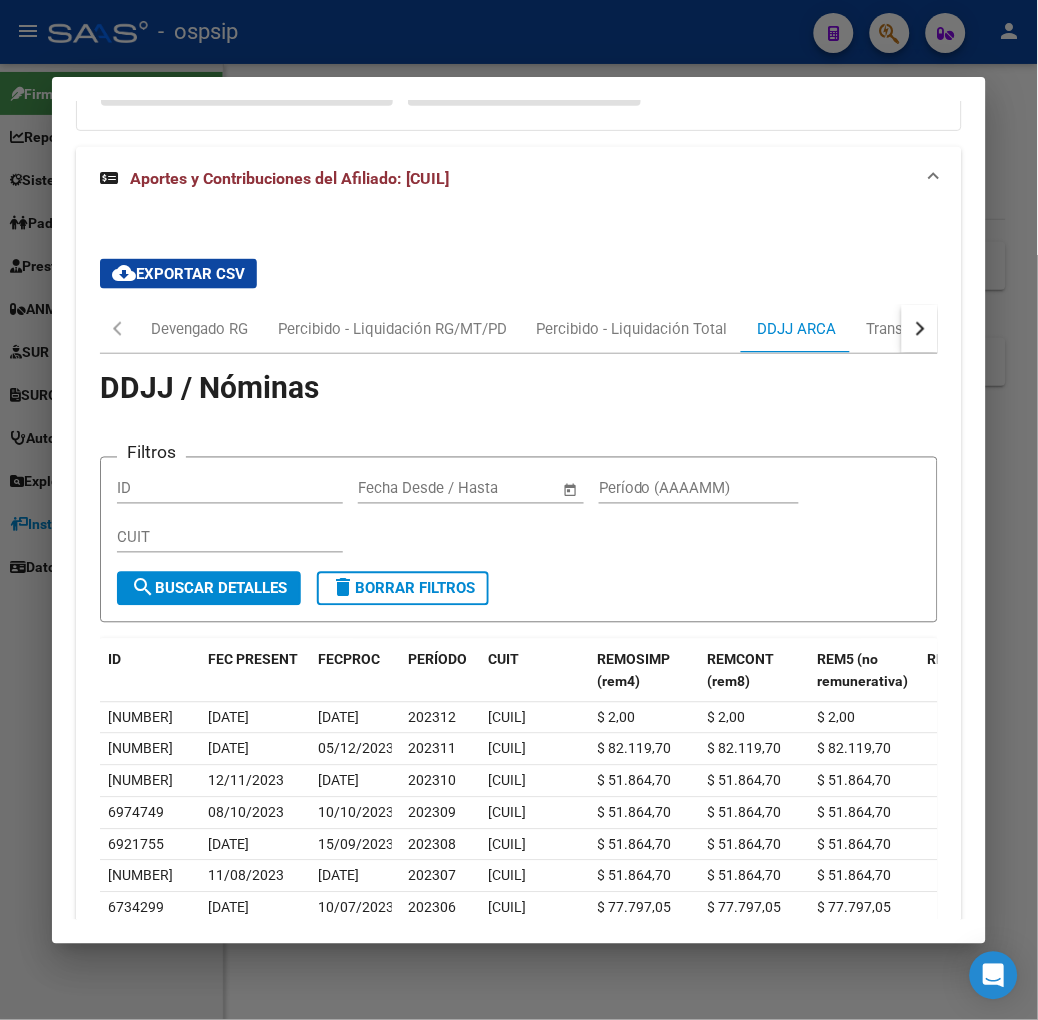 click at bounding box center [519, 510] 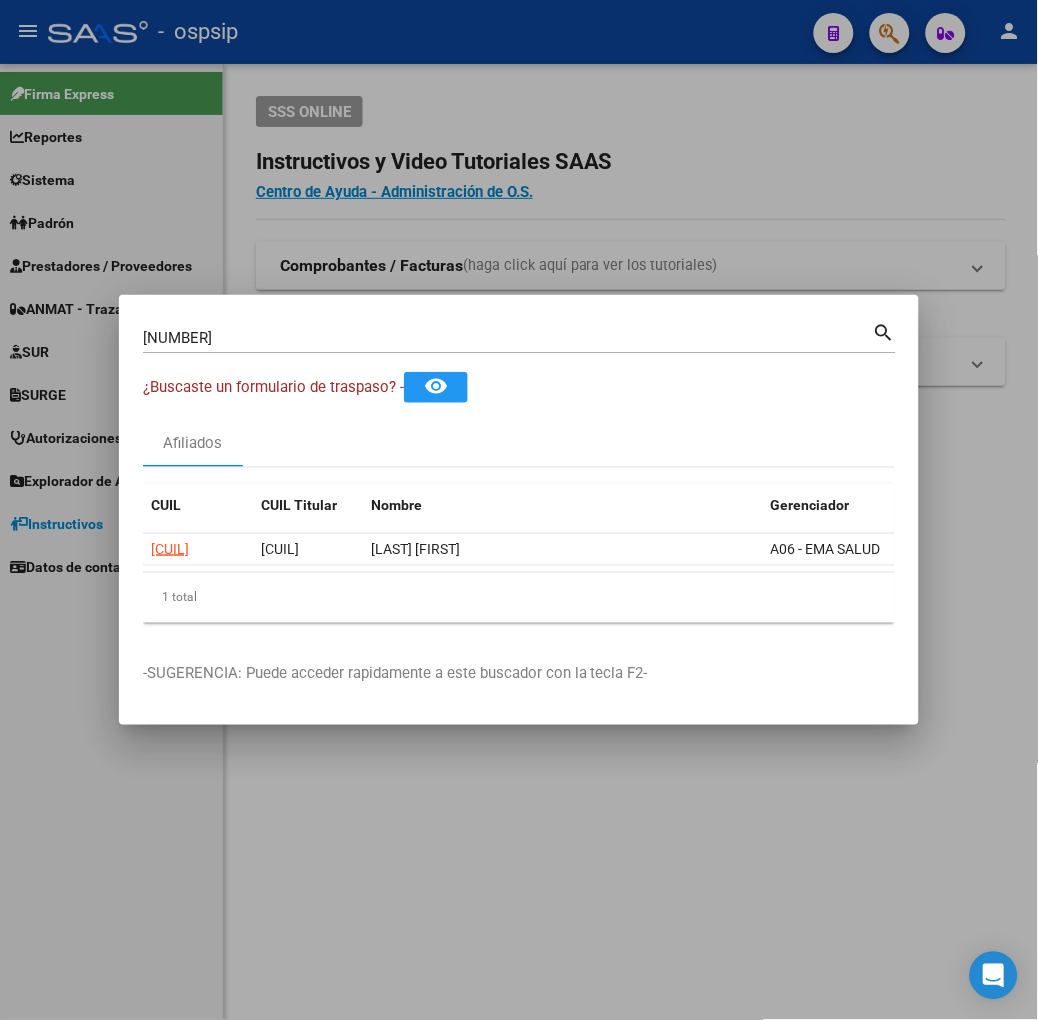 click on "[NUMBER]" at bounding box center (508, 338) 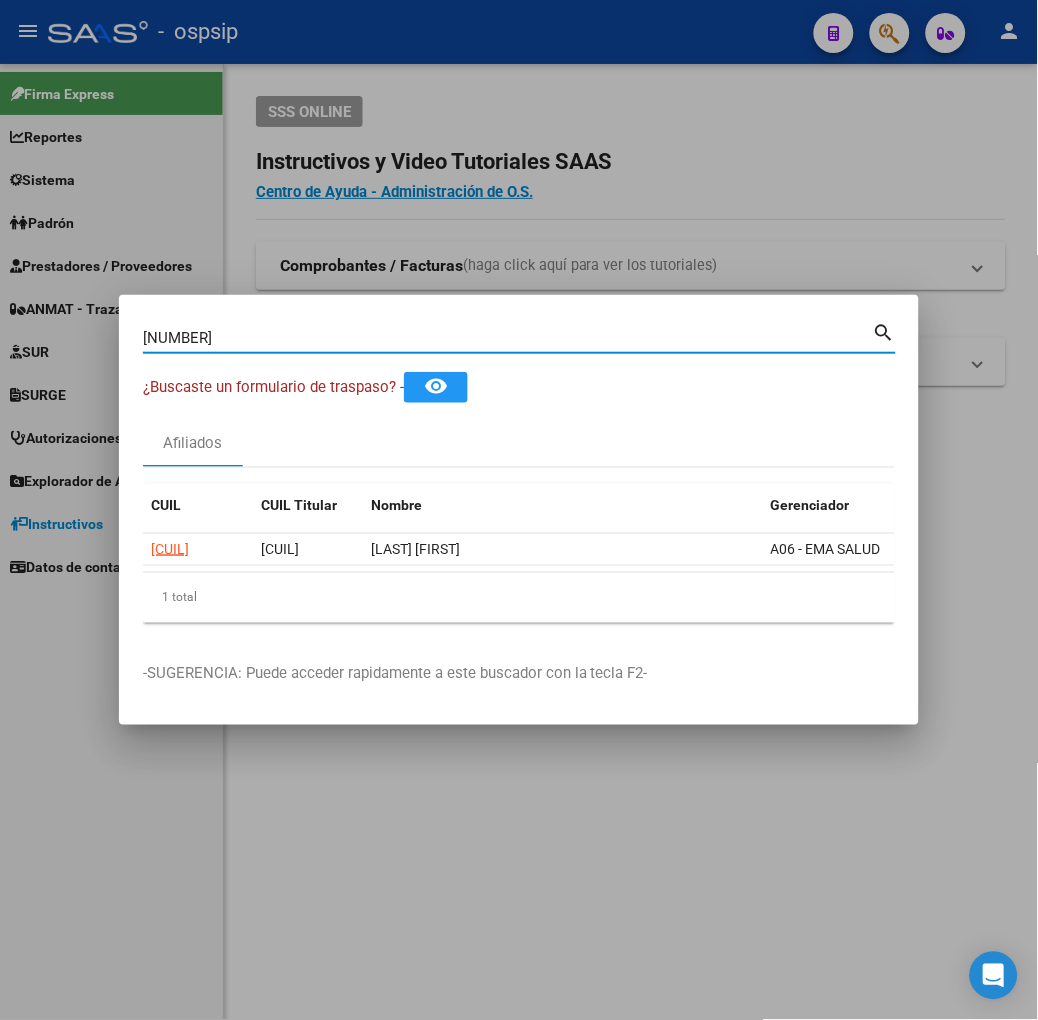 click on "[NUMBER]" at bounding box center [508, 338] 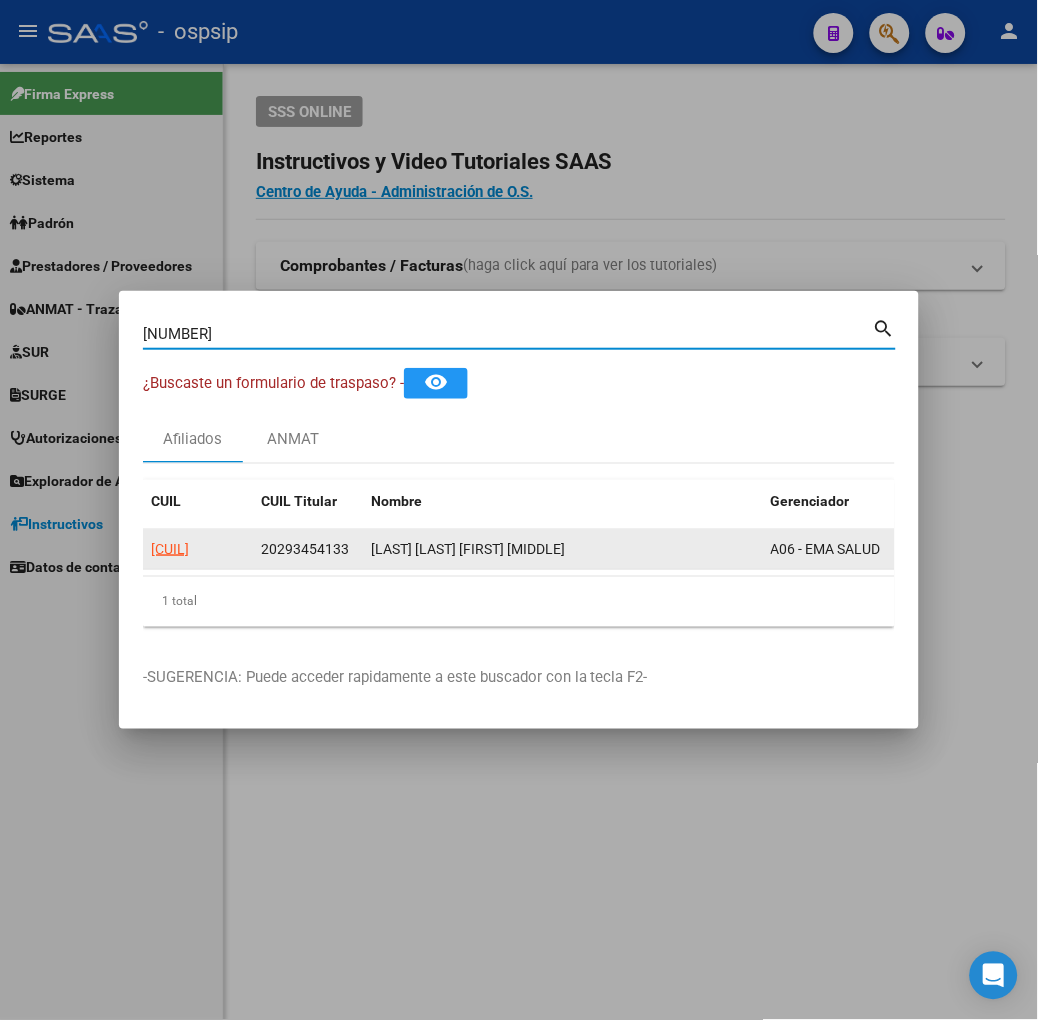 click on "[CUIL]" 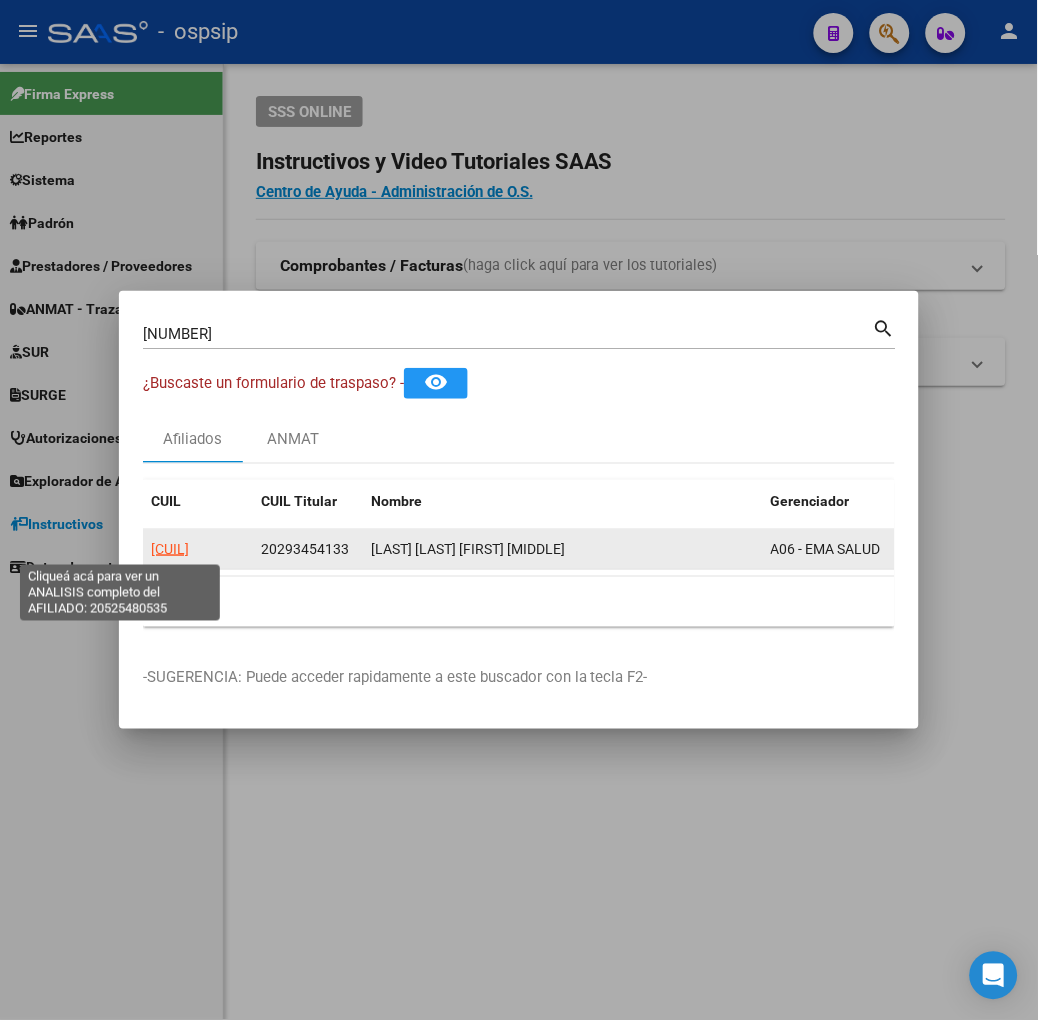 click on "[CUIL]" 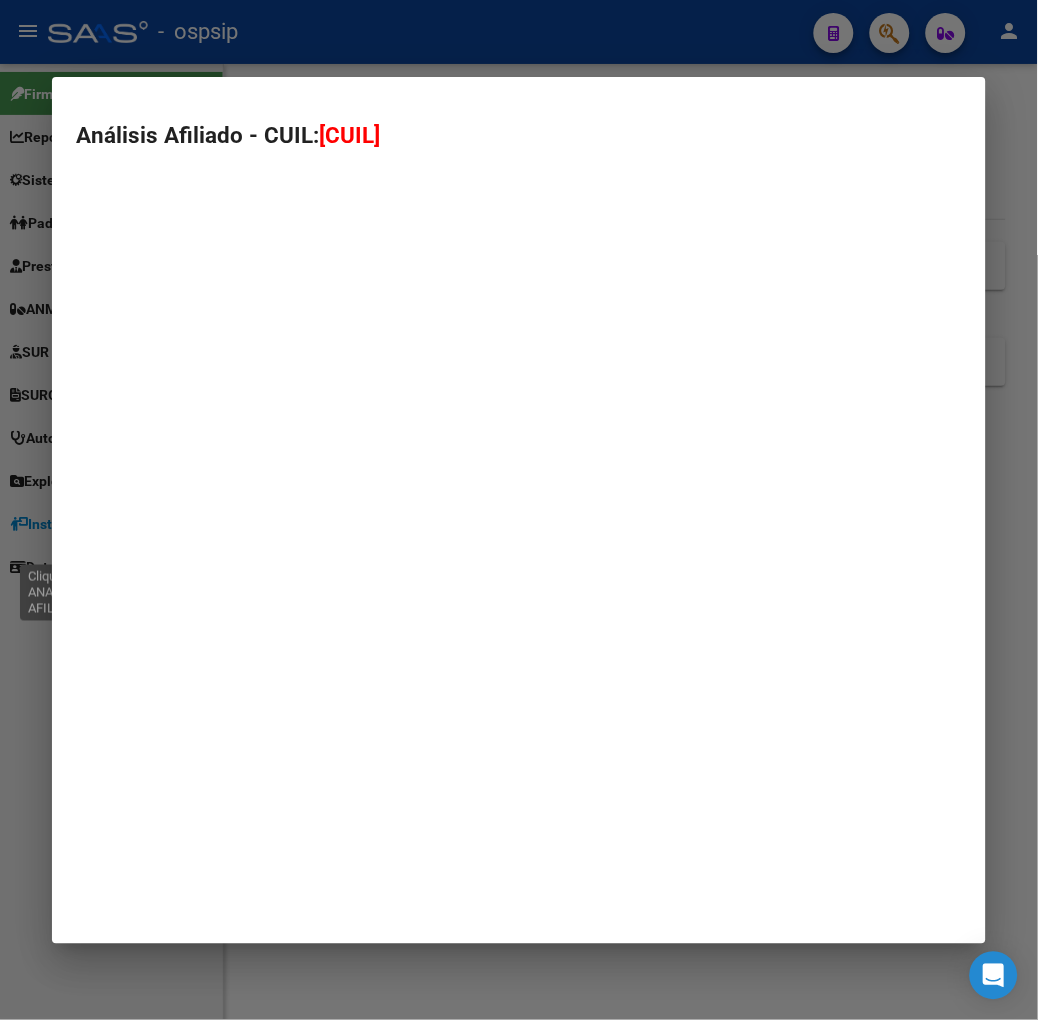 type on "[CUIL]" 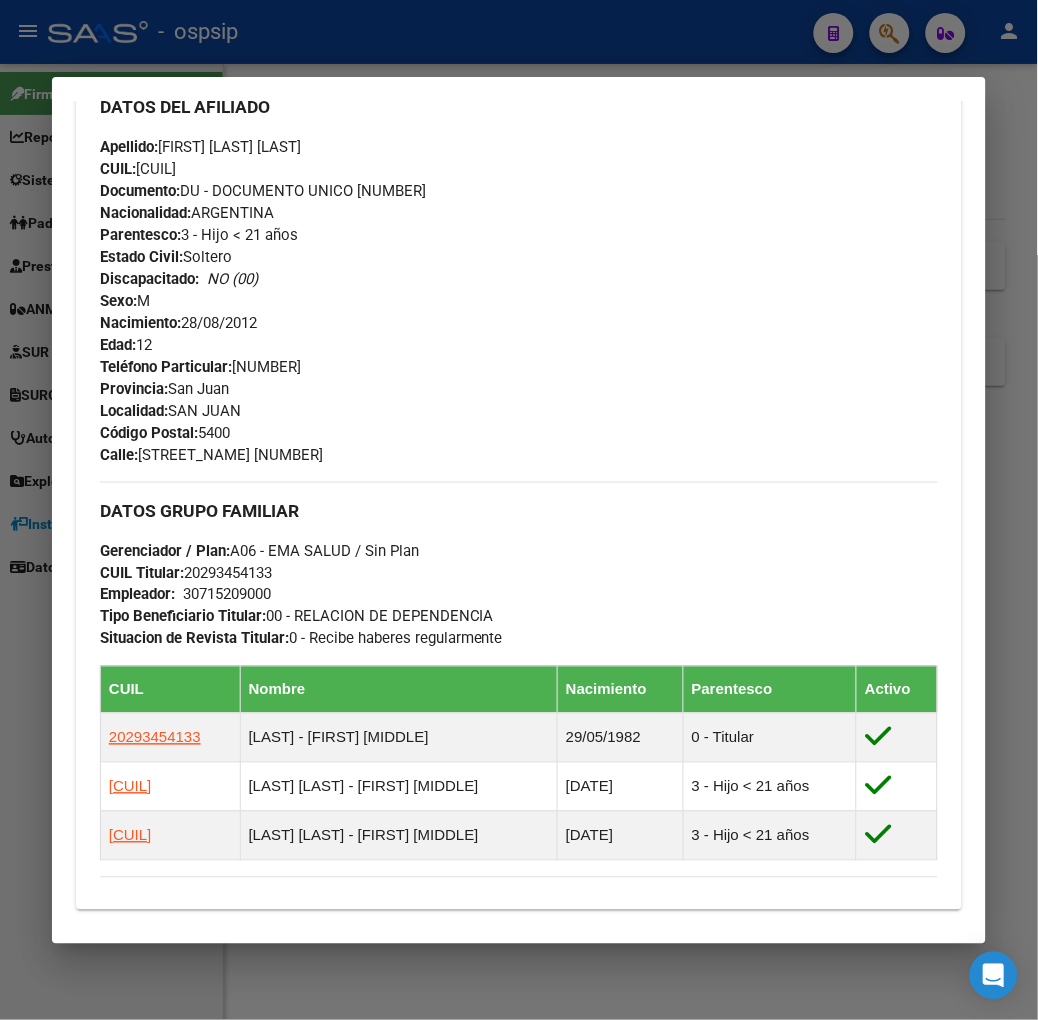 scroll, scrollTop: 962, scrollLeft: 0, axis: vertical 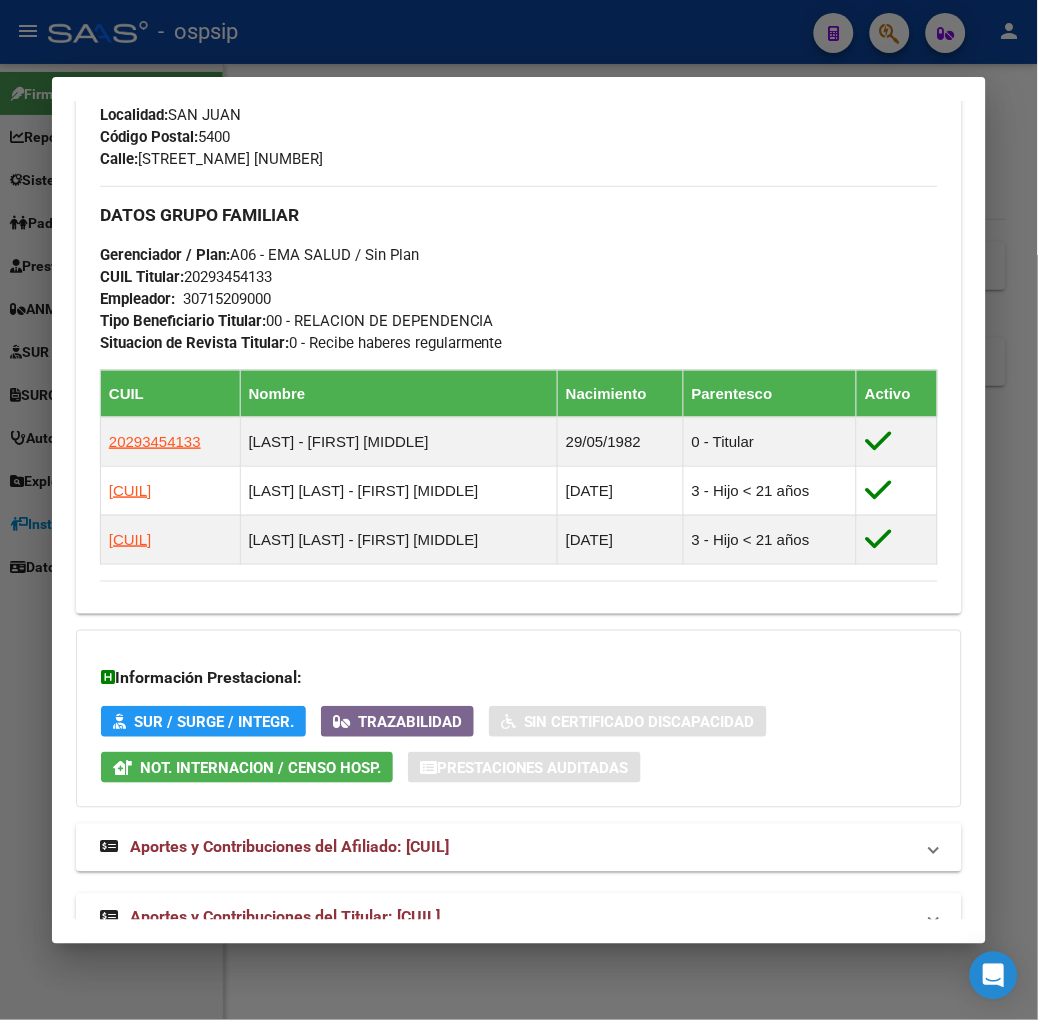 click on "Aportes y Contribuciones del Titular: [CUIL]" at bounding box center [285, 917] 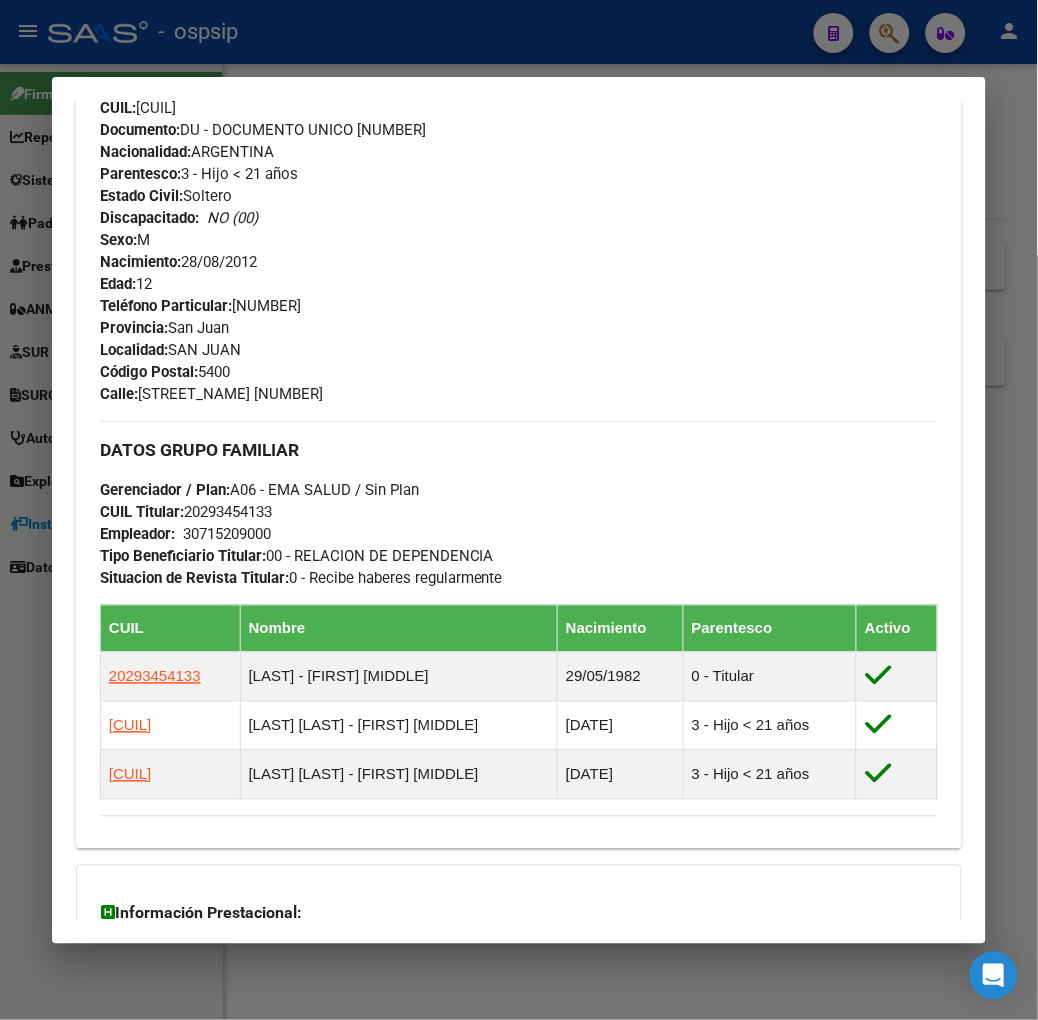 scroll, scrollTop: 0, scrollLeft: 0, axis: both 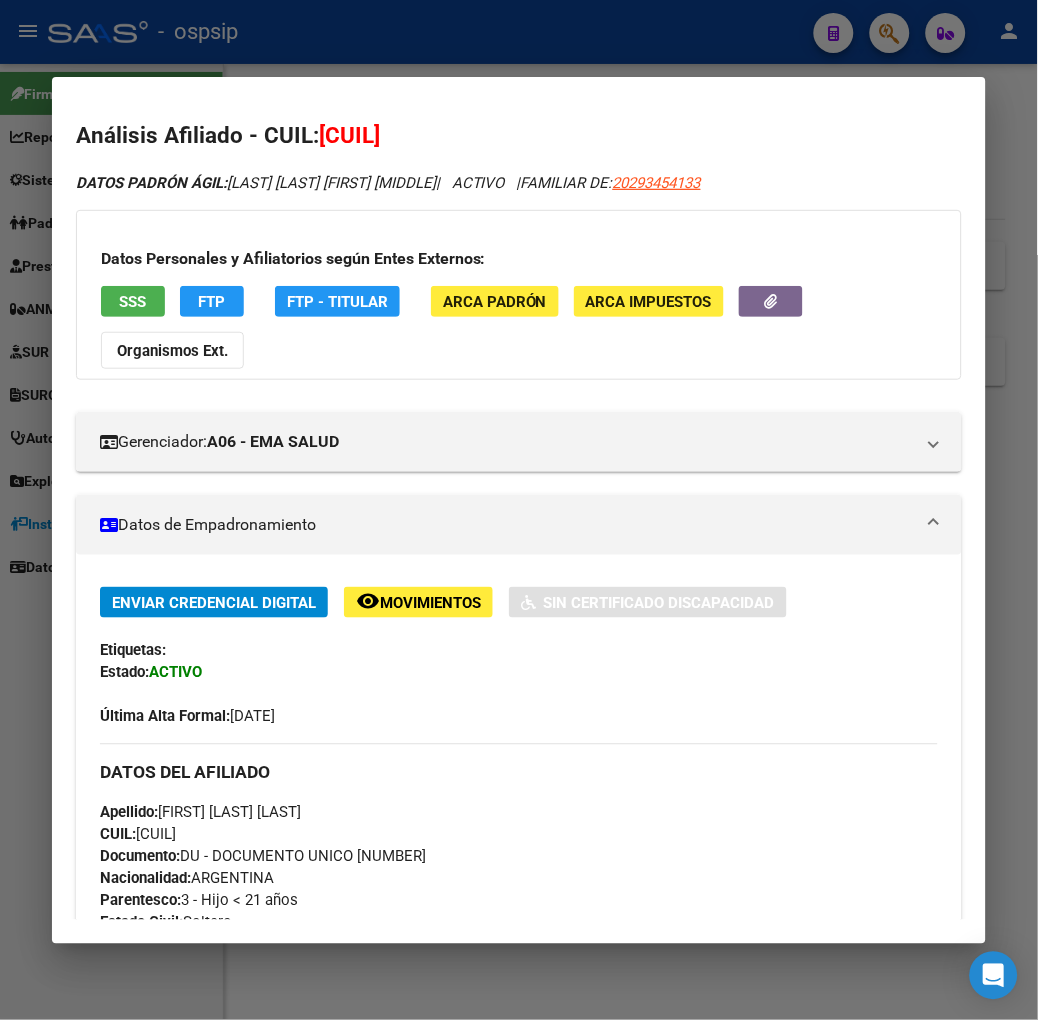 click on "SSS" at bounding box center (132, 302) 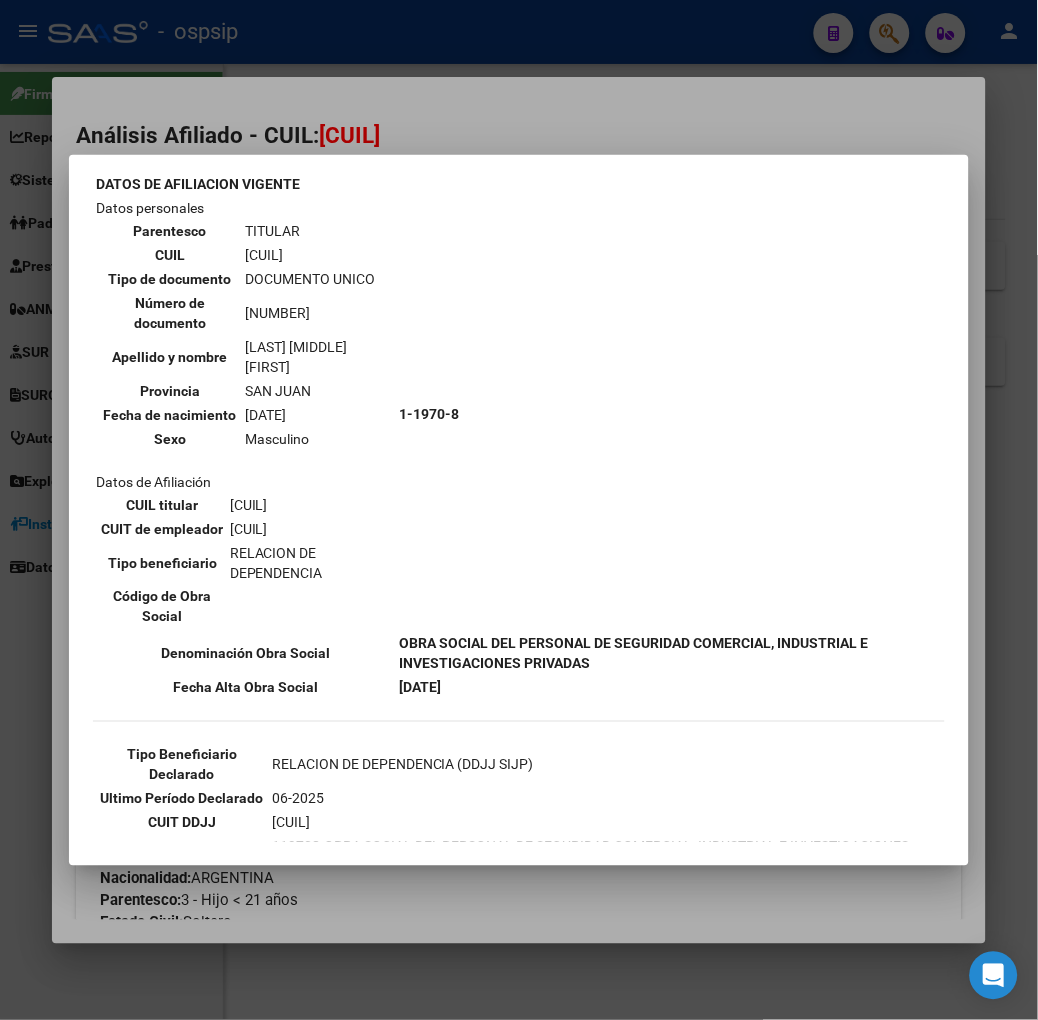 scroll, scrollTop: 222, scrollLeft: 0, axis: vertical 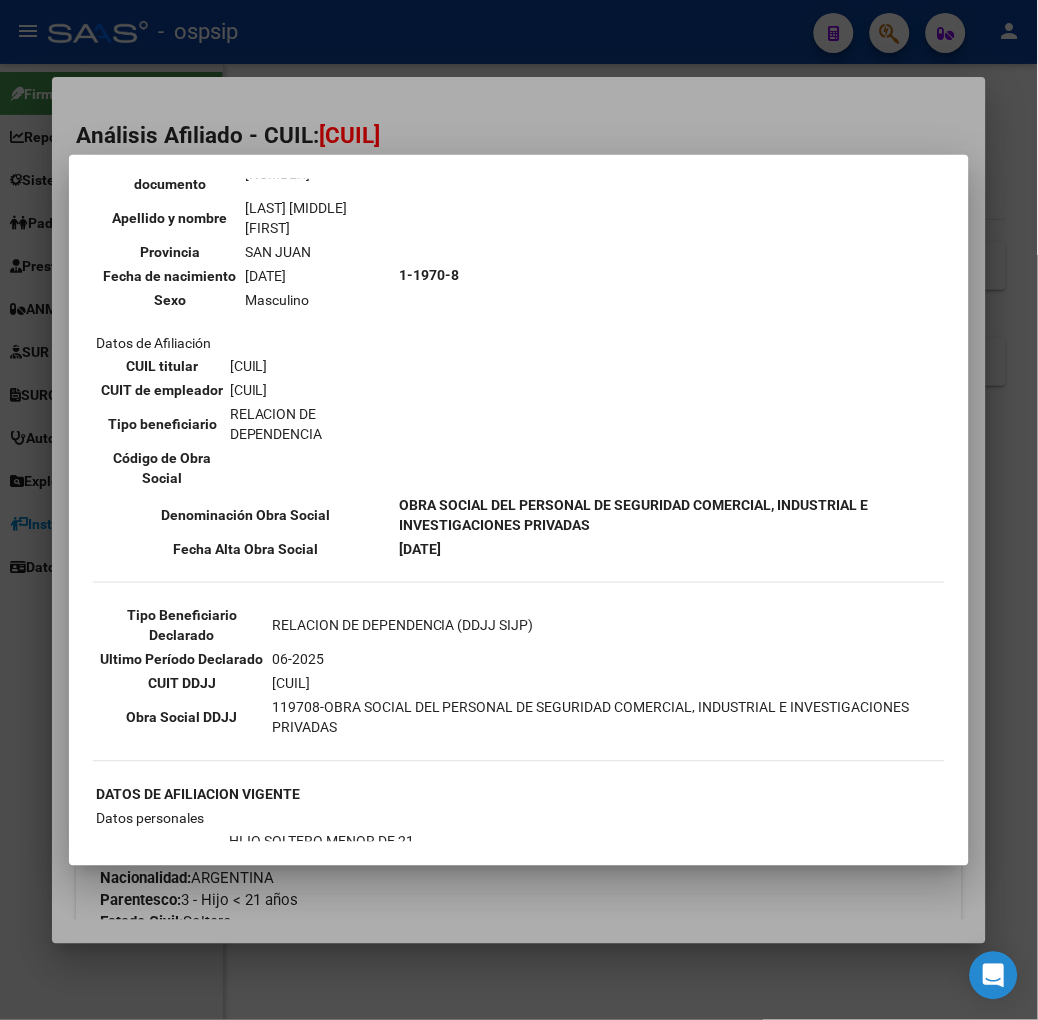 click at bounding box center [519, 510] 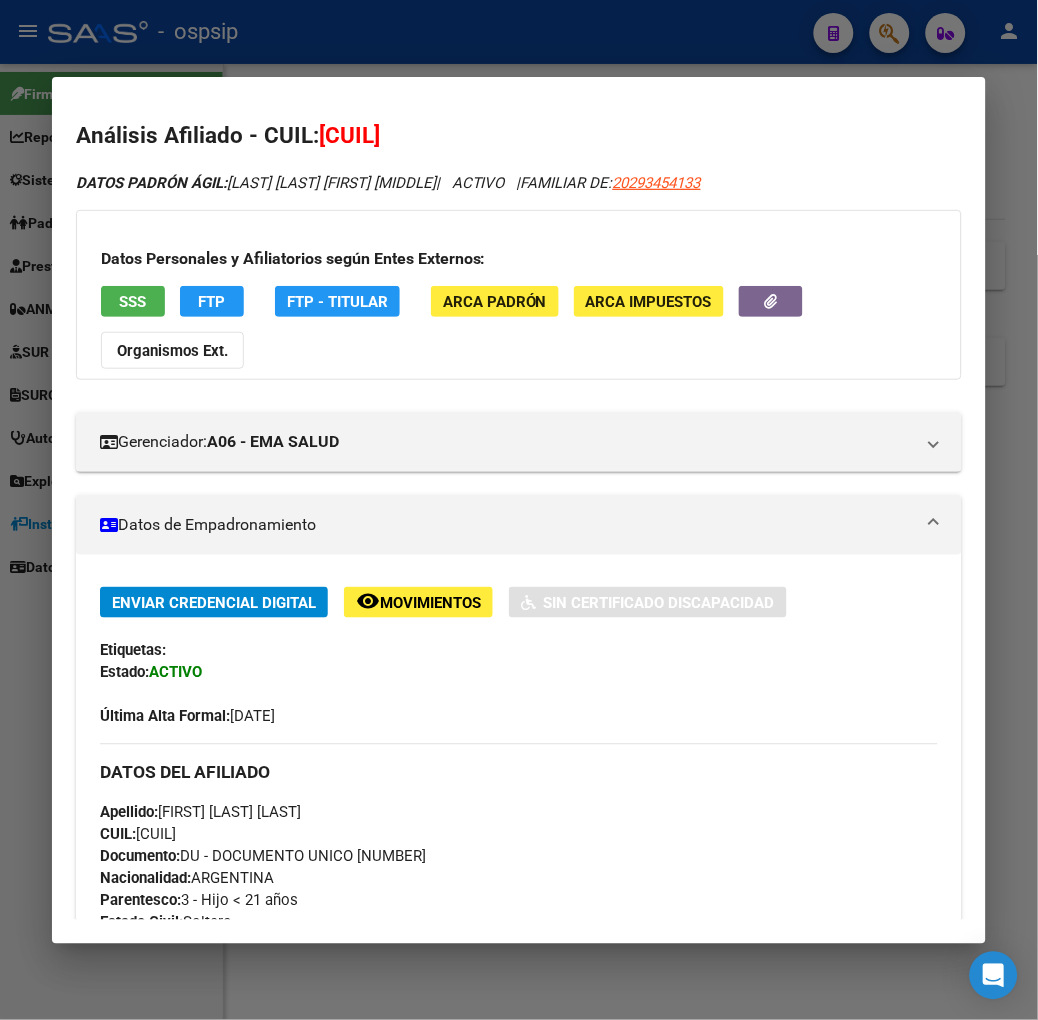 click at bounding box center [519, 510] 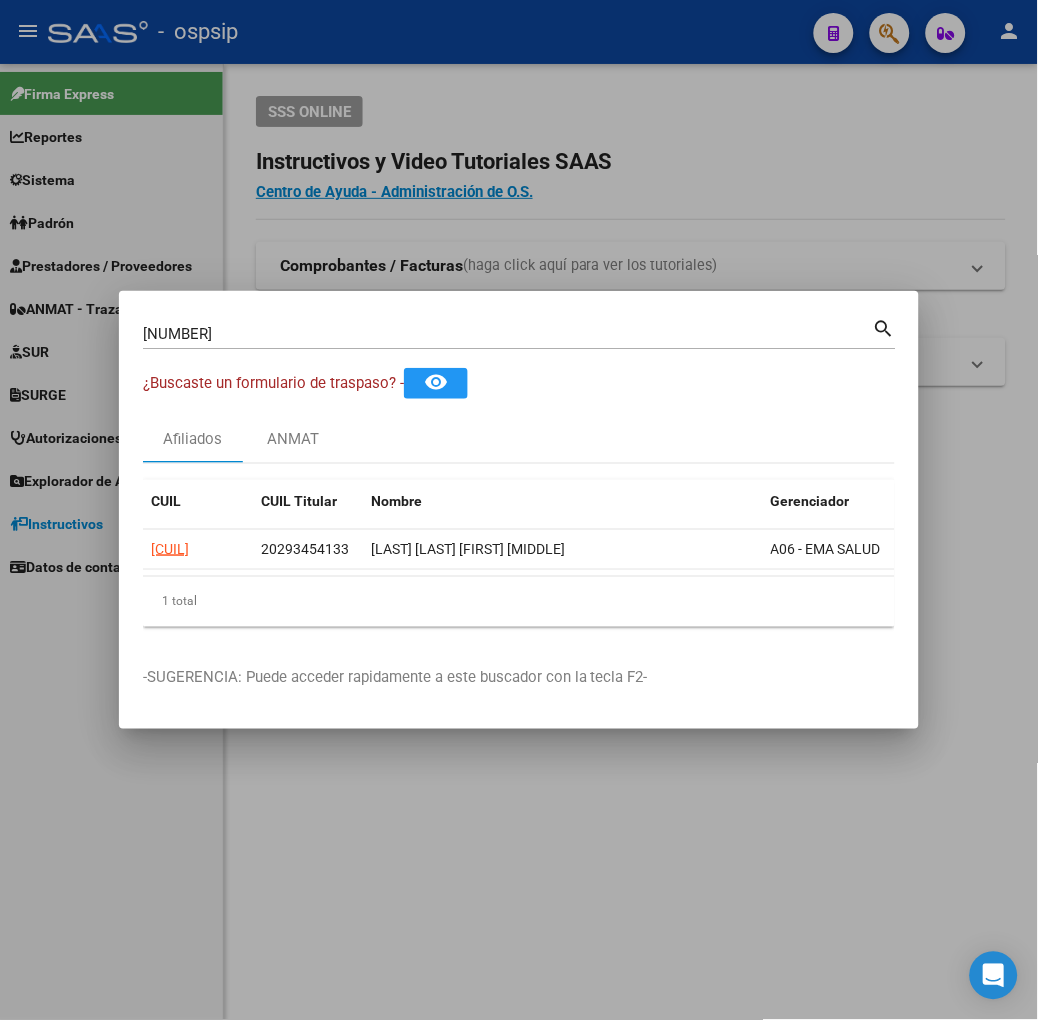click on "[NUMBER] Buscar (apellido, dni, cuil, nro traspaso, cuit, obra social)" at bounding box center (508, 334) 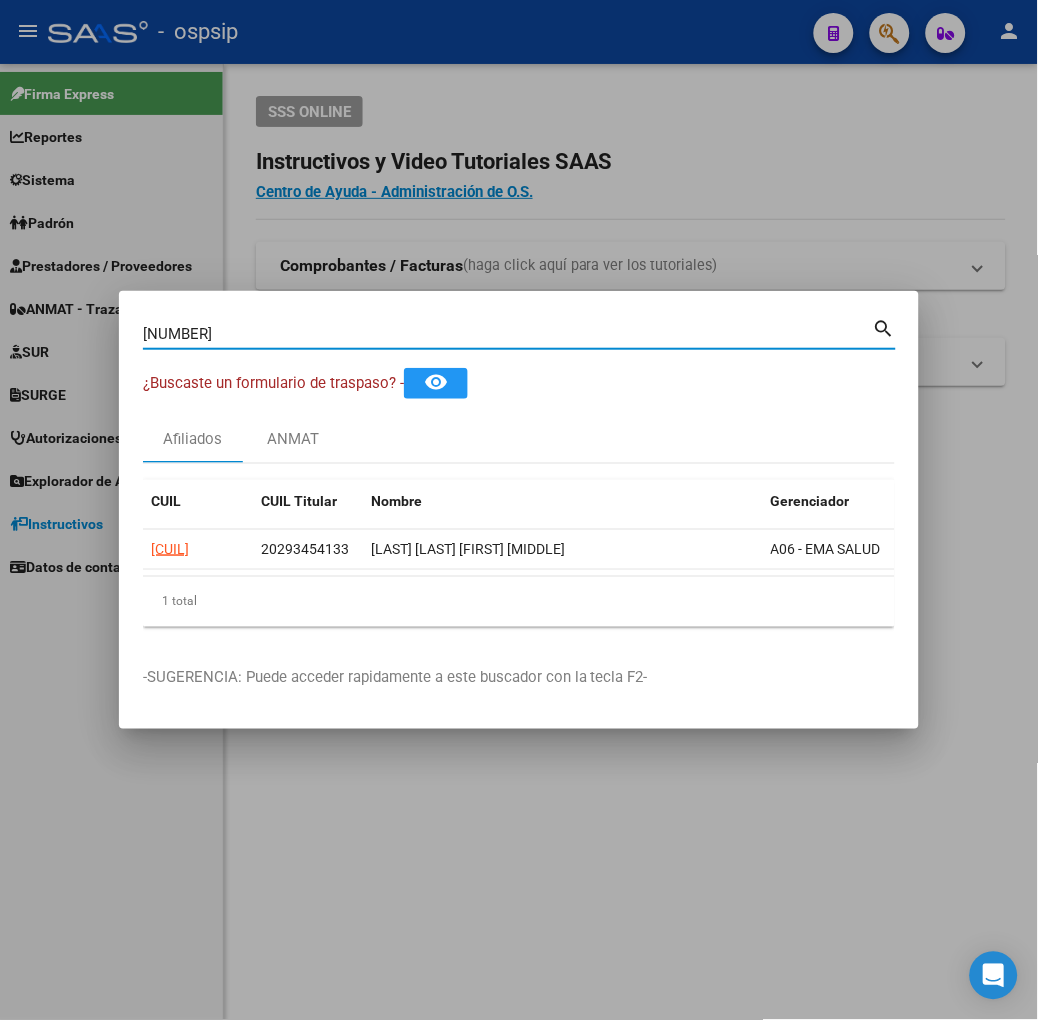 click on "[NUMBER] Buscar (apellido, dni, cuil, nro traspaso, cuit, obra social)" at bounding box center [508, 334] 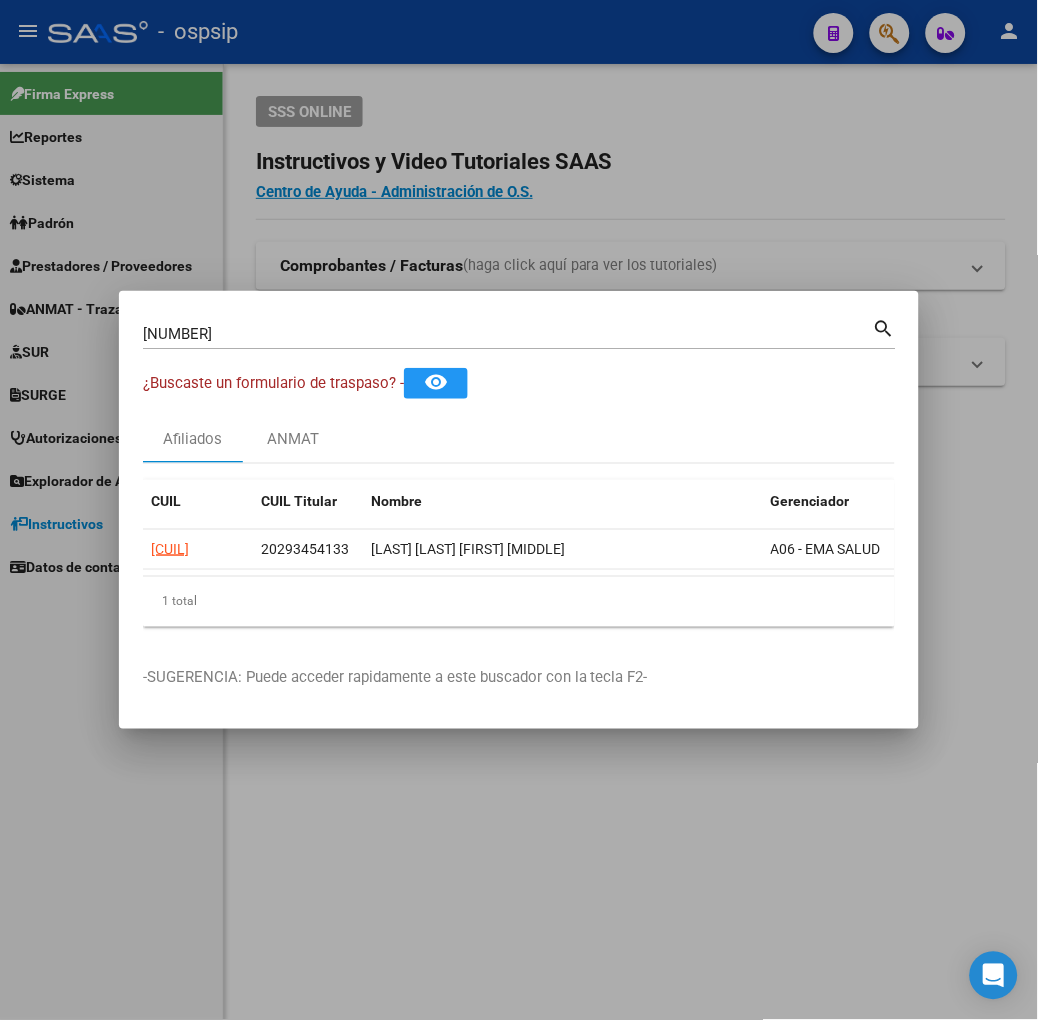 click on "[NUMBER] Buscar (apellido, dni, cuil, nro traspaso, cuit, obra social)" at bounding box center (508, 334) 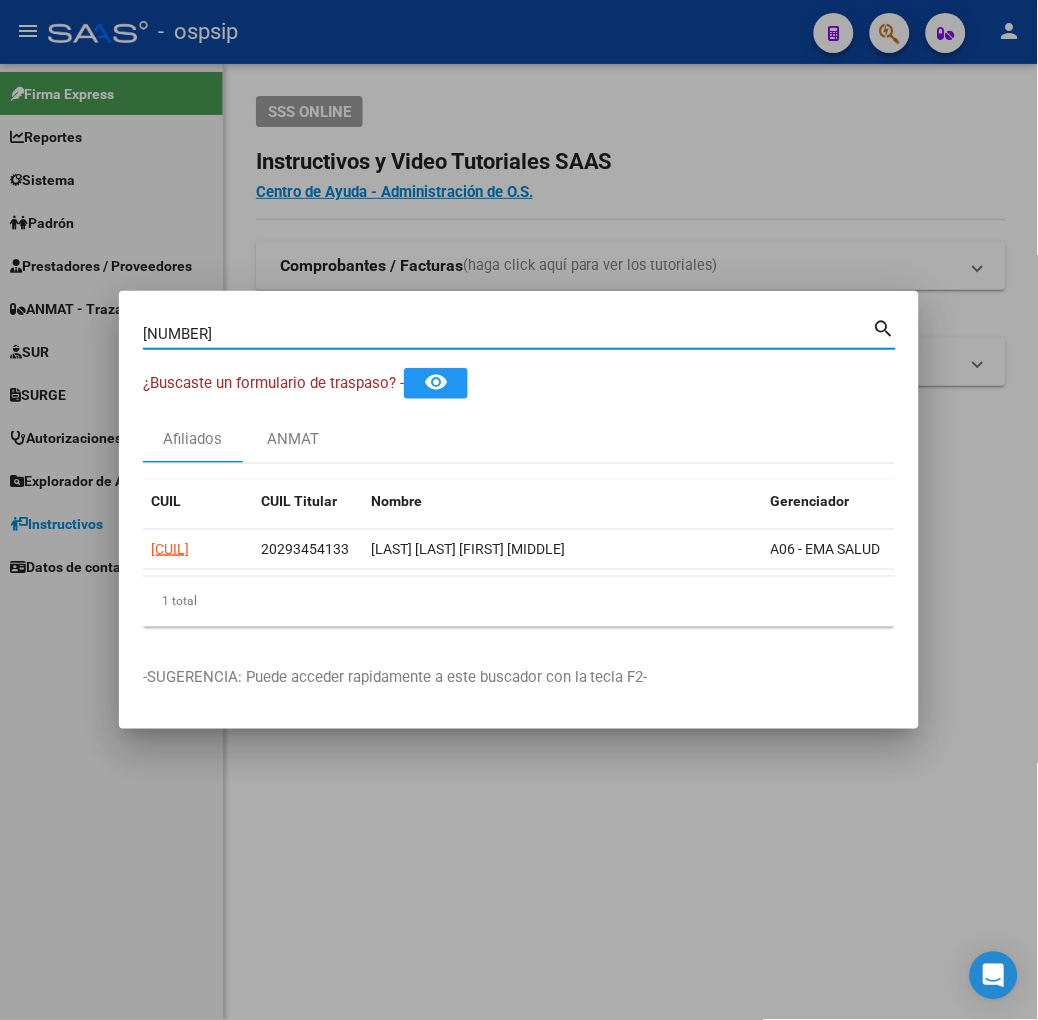 click on "[NUMBER]" at bounding box center (508, 334) 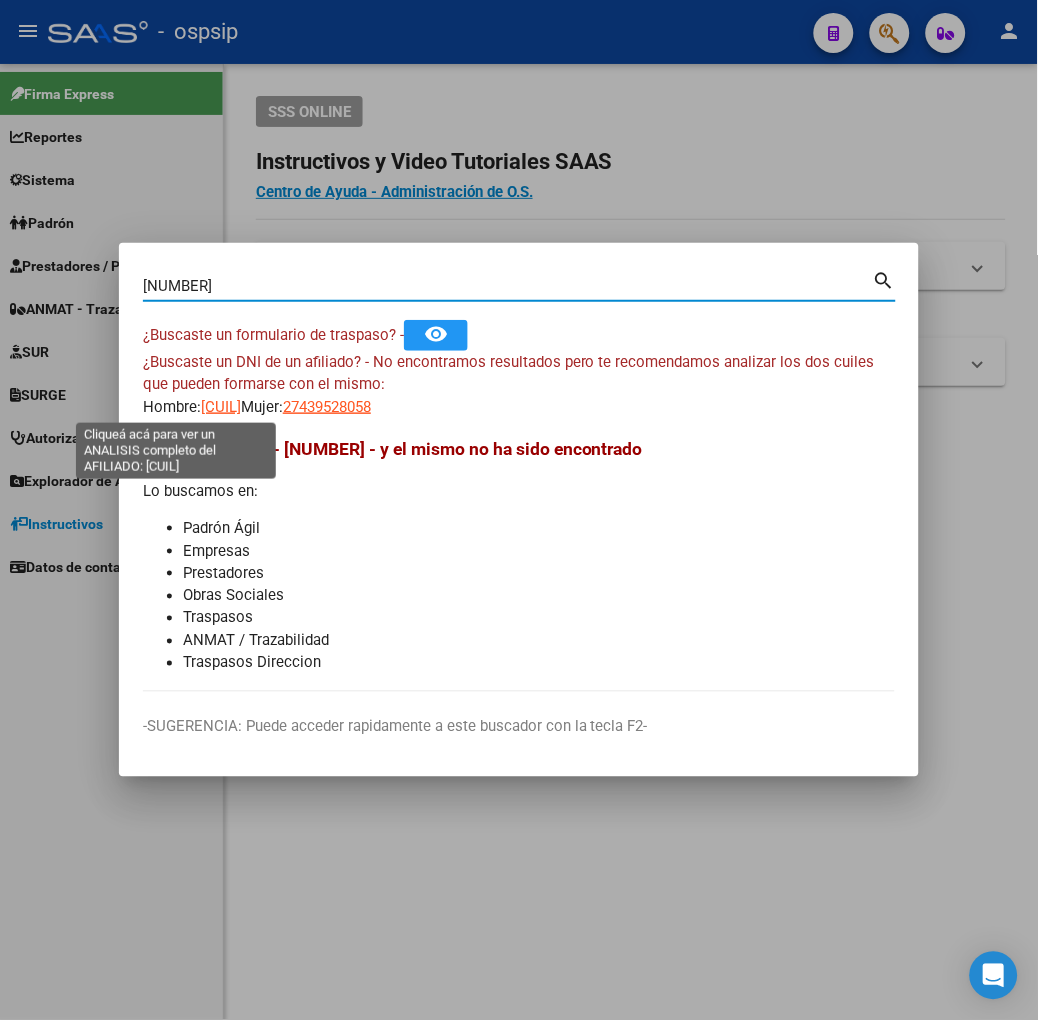 click on "[CUIL]" at bounding box center [221, 407] 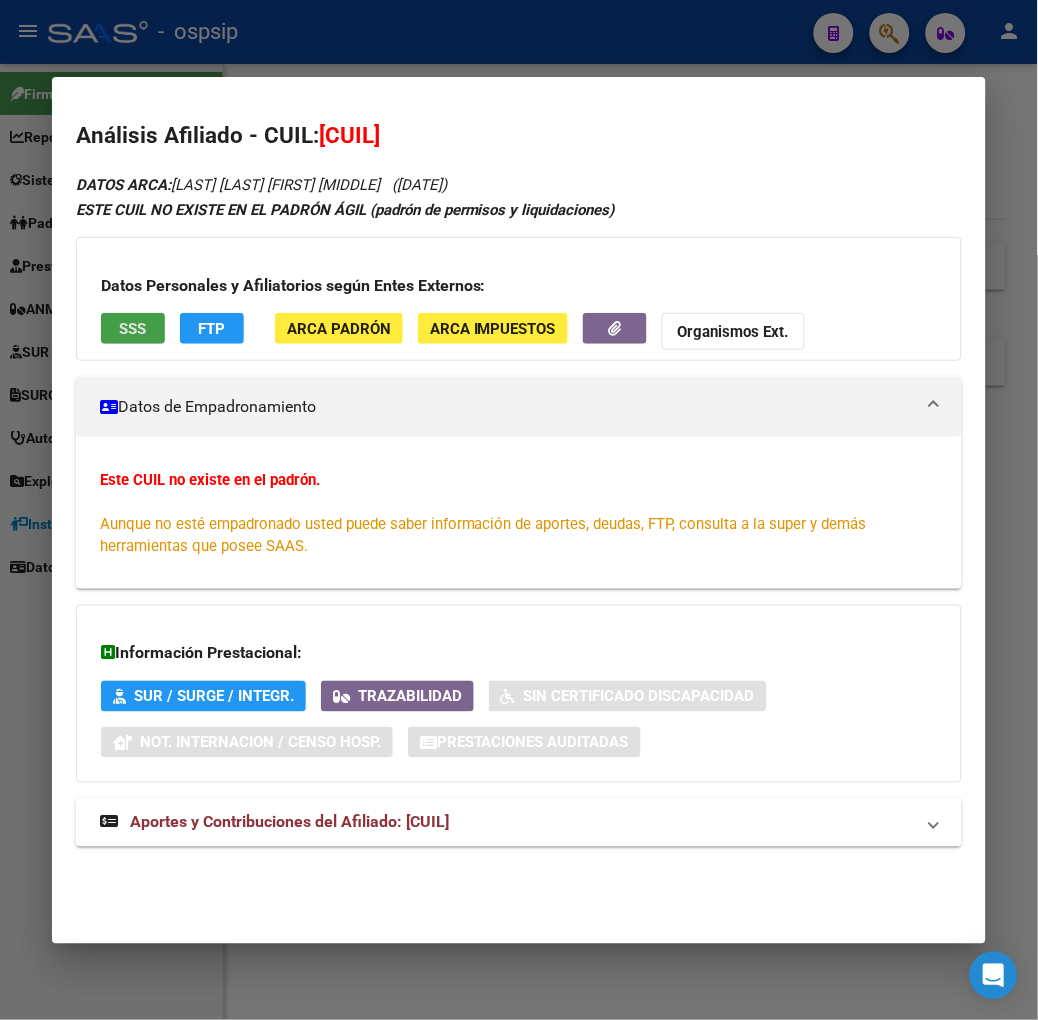 click on "SSS" at bounding box center (133, 328) 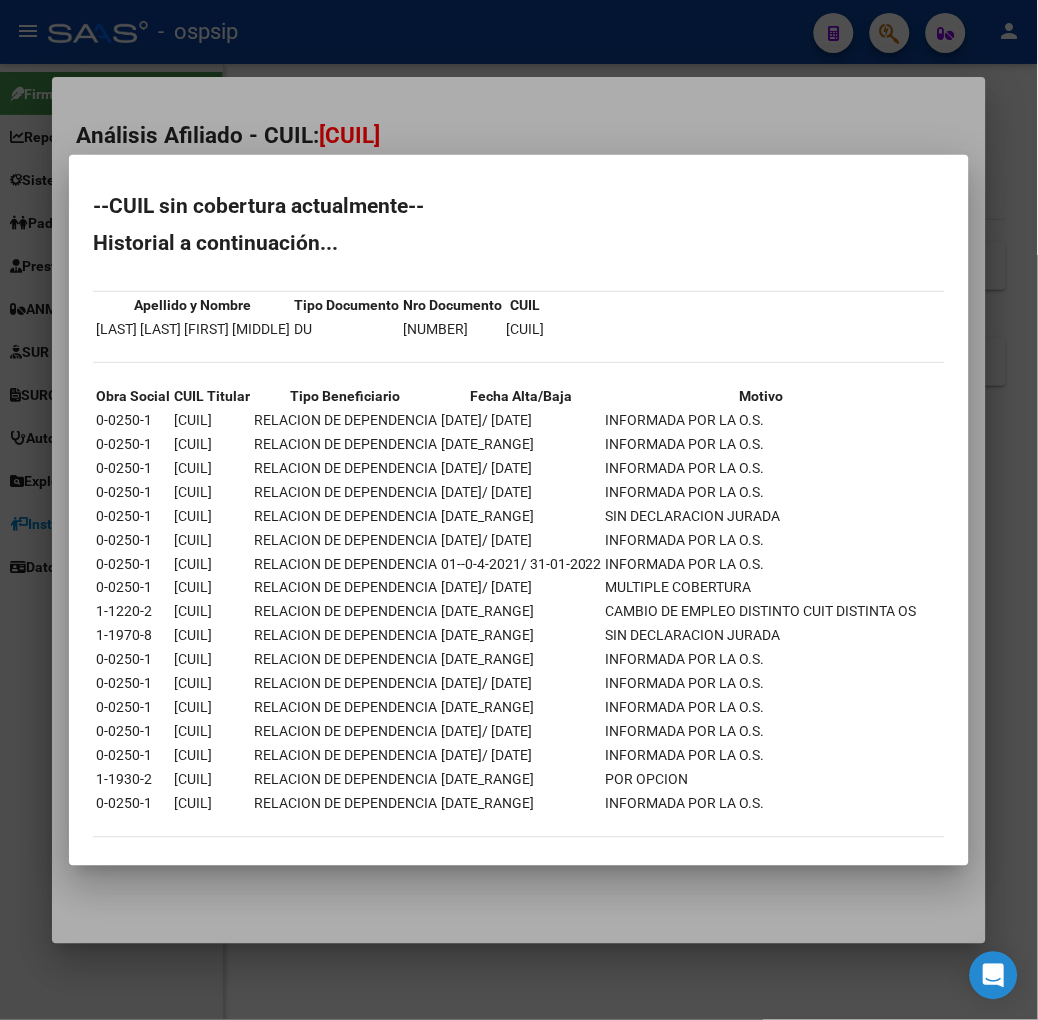 drag, startPoint x: 53, startPoint y: 625, endPoint x: 758, endPoint y: 628, distance: 705.0064 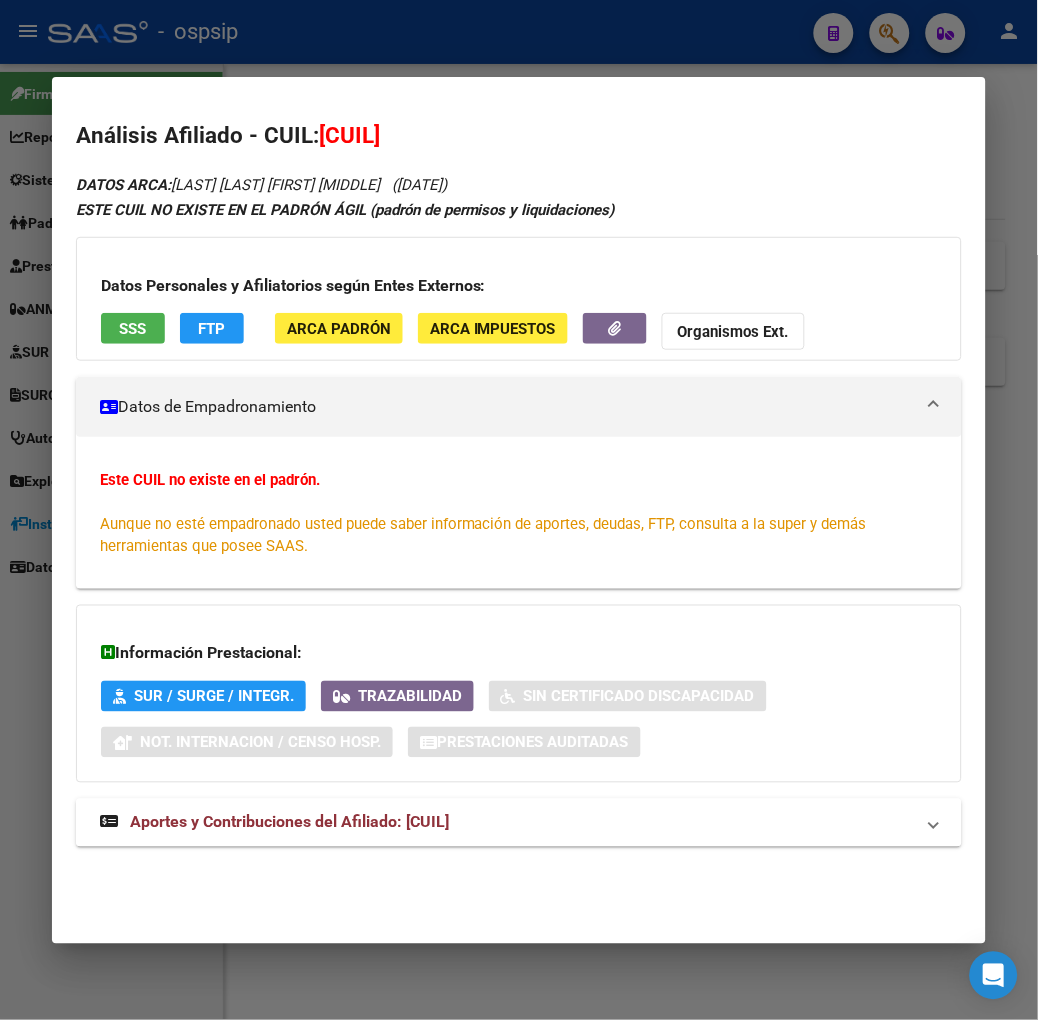 click on "Aportes y Contribuciones del Afiliado: [CUIL]" at bounding box center (289, 822) 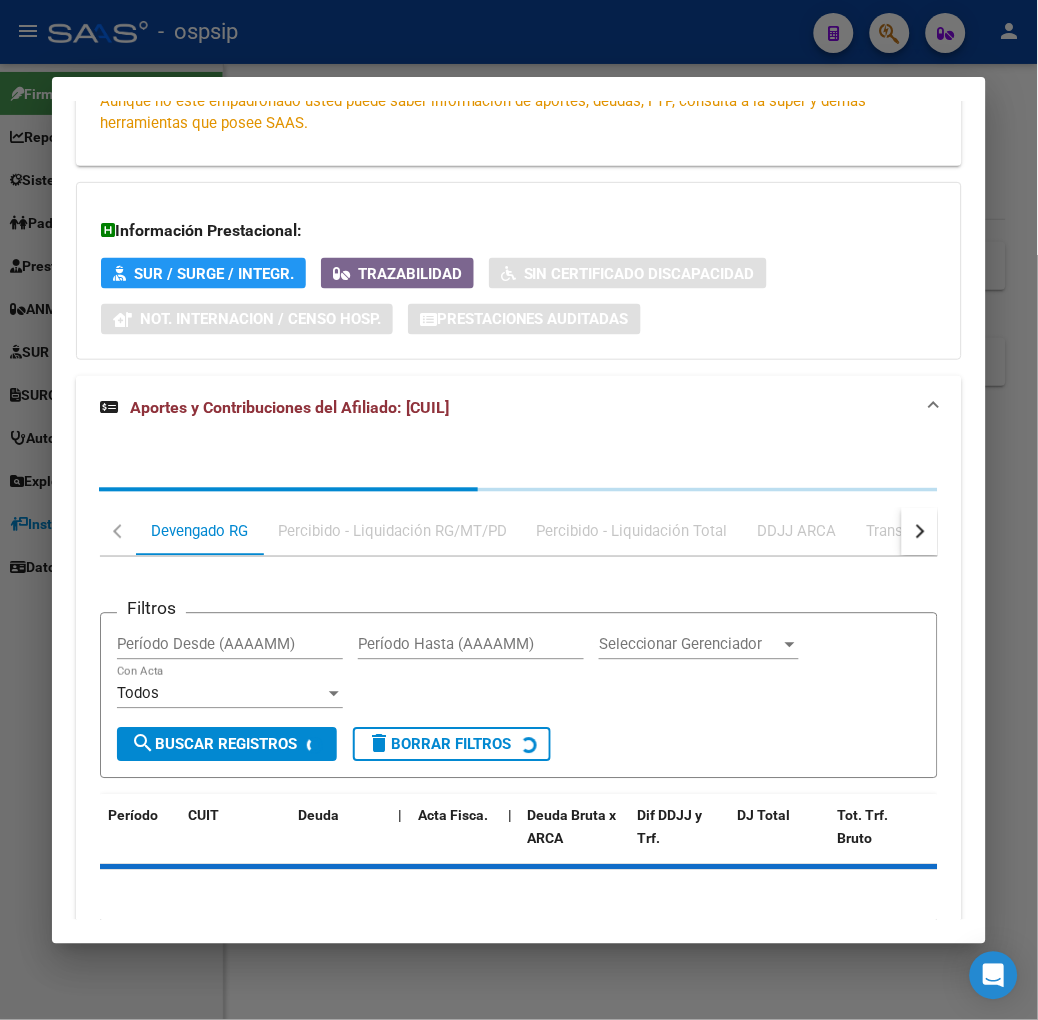 scroll, scrollTop: 516, scrollLeft: 0, axis: vertical 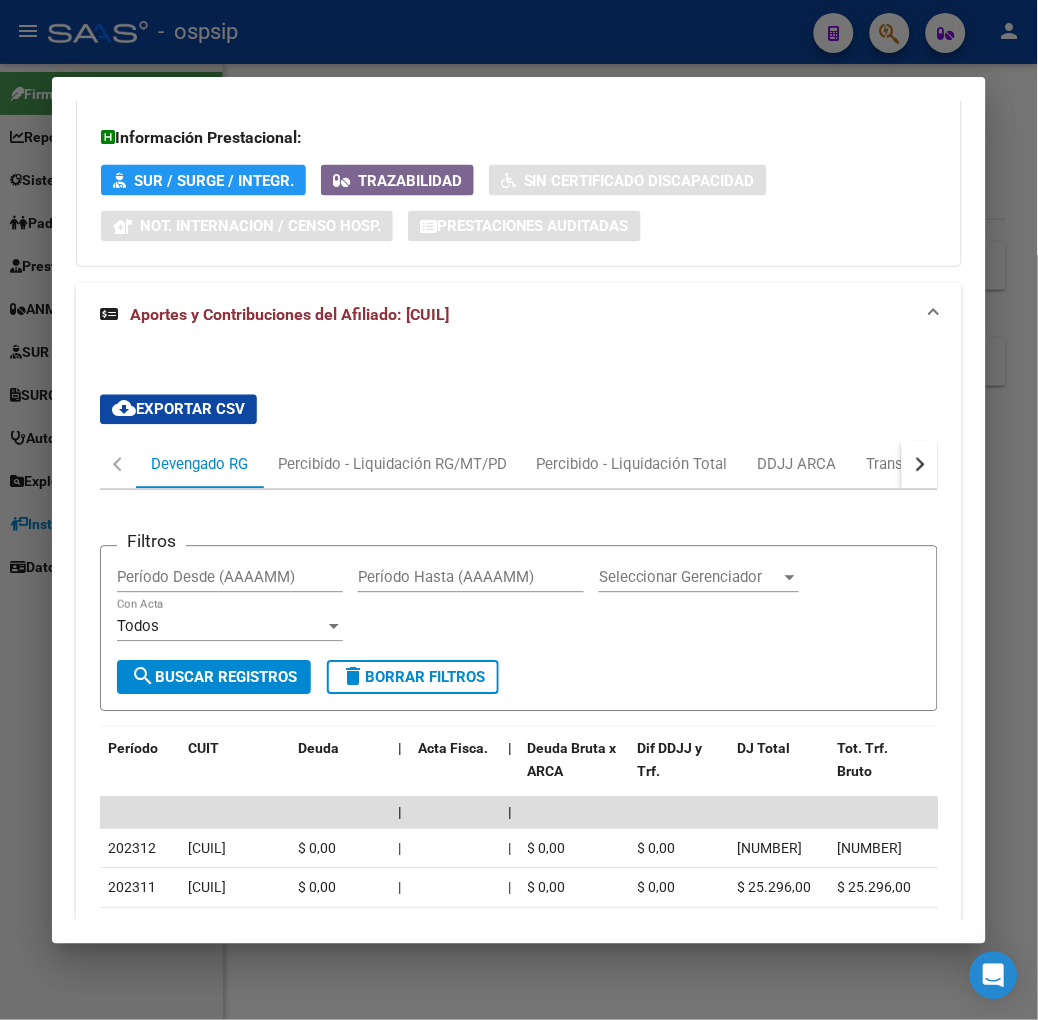 click on "Filtros Período Desde (AAAAMM) Período Hasta (AAAAMM) Seleccionar Gerenciador Seleccionar Gerenciador Todos Con Acta search Buscar Registros delete Borrar Filtros Período CUIT Deuda | Acta Fisca. | Deuda Bruta x ARCA Dif DDJJ y Trf. DJ Total Tot. Trf. Bruto | Deuda Aporte DJ Aporte Total Transferido Aporte | Deuda Contr. DJ Contr. Total Trf Contr. | Intereses Contr. Intereses Aporte | Contr. Empresa Contr. Int. Empresa Aporte Int. Empresa | DJ Aporte Total DJ Aporte DJ Aporte Adicional DJ Aporte Adherentes | DJ Contr. Total DJ Contr. DJ Contr. Adicional | REMOSIMP c/Tope REMOSIMP (rem4) REMCONT (rem8) REM5 Corresponde Aportes Corresponde Contr. NOGRPFAM SECOBLIG FECPRESENT DJ Contribución CUIT Periodo DJ Aporte CUIT Periodo | Porcentaje Contr. Porcentaje Aporte | [YEAR] [CUIL] $ 0,00 | | $ 0,00 $ 0,00 $ 12.580,00 $ 12.580,00 | $ 0,00 $ 4.193,33 $ 4.193,33 | $ 0,00 $ 8.386,67 $ 8.386,67 | $ 0,00 $ 0,00 | $ 2.085.034,78 $ 0,00 $ 0,00 | $ 4.193,33 =" at bounding box center (519, 895) 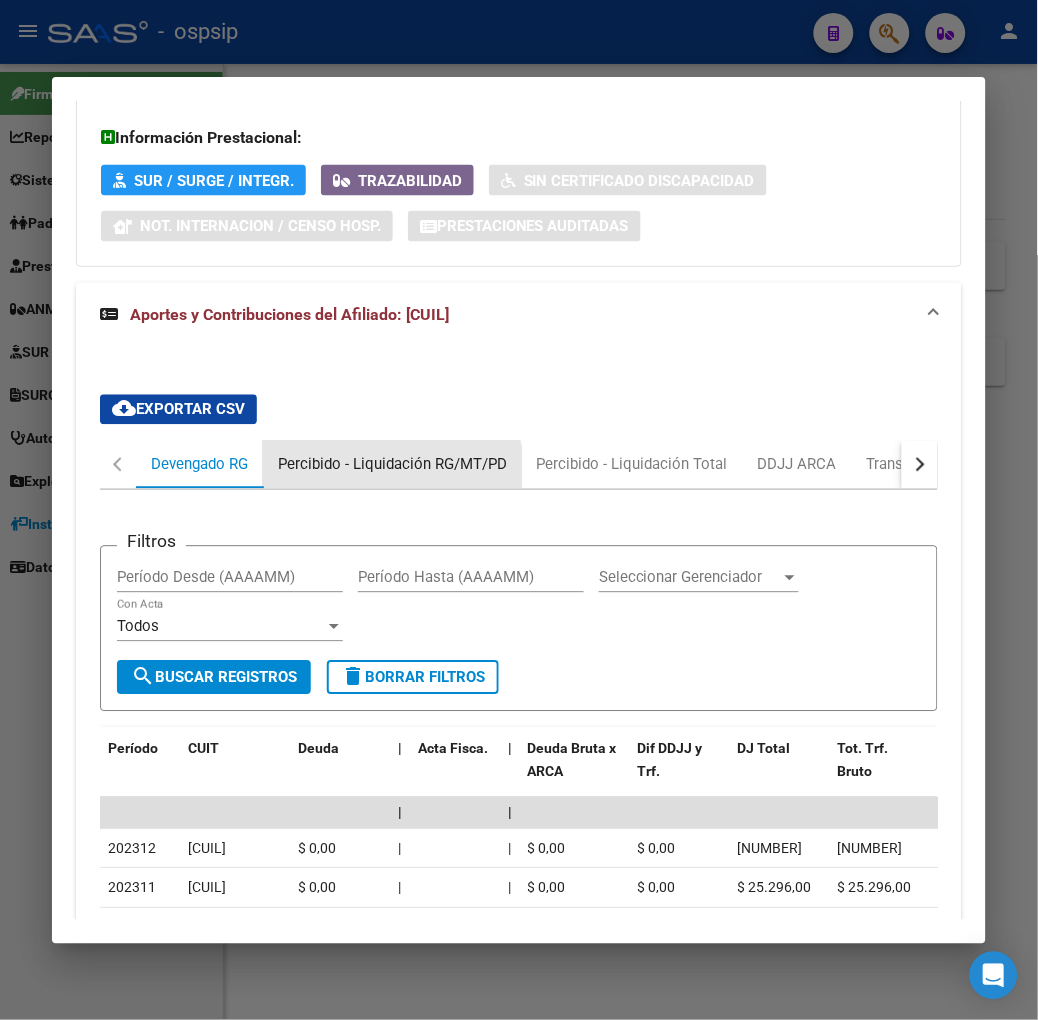 click on "Percibido - Liquidación RG/MT/PD" at bounding box center [392, 465] 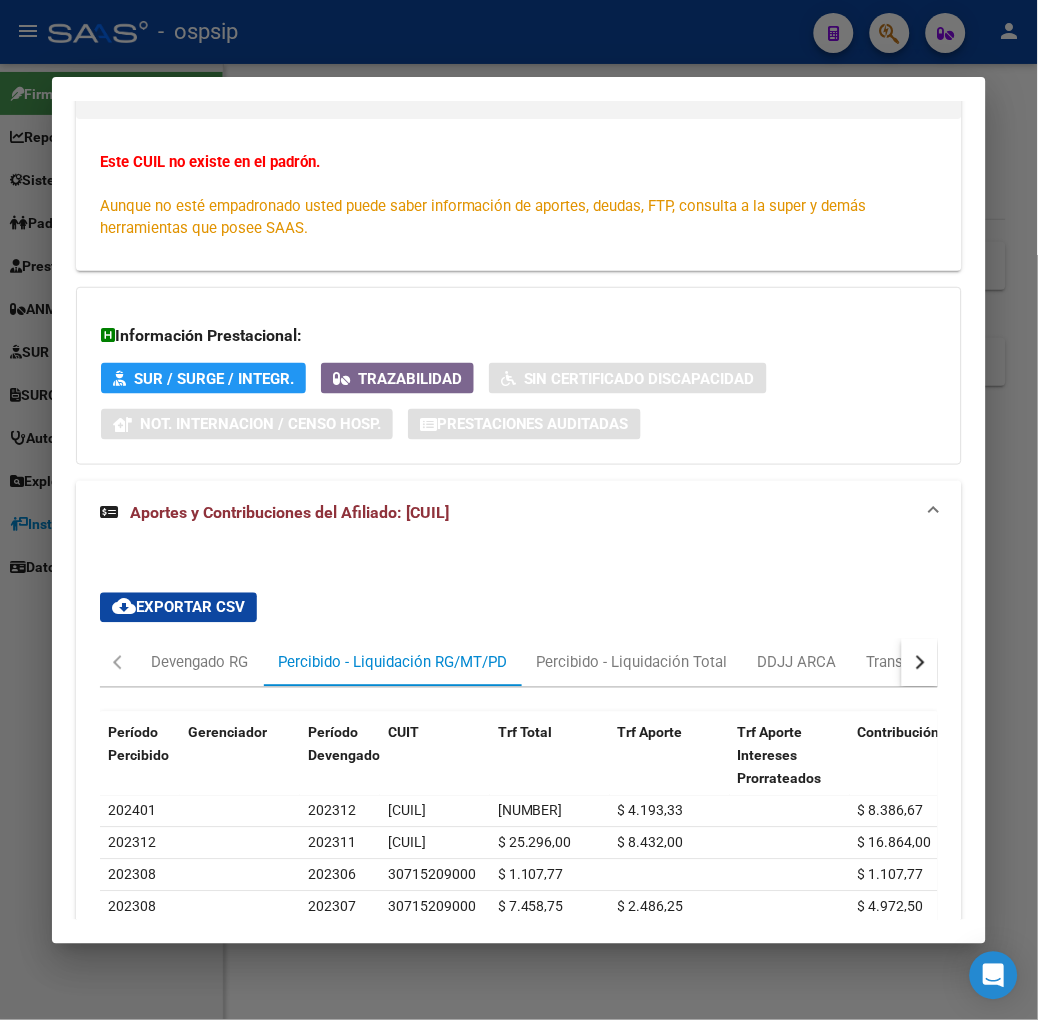 scroll, scrollTop: 516, scrollLeft: 0, axis: vertical 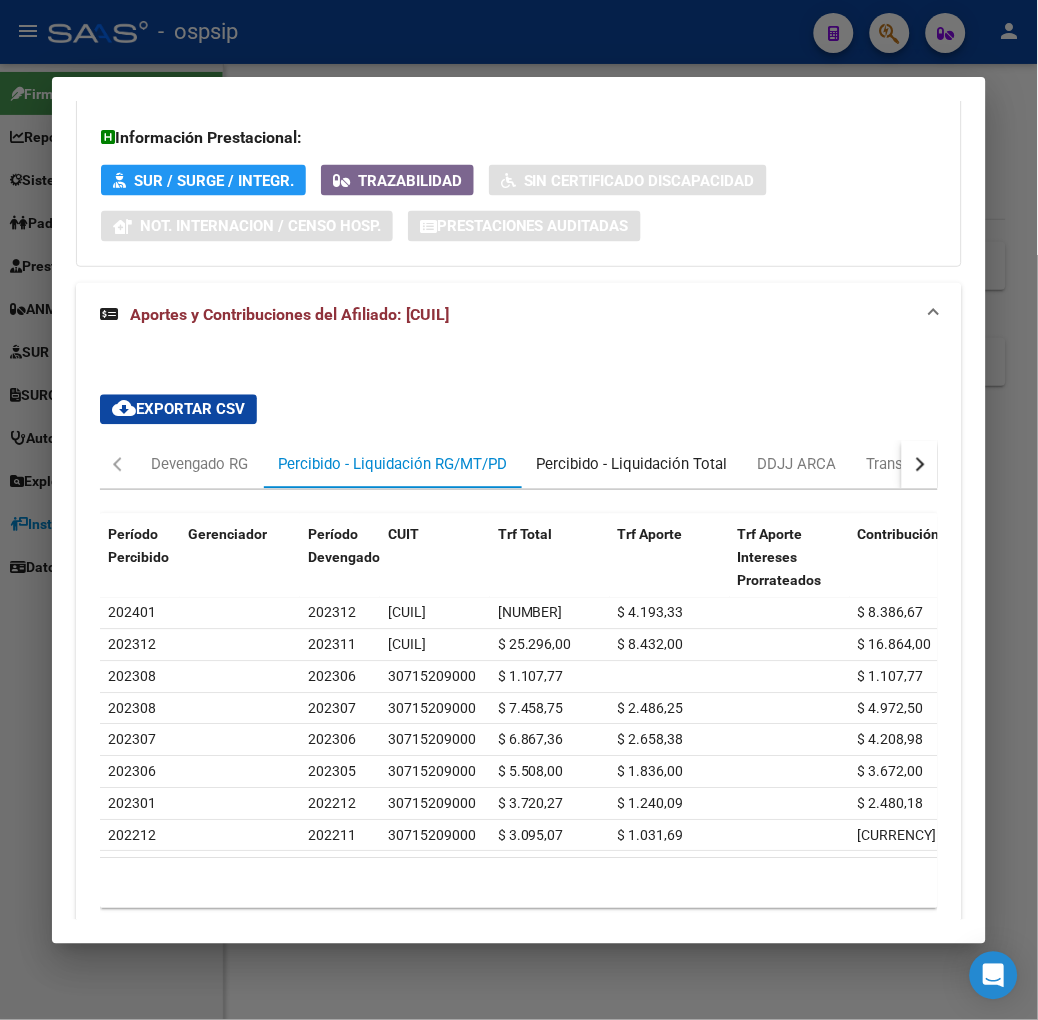 click on "Percibido - Liquidación Total" at bounding box center (632, 465) 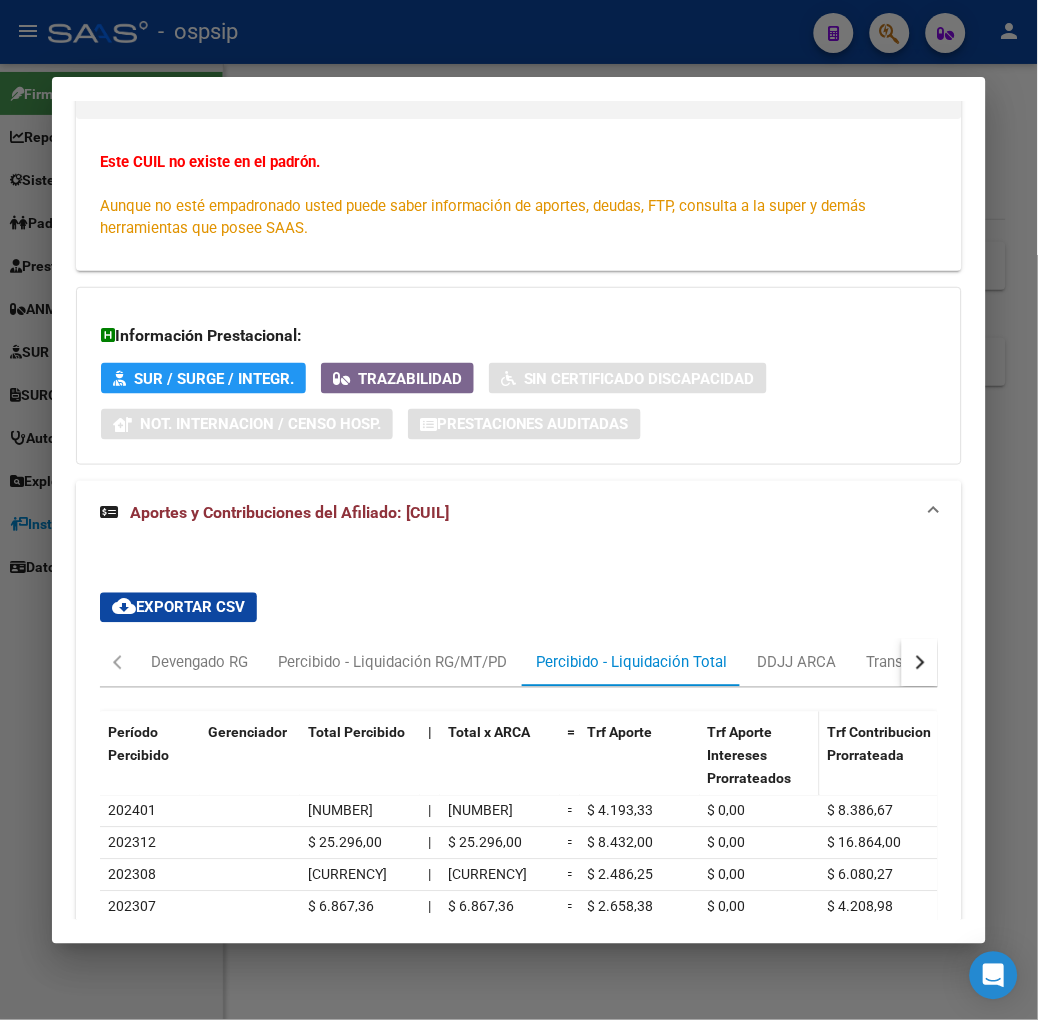 scroll, scrollTop: 516, scrollLeft: 0, axis: vertical 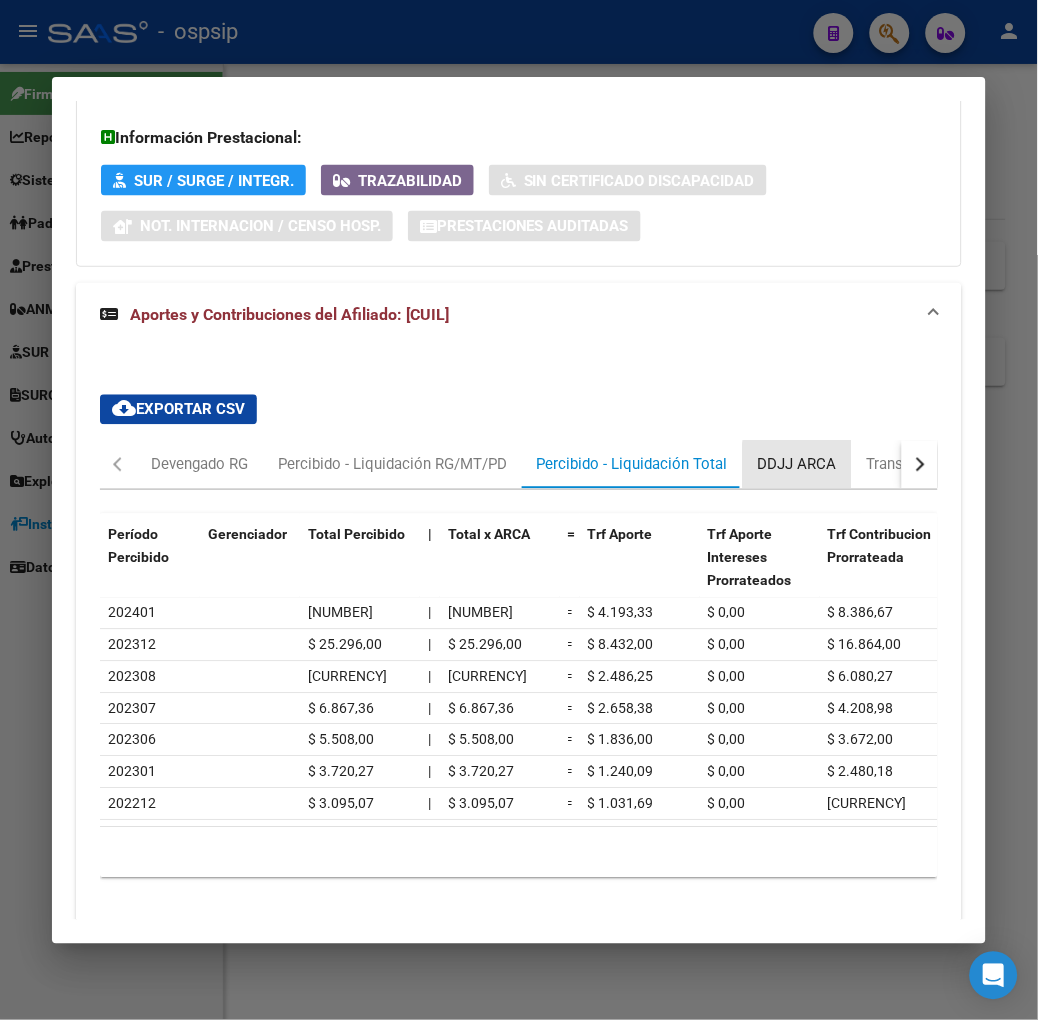 click on "DDJJ ARCA" at bounding box center (797, 465) 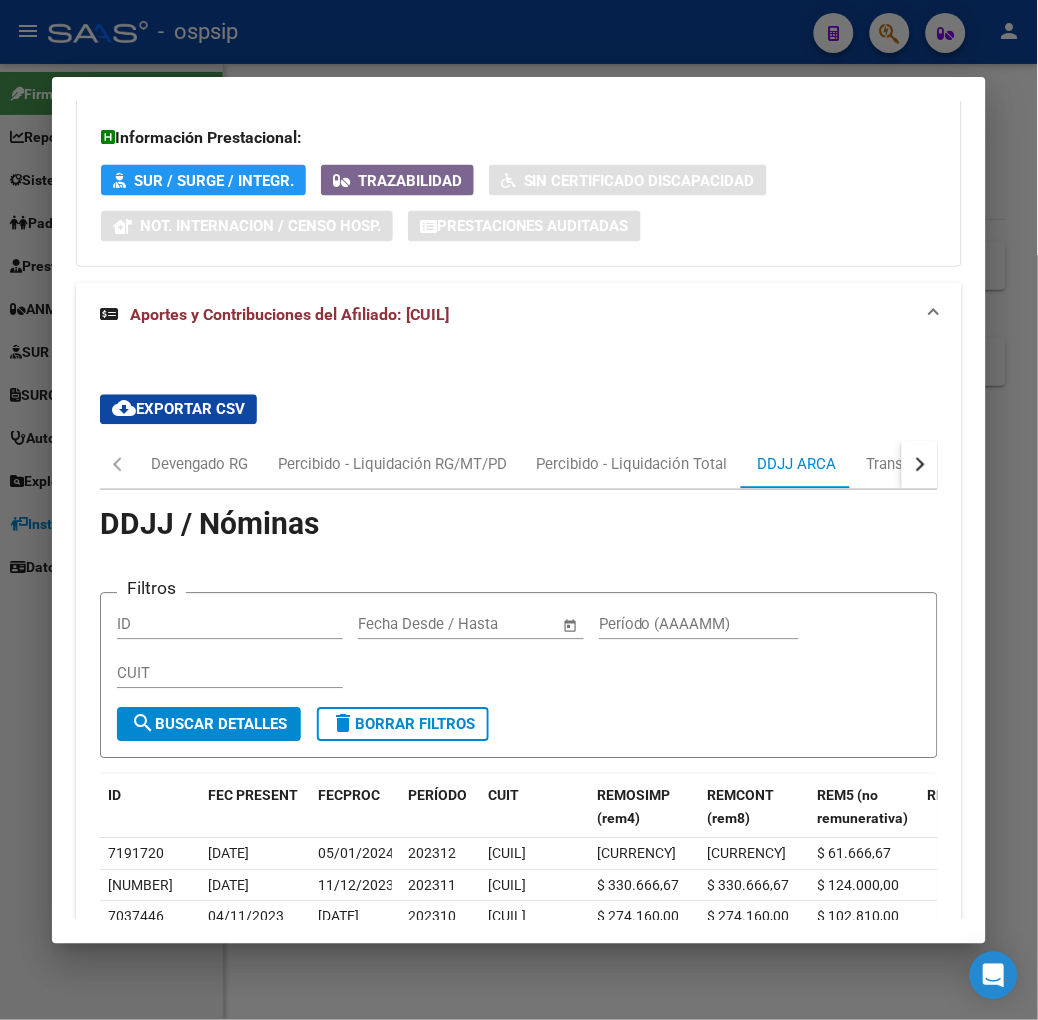 click at bounding box center (920, 465) 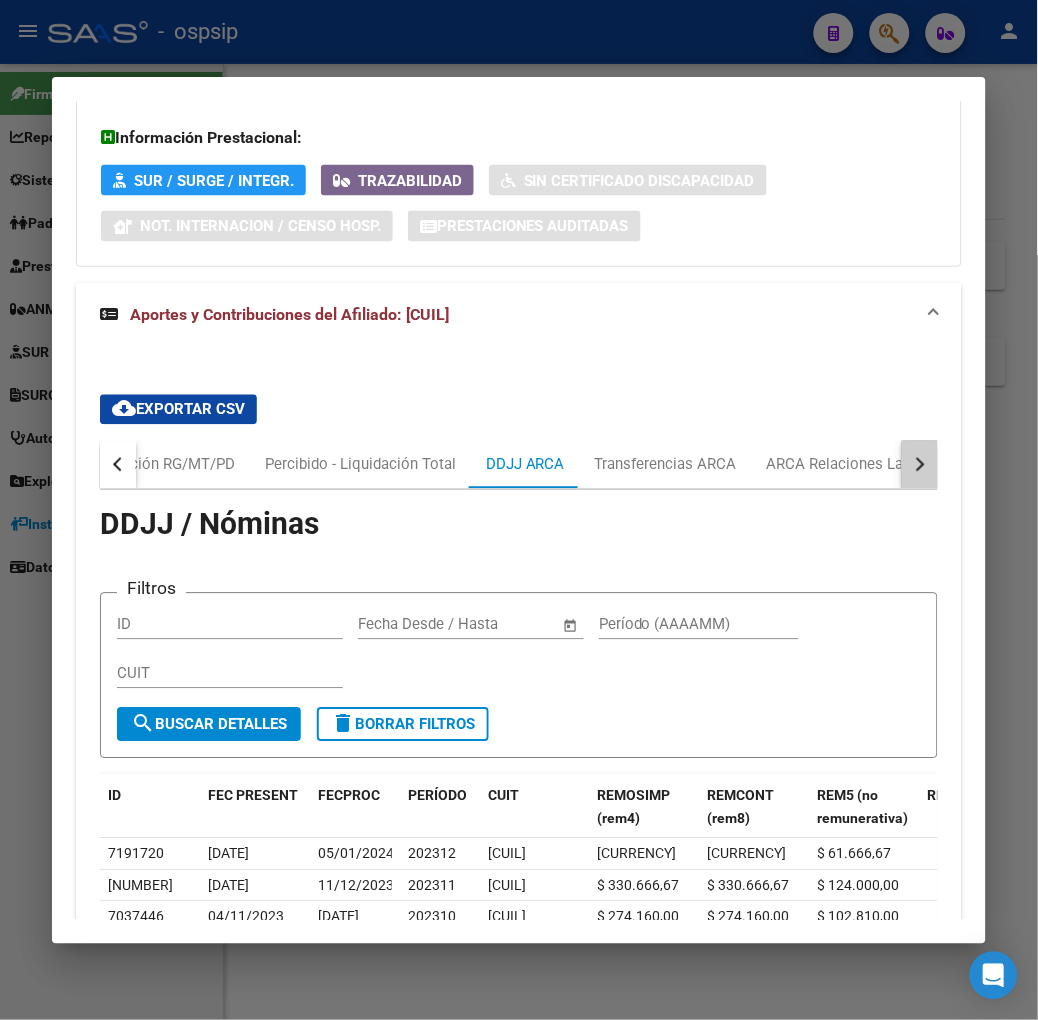 click at bounding box center (920, 465) 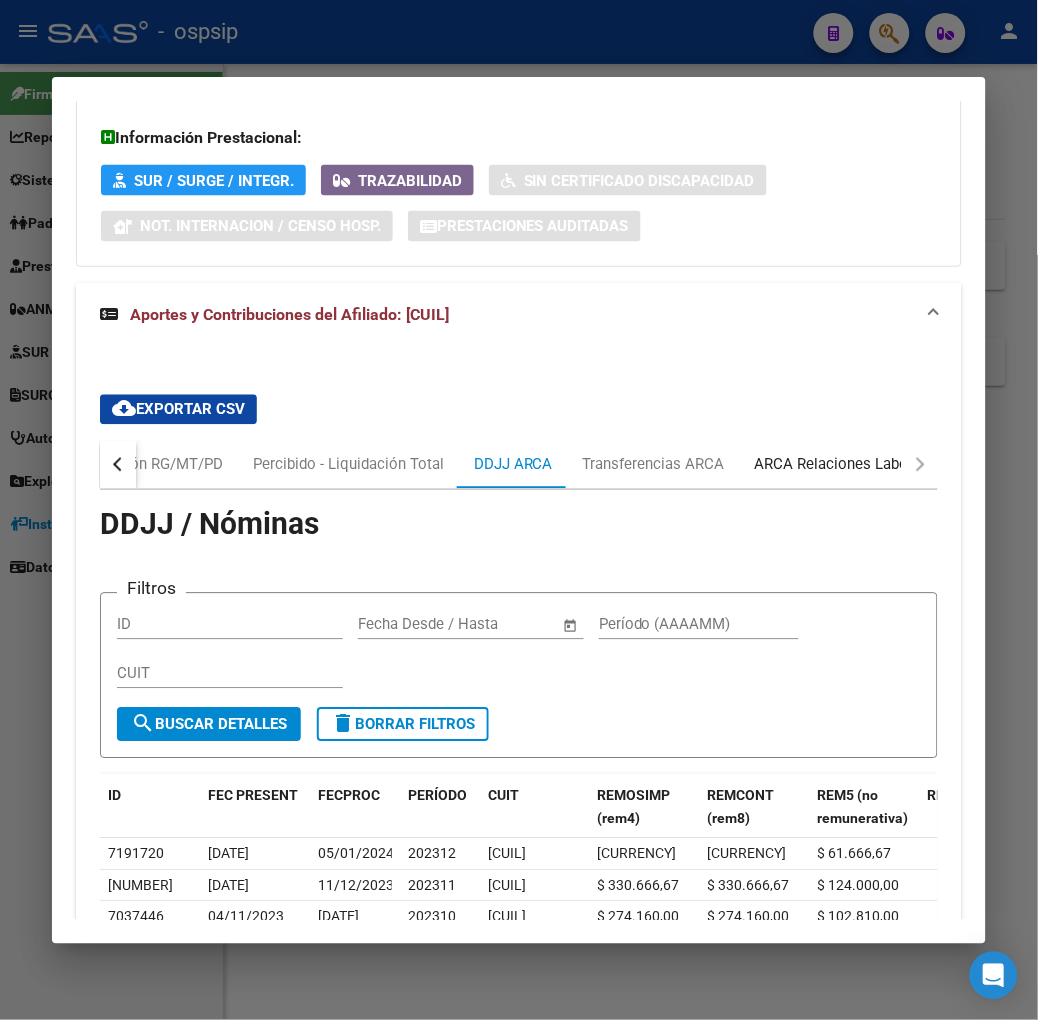 click on "ARCA Relaciones Laborales" at bounding box center (848, 465) 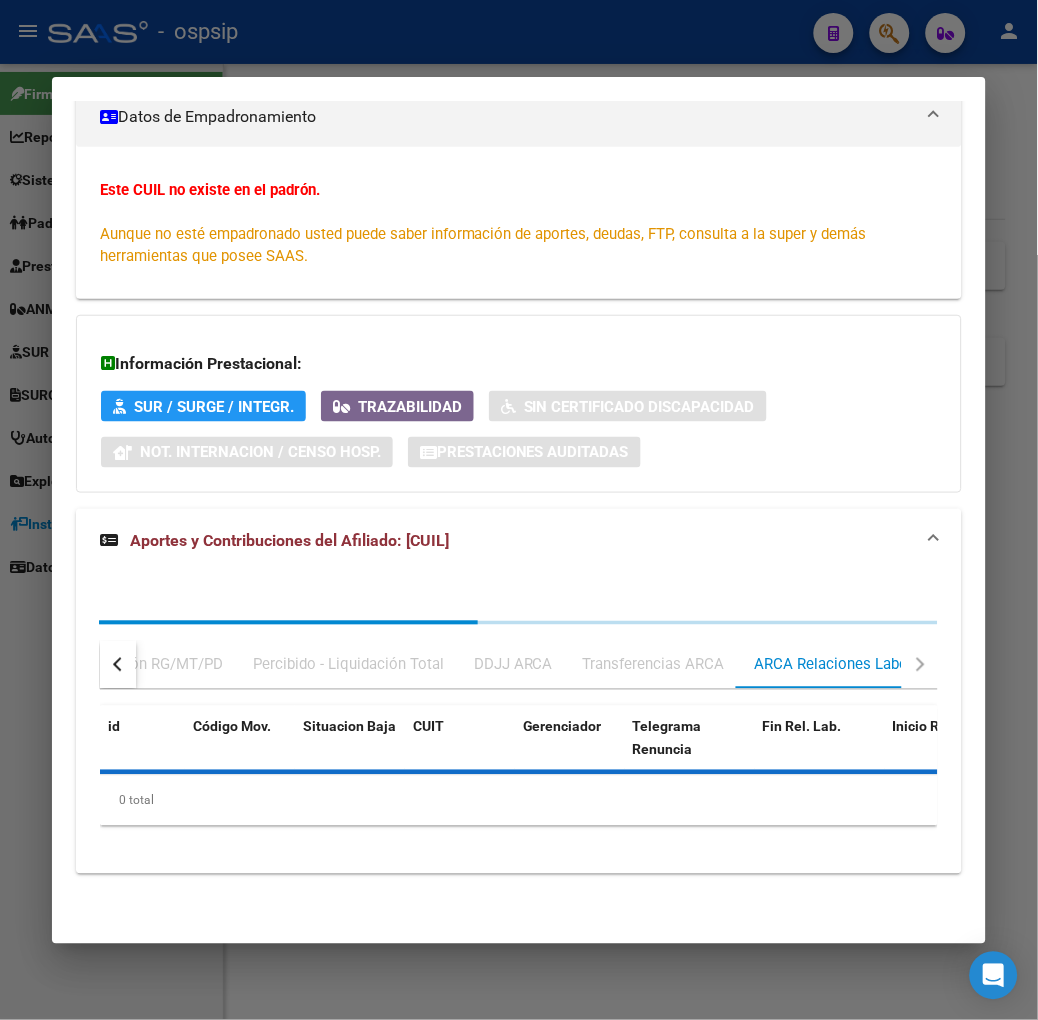 scroll, scrollTop: 516, scrollLeft: 0, axis: vertical 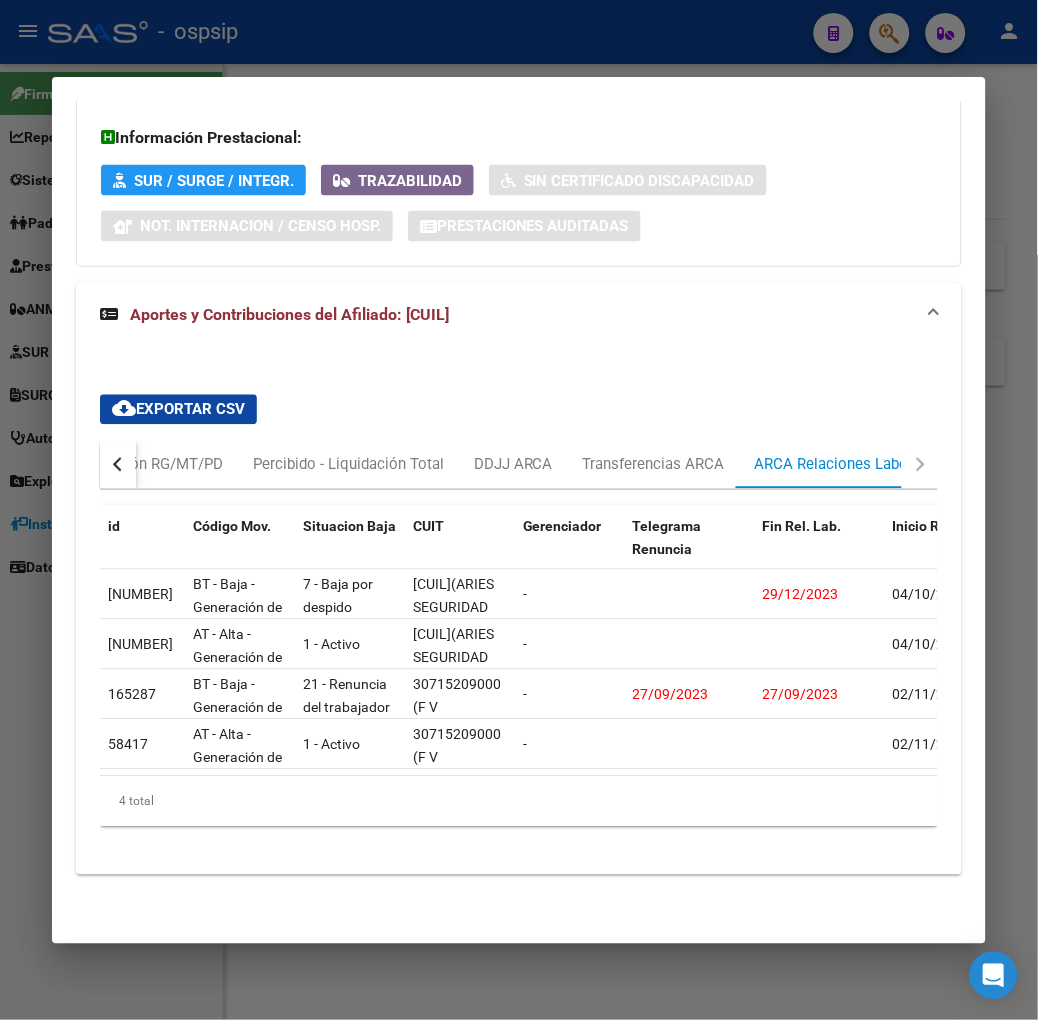 click at bounding box center [519, 510] 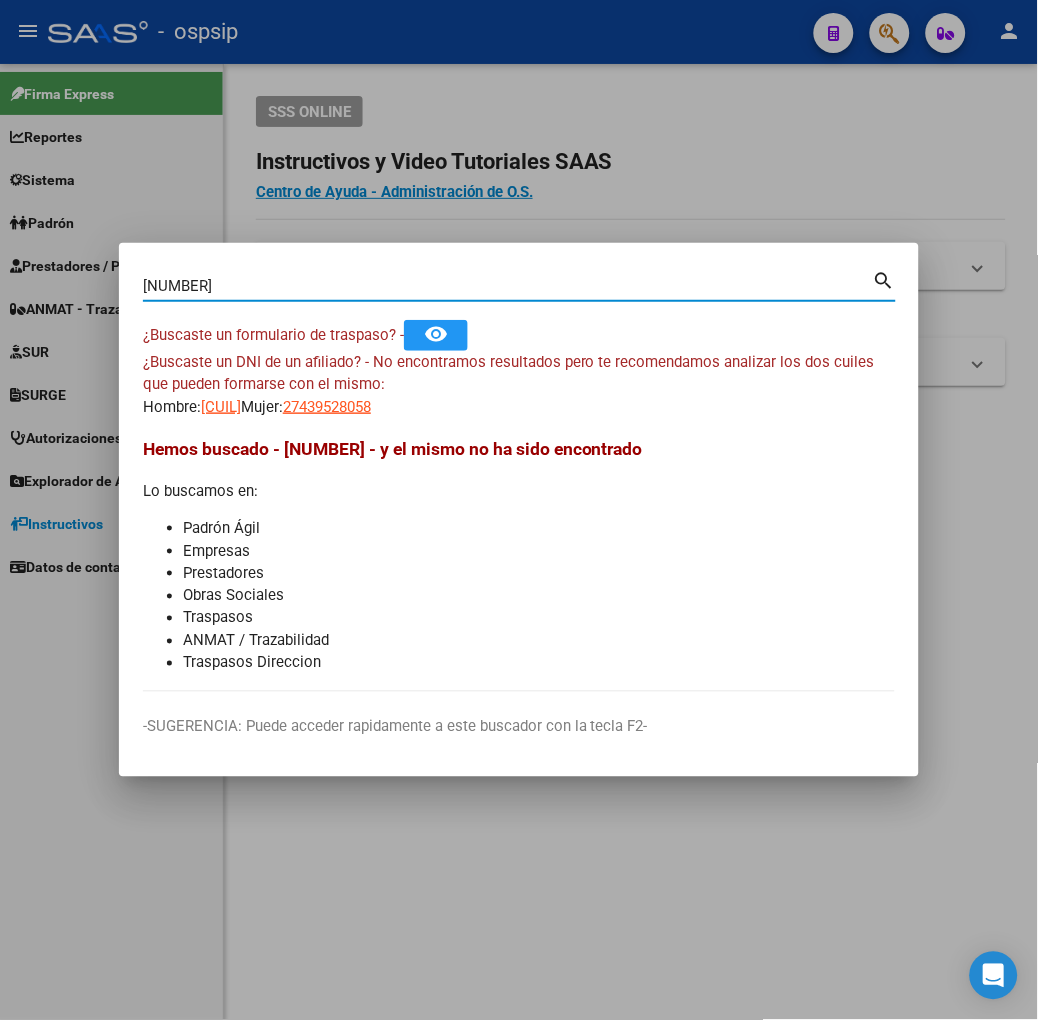 click on "[NUMBER]" at bounding box center [508, 286] 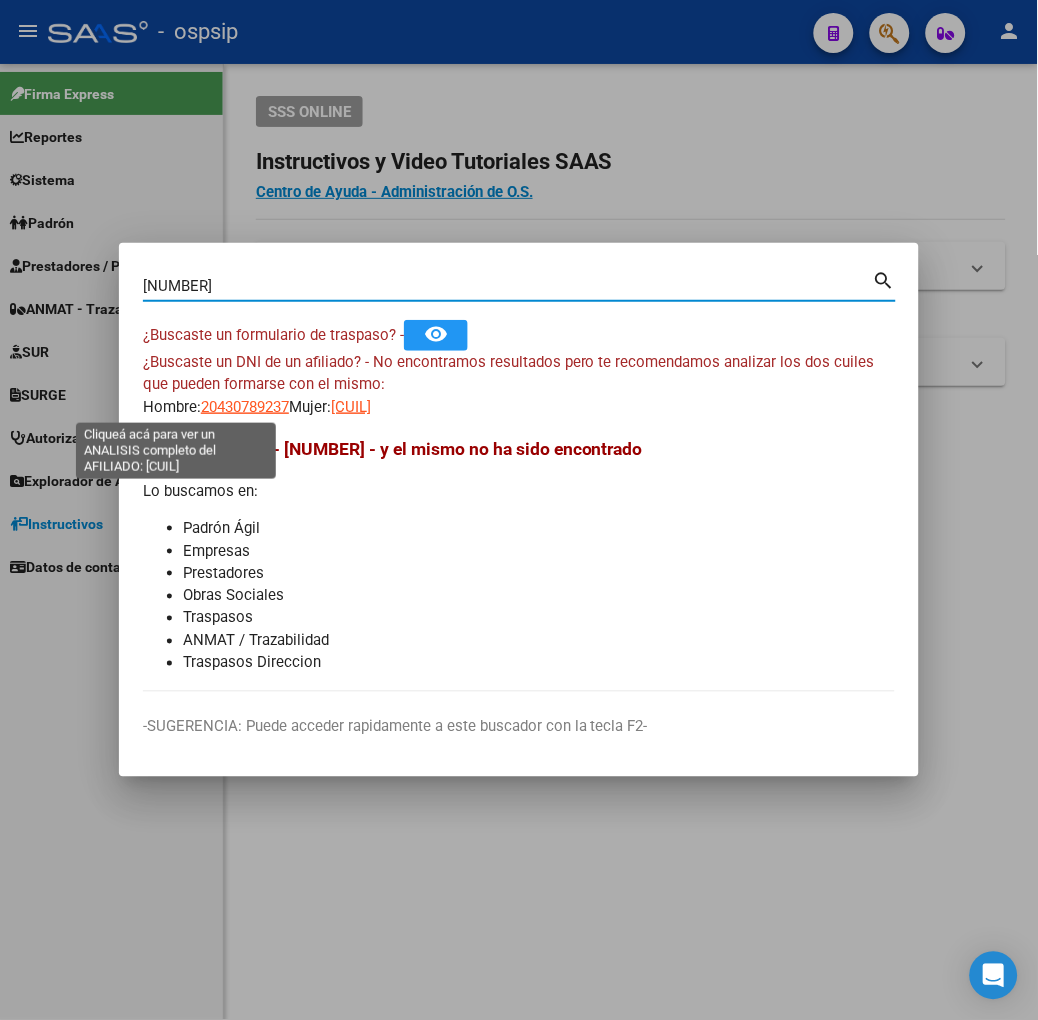 click on "20430789237" at bounding box center [245, 407] 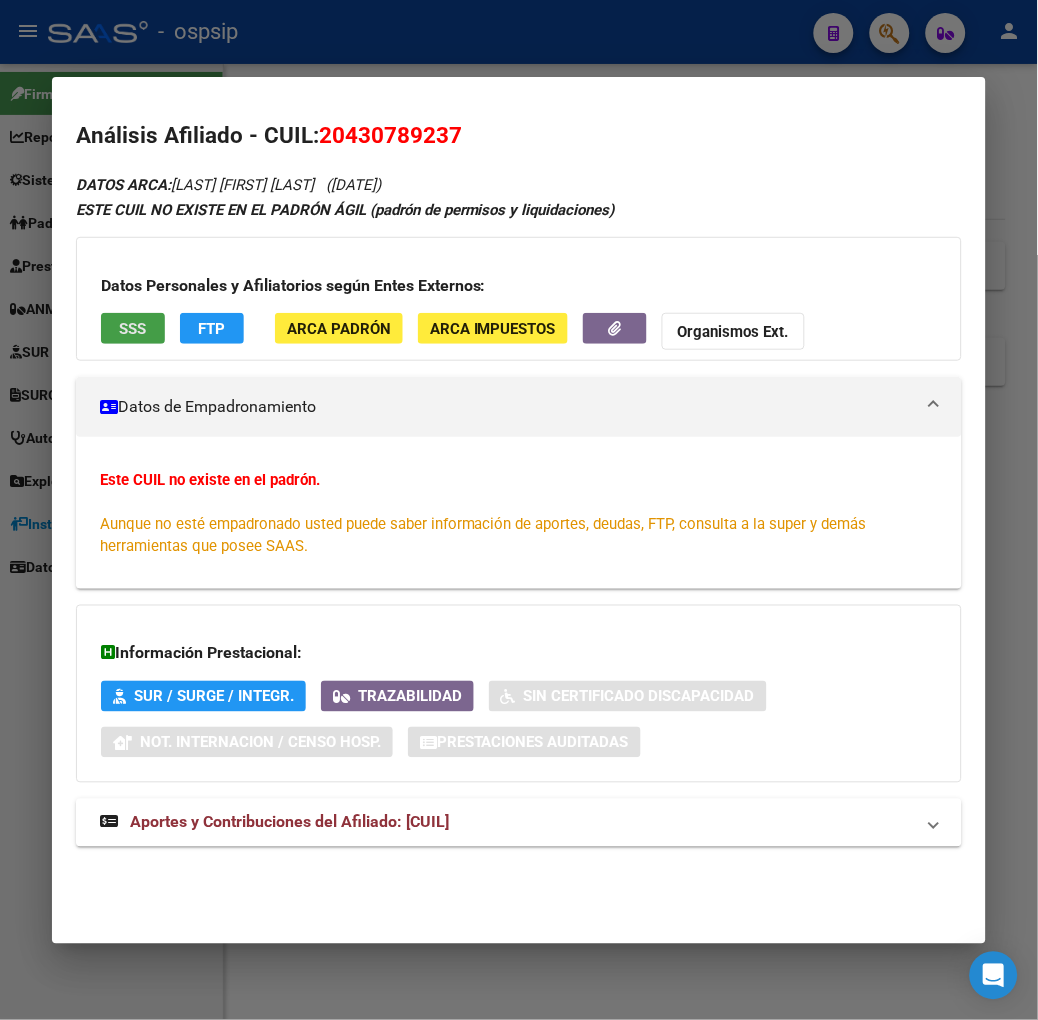 click on "SSS" at bounding box center [133, 328] 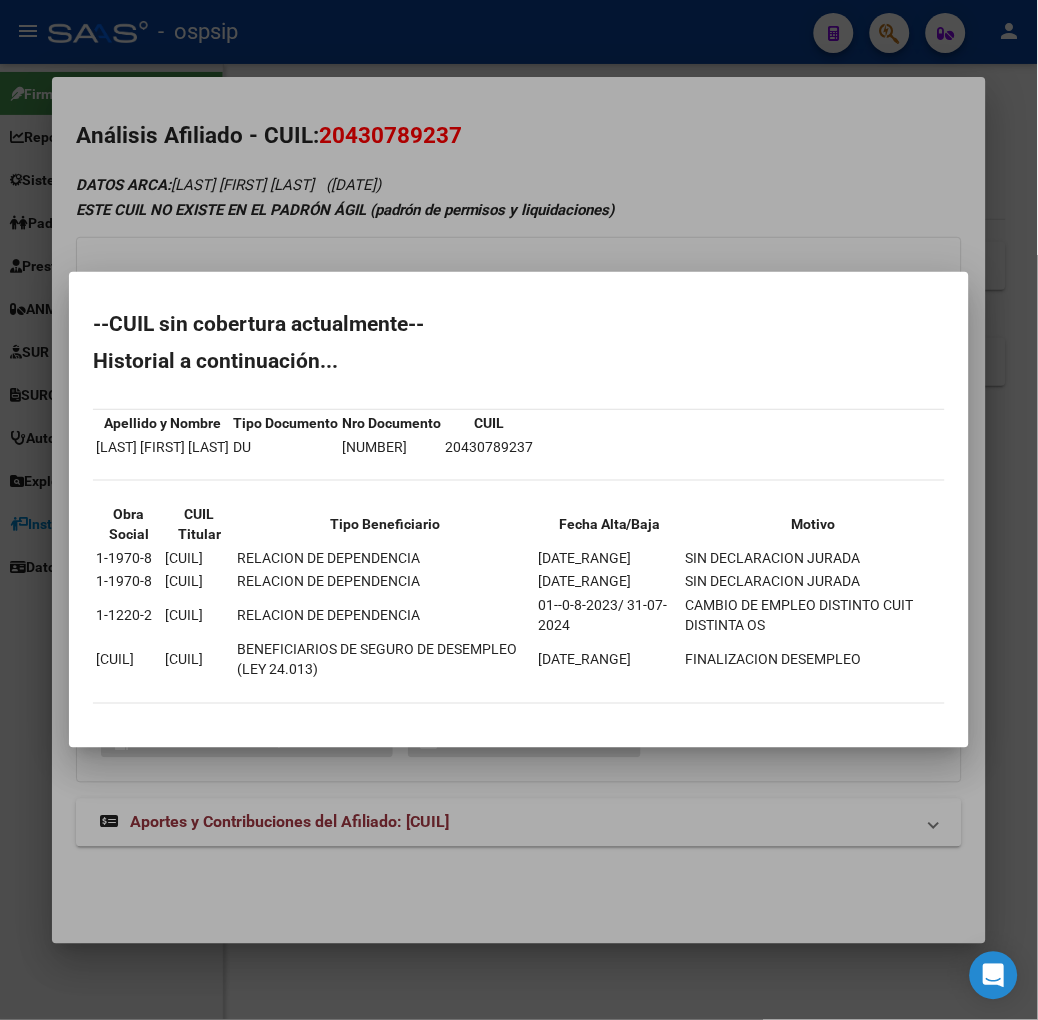 click at bounding box center (519, 510) 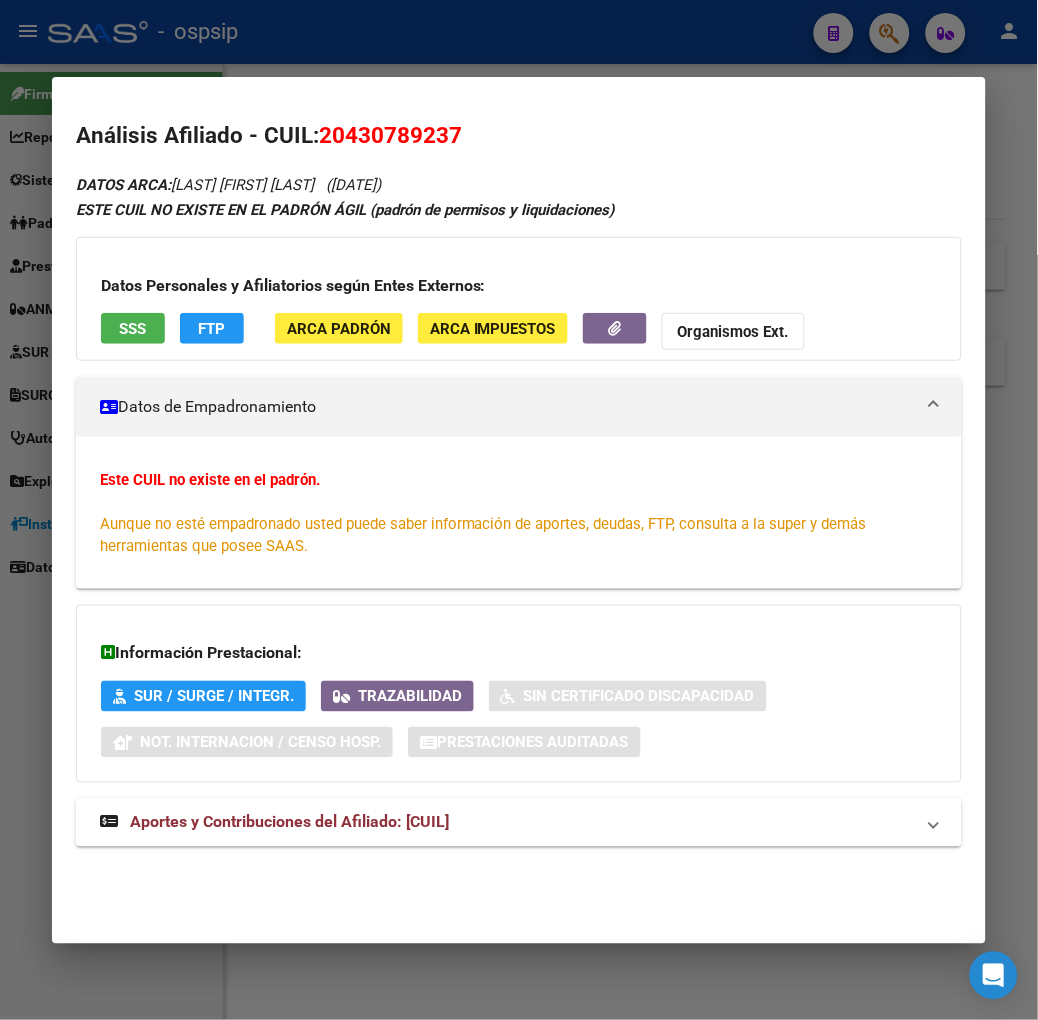 click on "Información Prestacional:       SUR / SURGE / INTEGR.    Trazabilidad    Sin Certificado Discapacidad    Not. Internacion / Censo Hosp.  Prestaciones Auditadas" at bounding box center [519, 694] 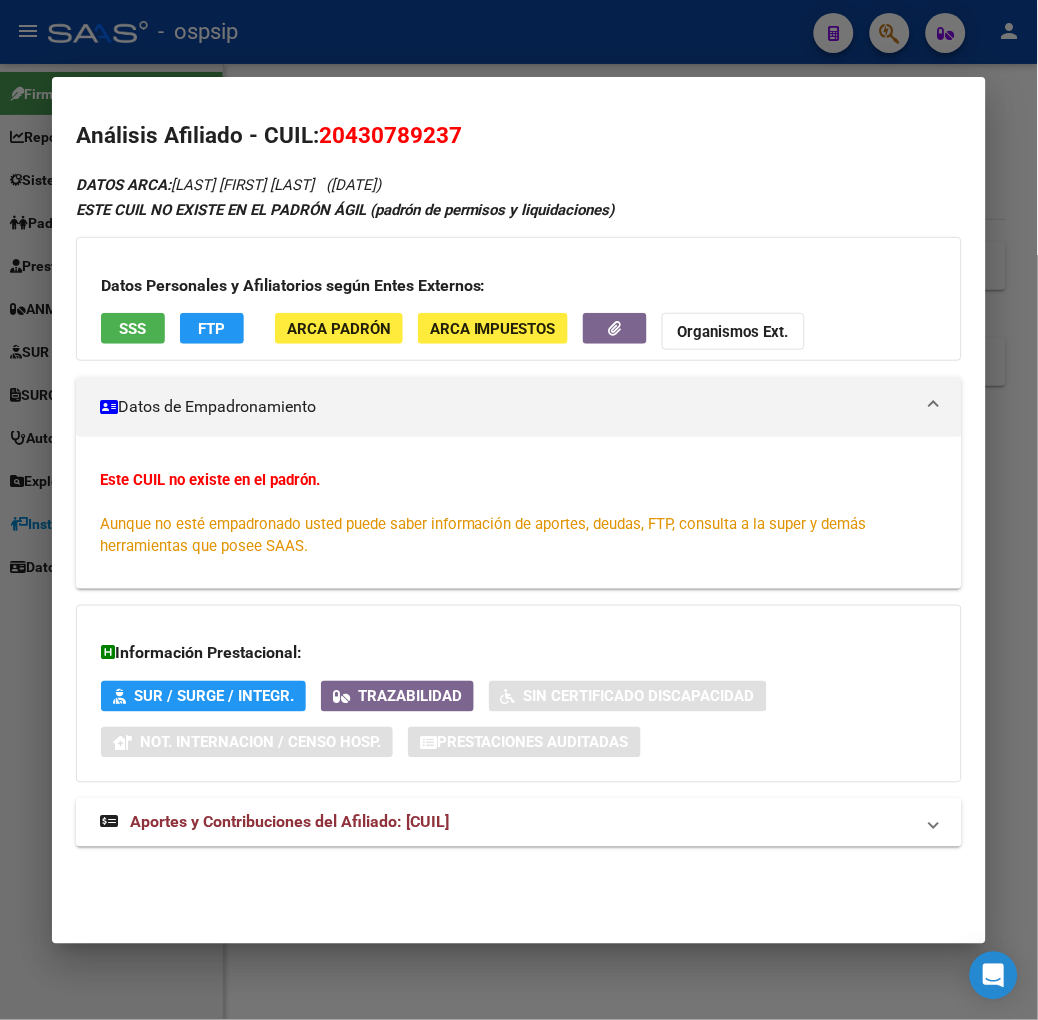 click on "Aportes y Contribuciones del Afiliado: [CUIL]" at bounding box center (289, 822) 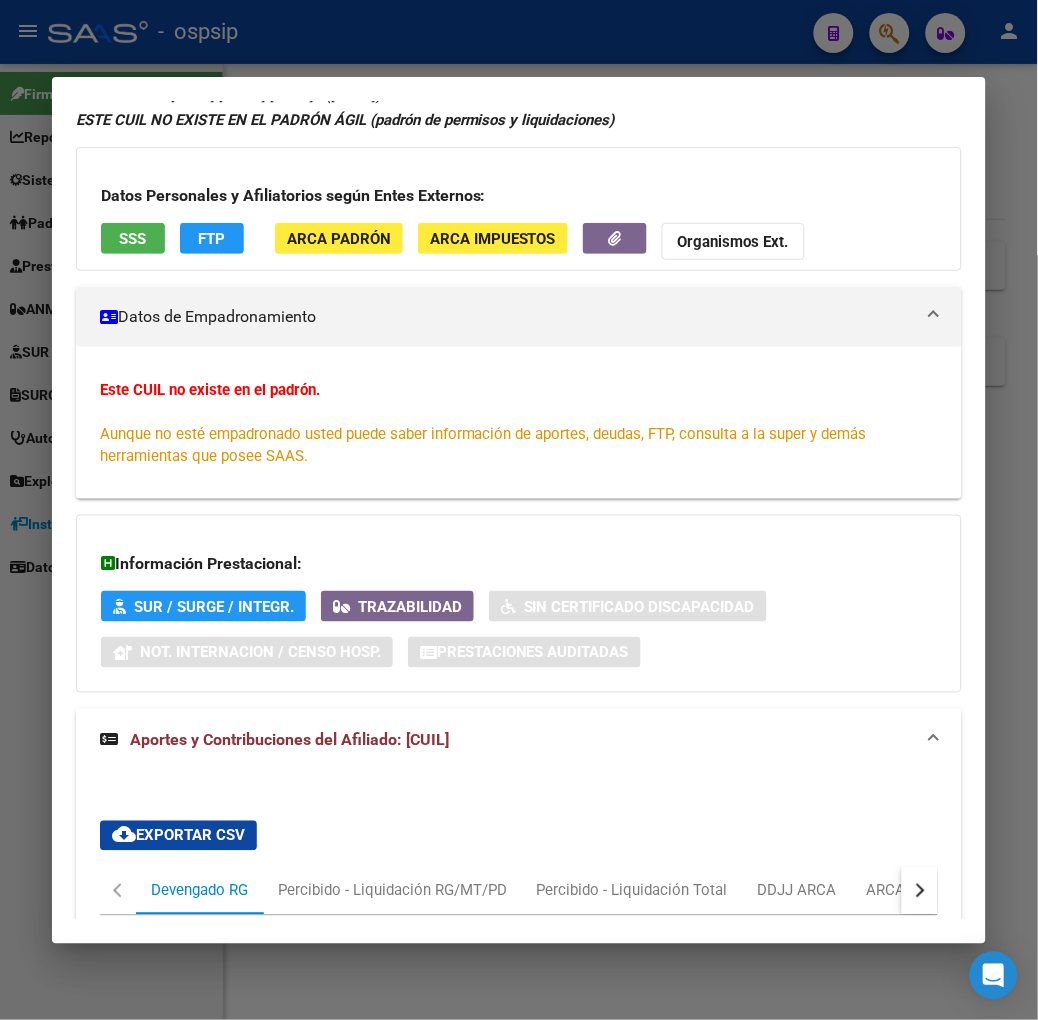 scroll, scrollTop: 714, scrollLeft: 0, axis: vertical 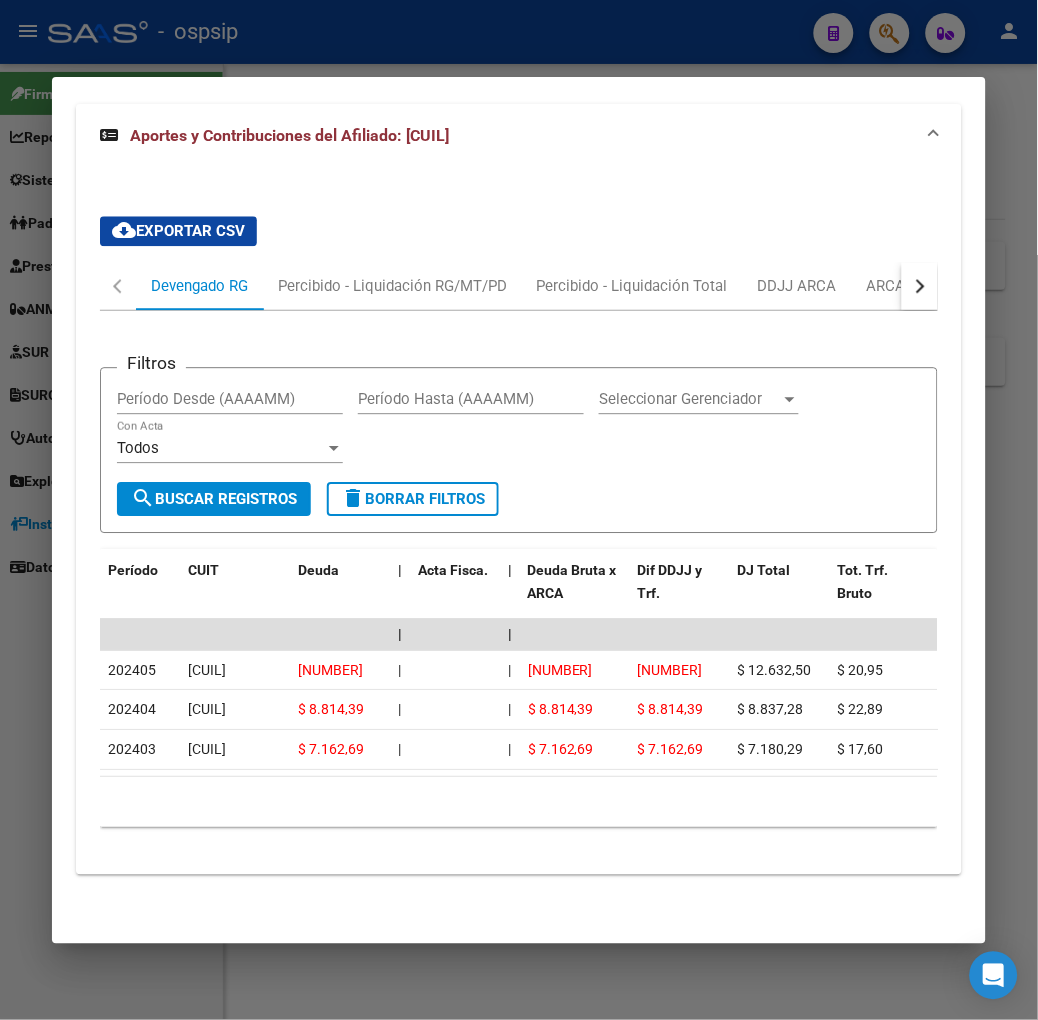 click at bounding box center [920, 286] 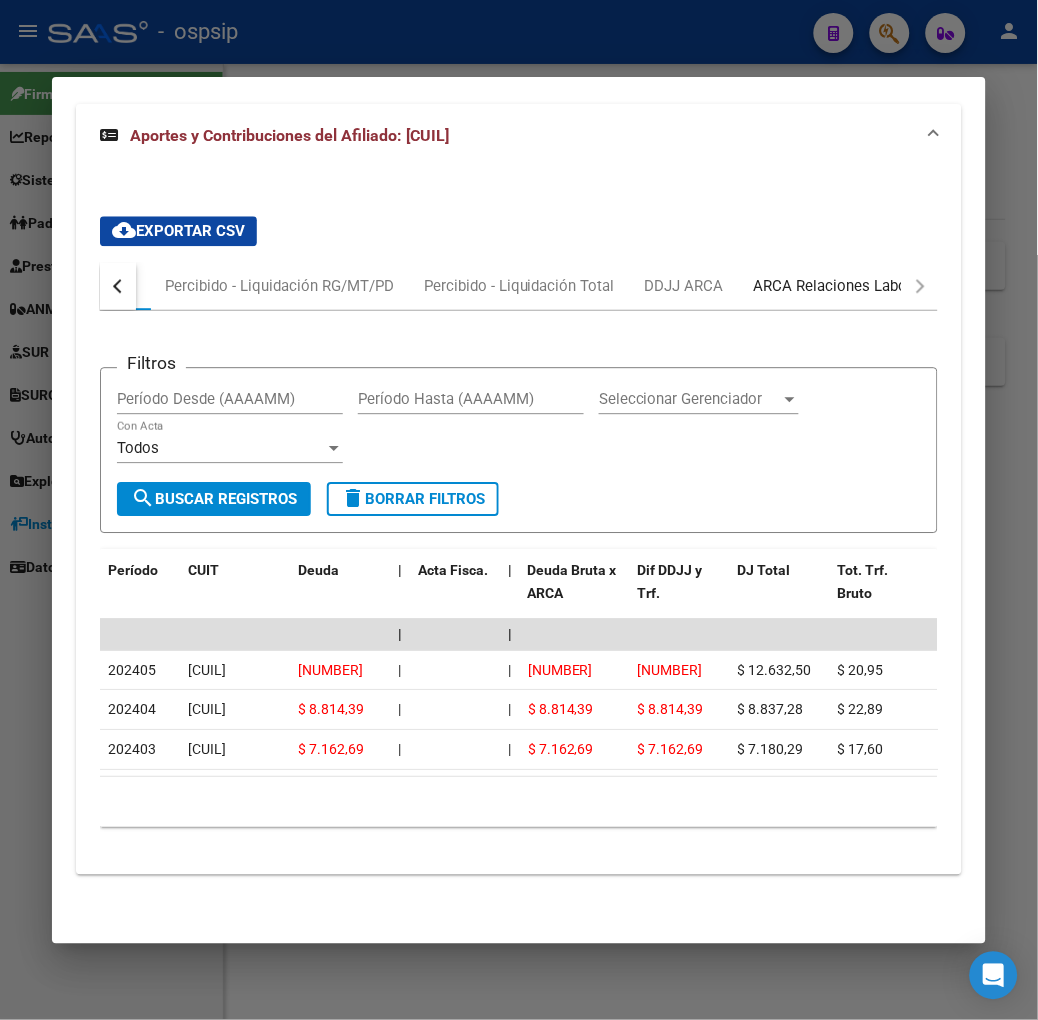 click on "ARCA Relaciones Laborales" at bounding box center (847, 286) 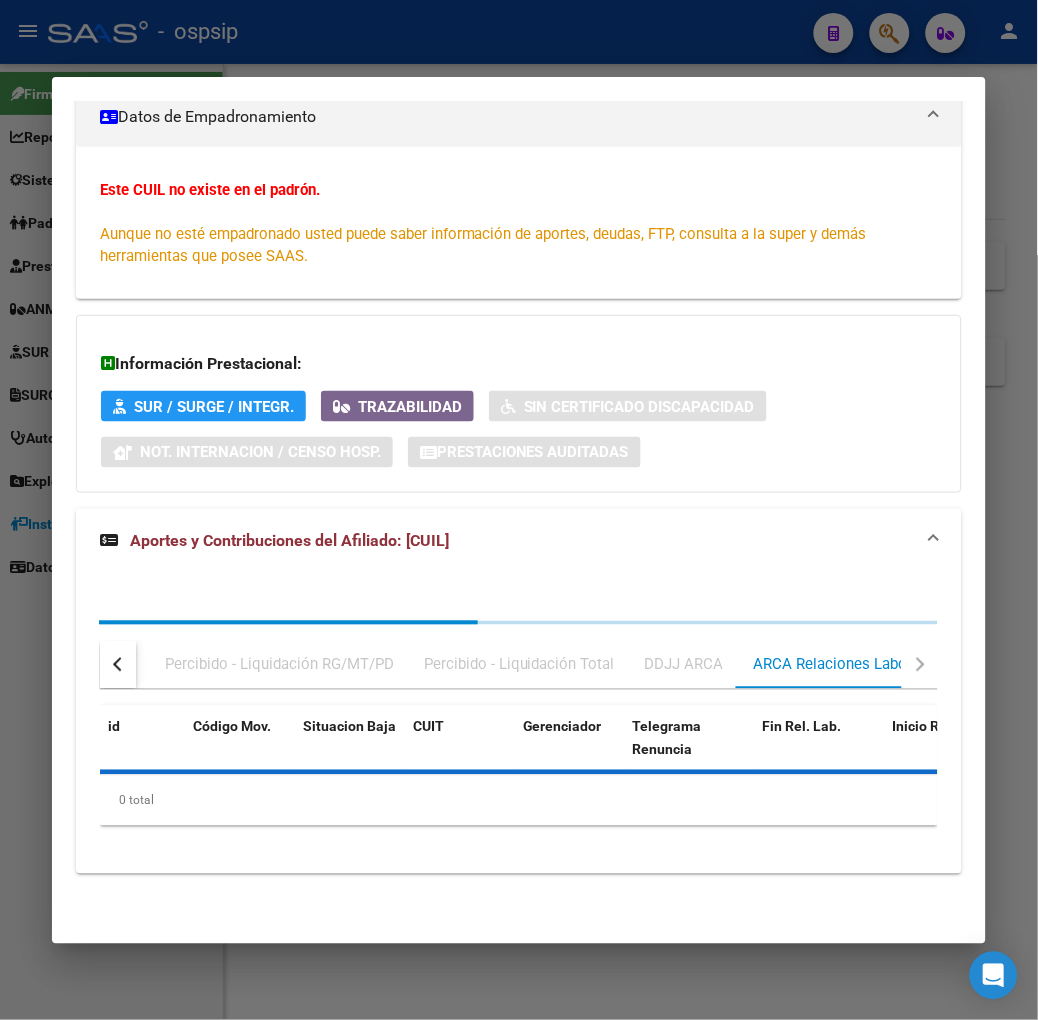 scroll, scrollTop: 435, scrollLeft: 0, axis: vertical 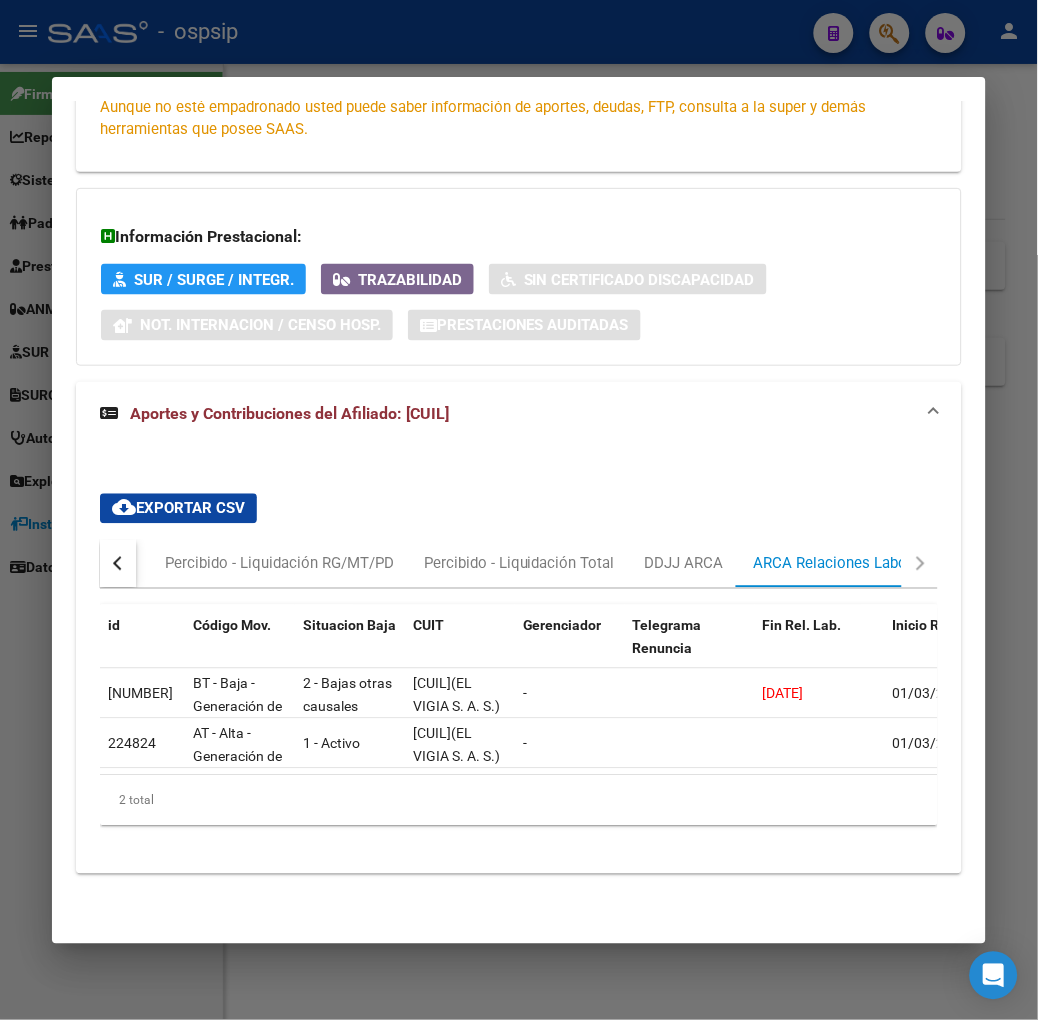 click at bounding box center (519, 510) 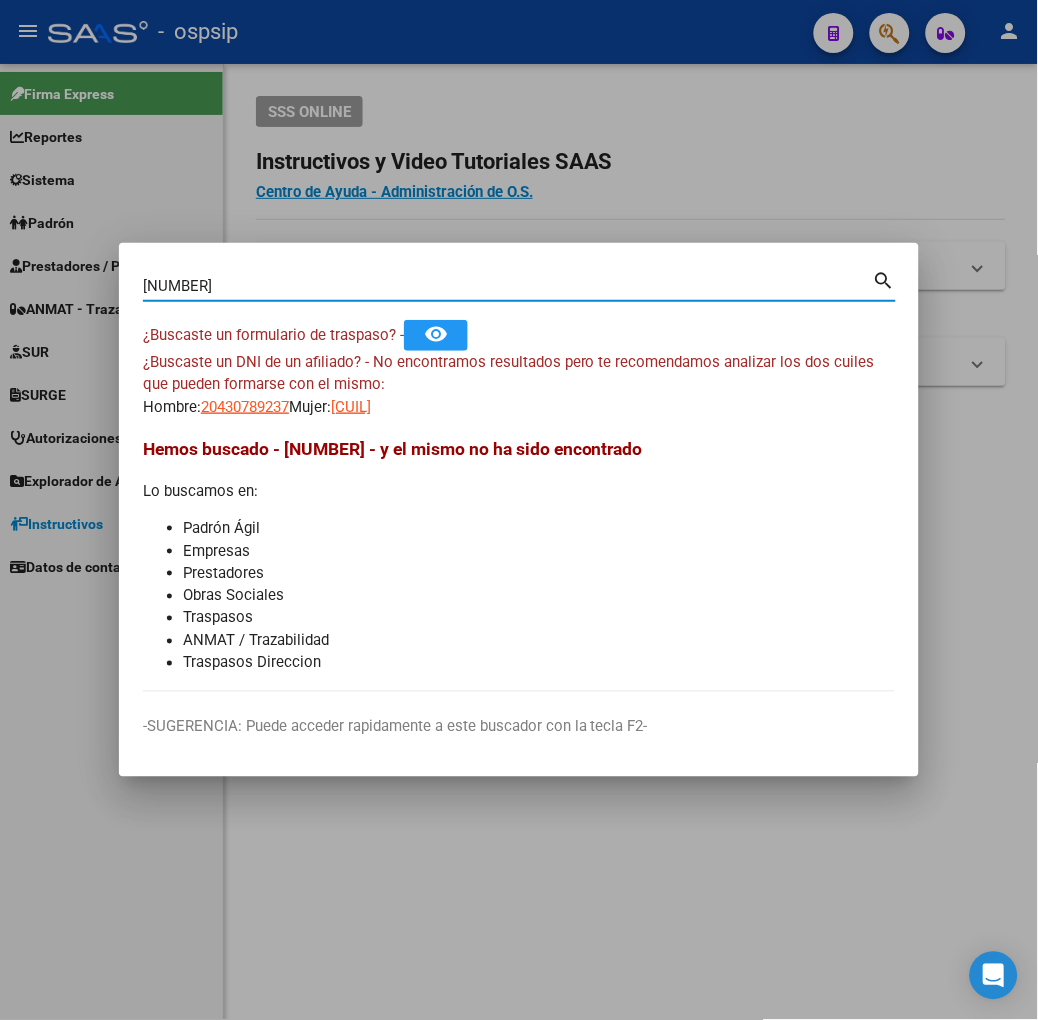 click on "[NUMBER]" at bounding box center (508, 286) 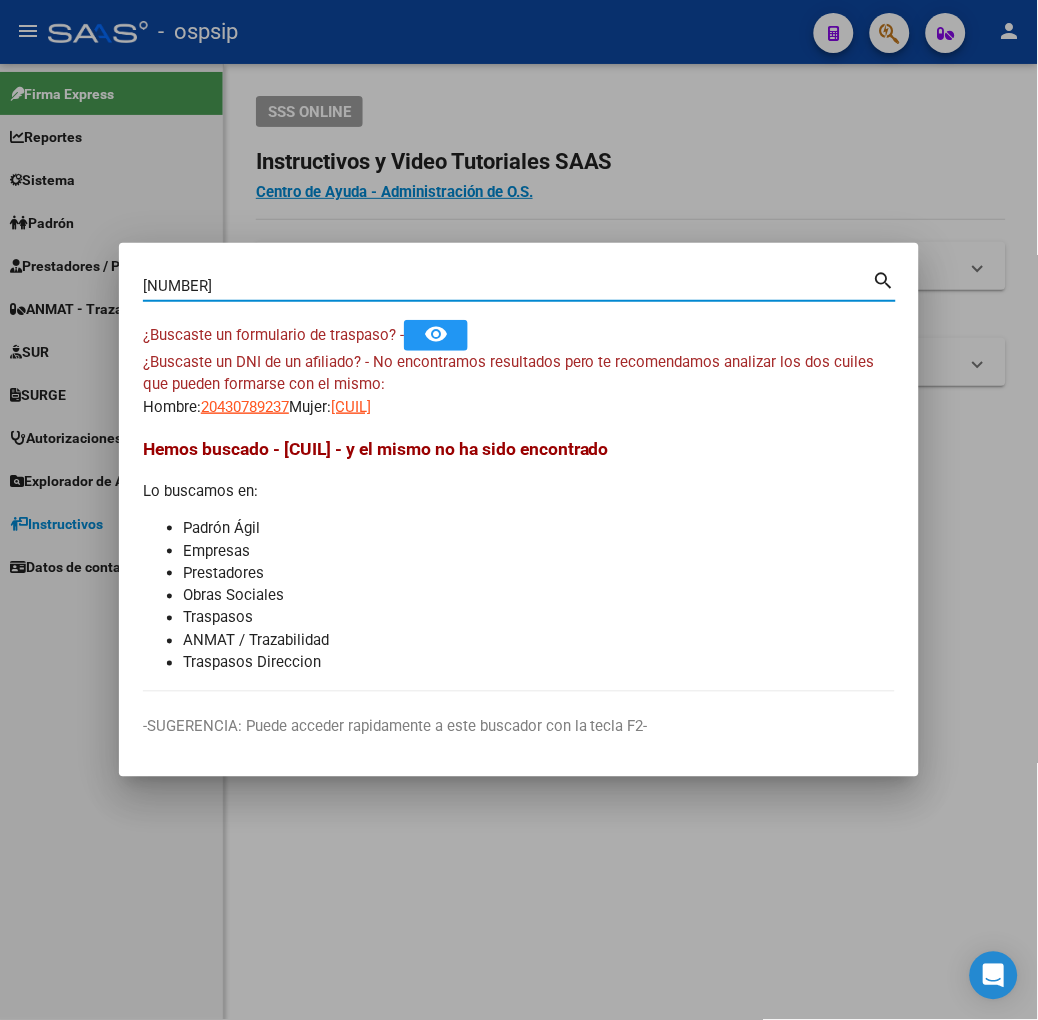 type on "[NUMBER]" 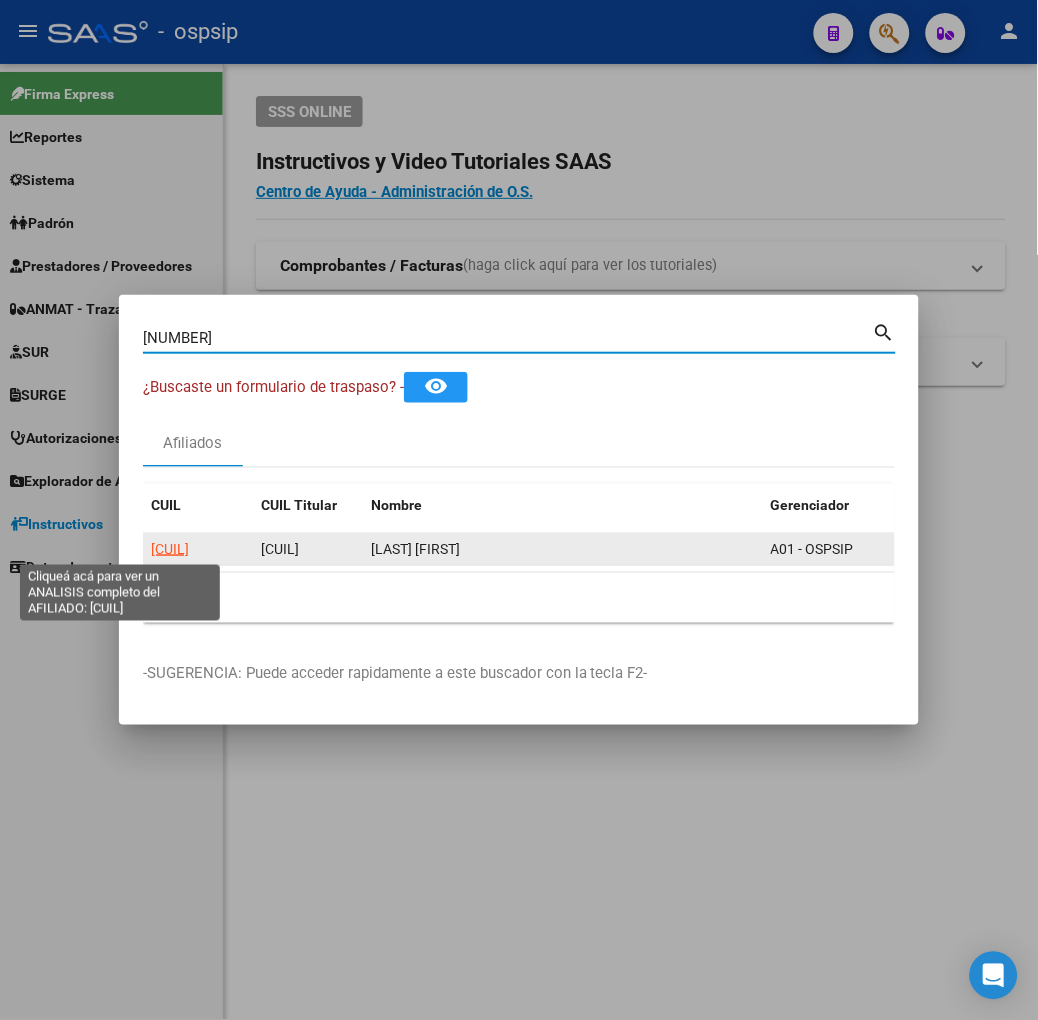 click on "[CUIL]" 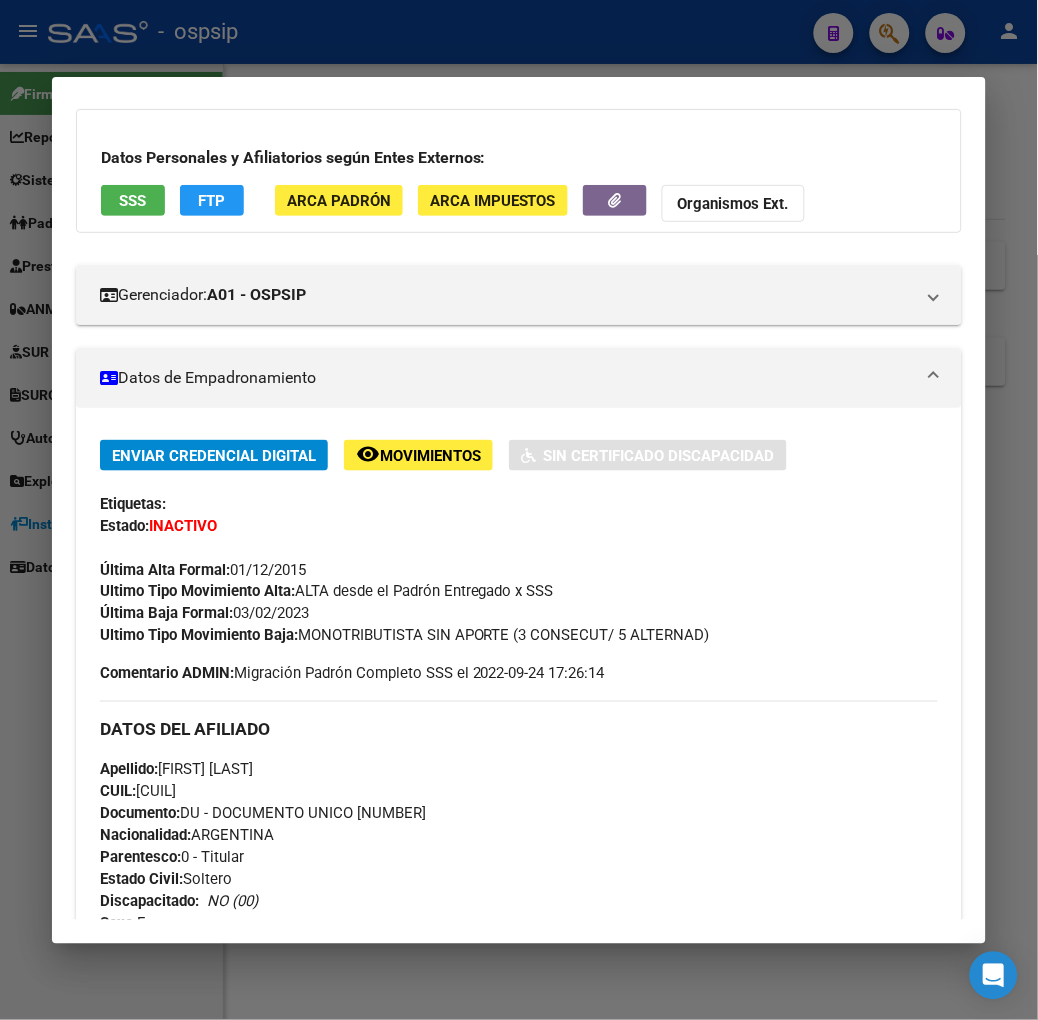 scroll, scrollTop: 0, scrollLeft: 0, axis: both 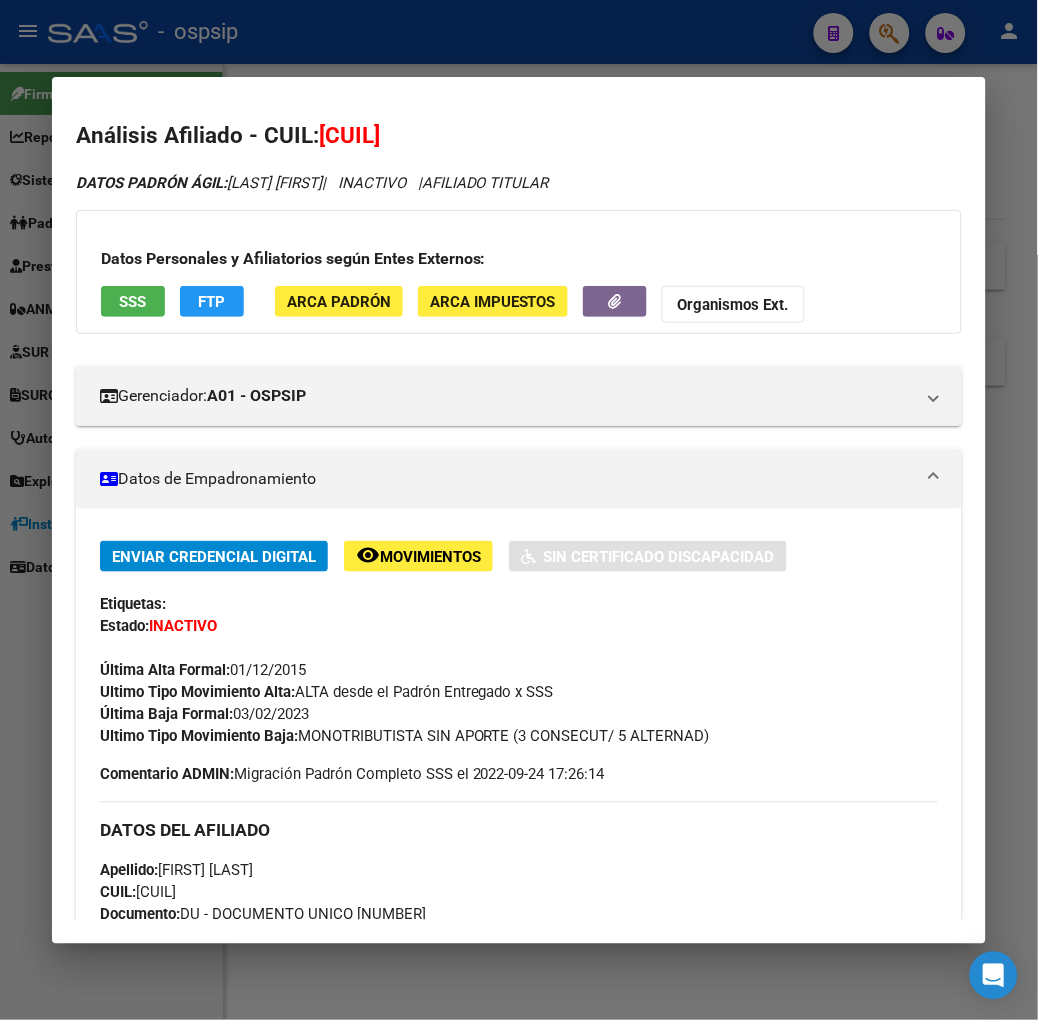 click on "Datos Personales y Afiliatorios según Entes Externos:" at bounding box center (519, 259) 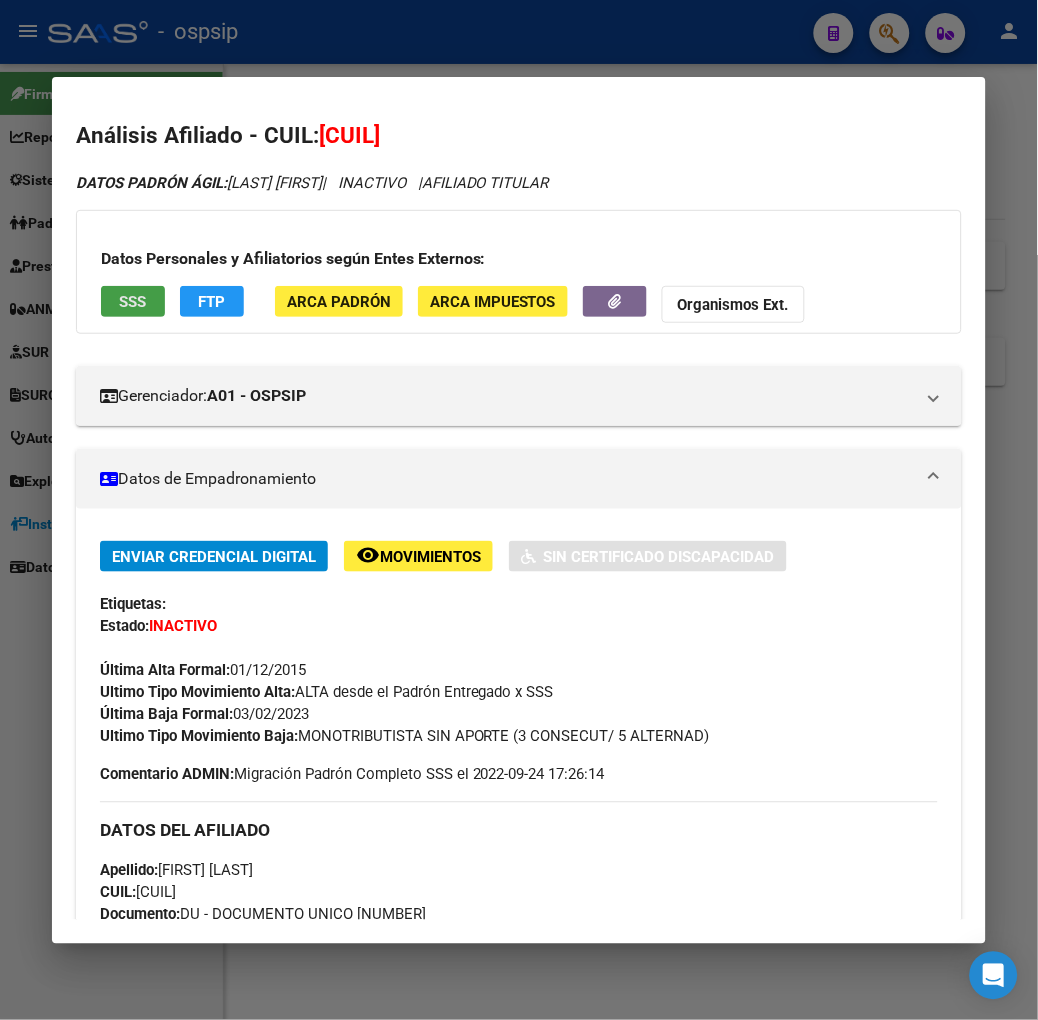 click on "SSS" at bounding box center [133, 301] 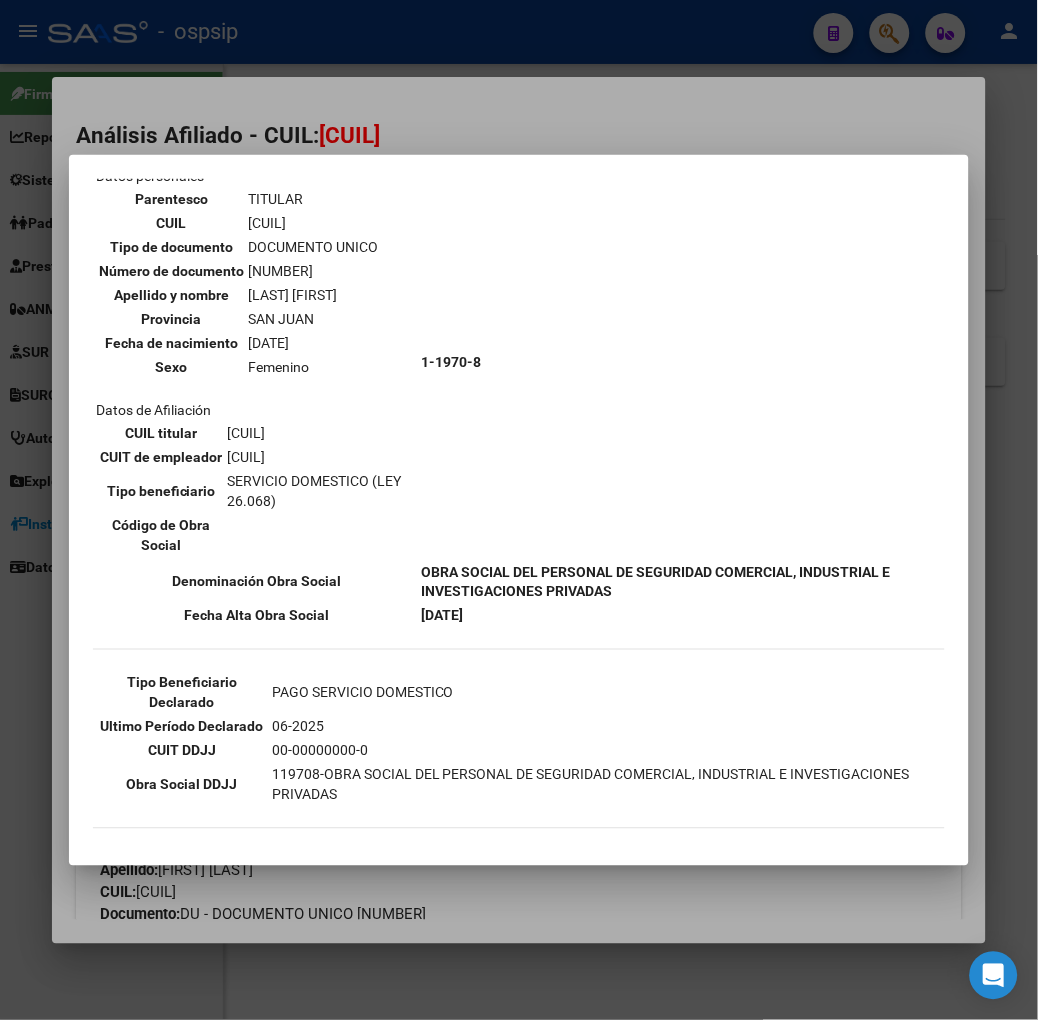 scroll, scrollTop: 111, scrollLeft: 0, axis: vertical 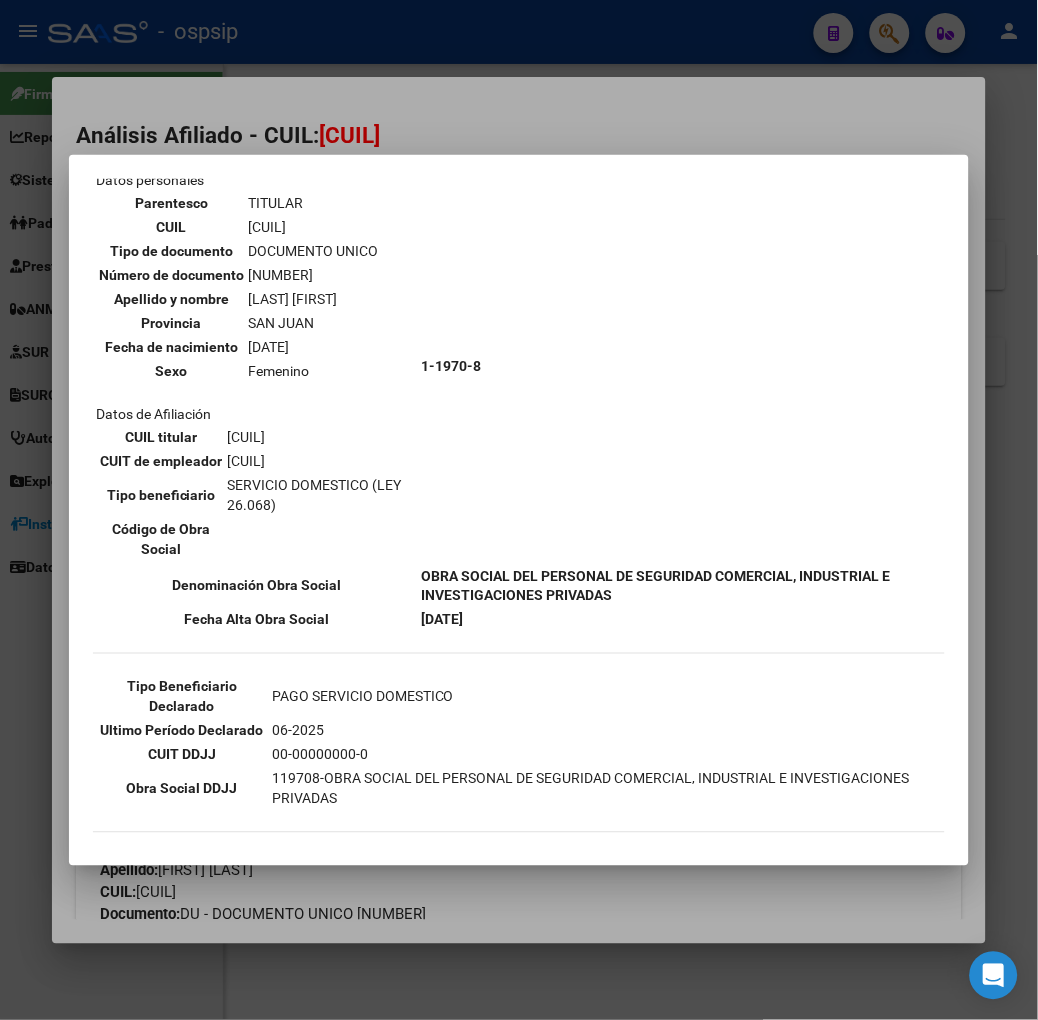 click at bounding box center [519, 510] 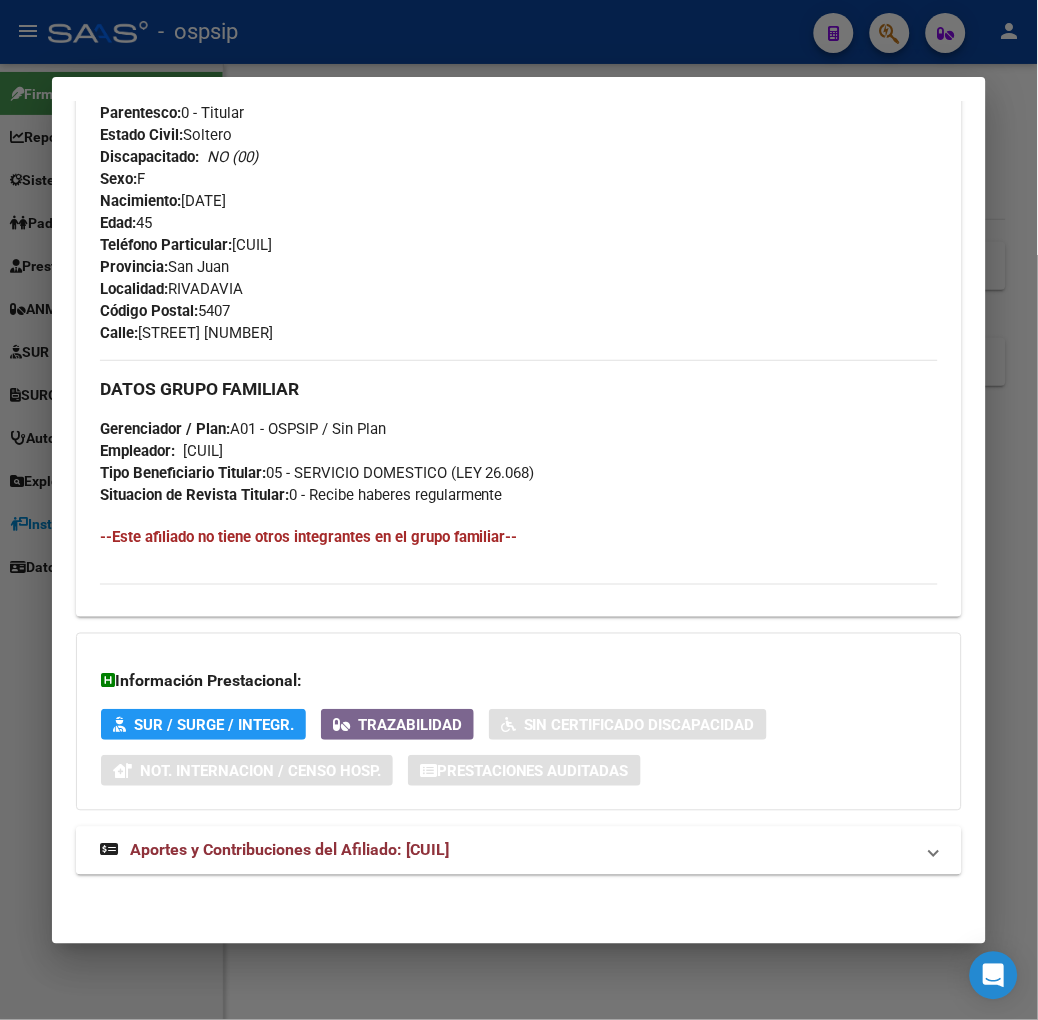 click on "Aportes y Contribuciones del Afiliado: [CUIL]" at bounding box center (289, 850) 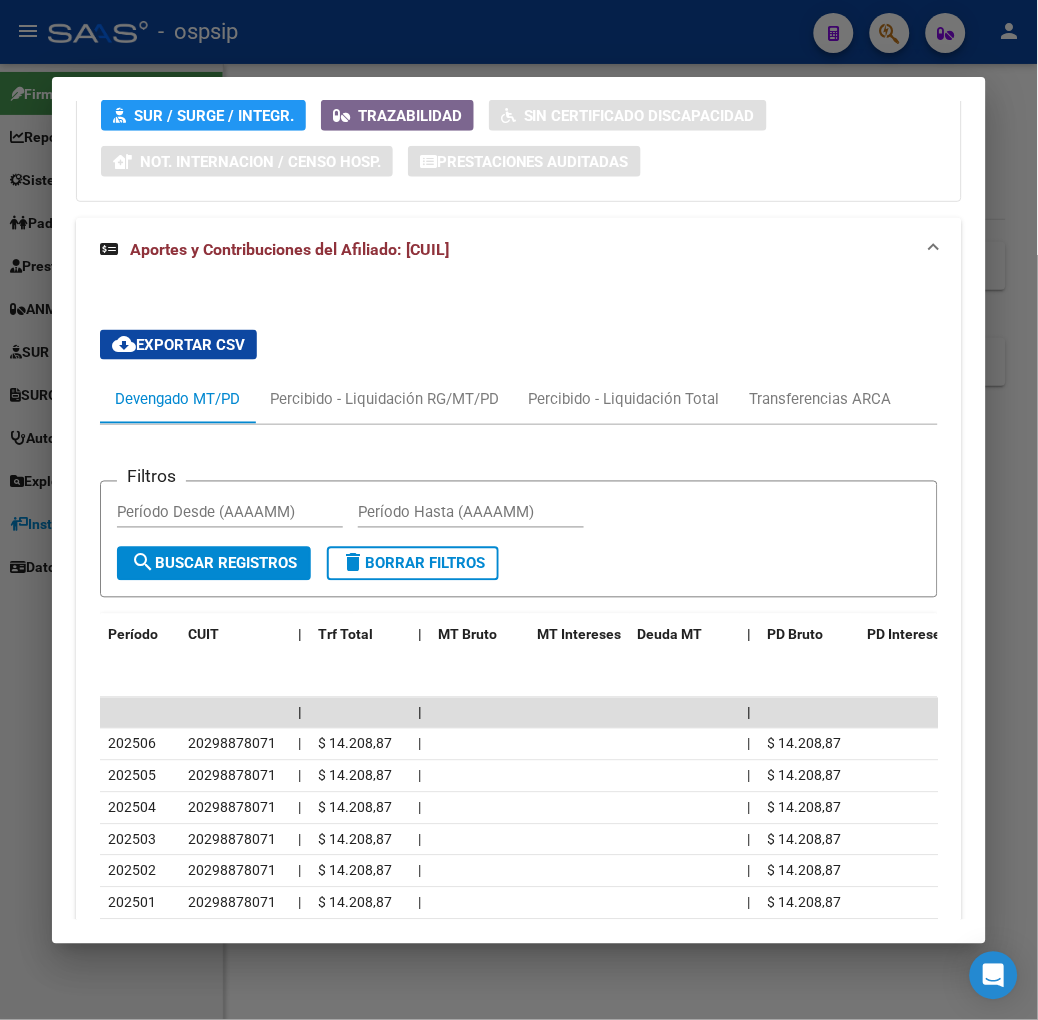 scroll, scrollTop: 1577, scrollLeft: 0, axis: vertical 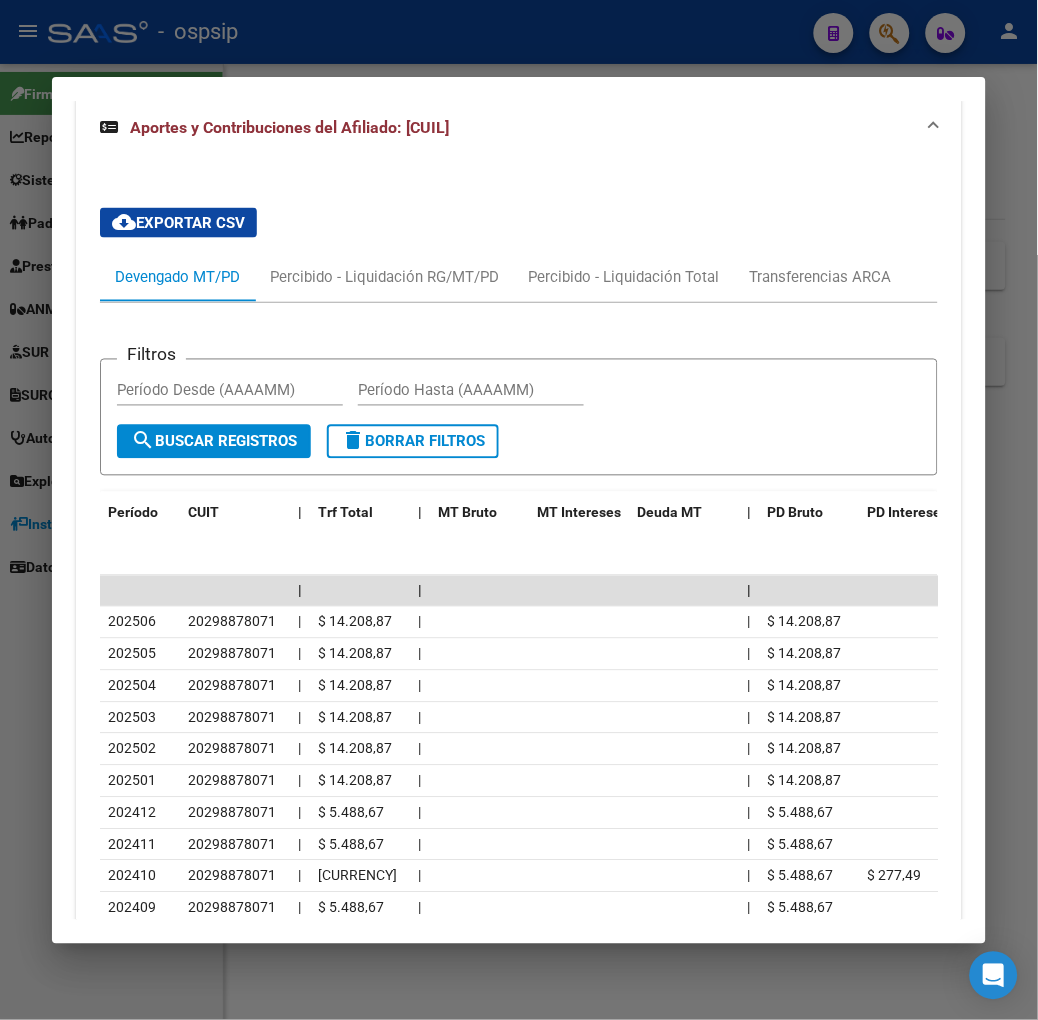 click at bounding box center (519, 510) 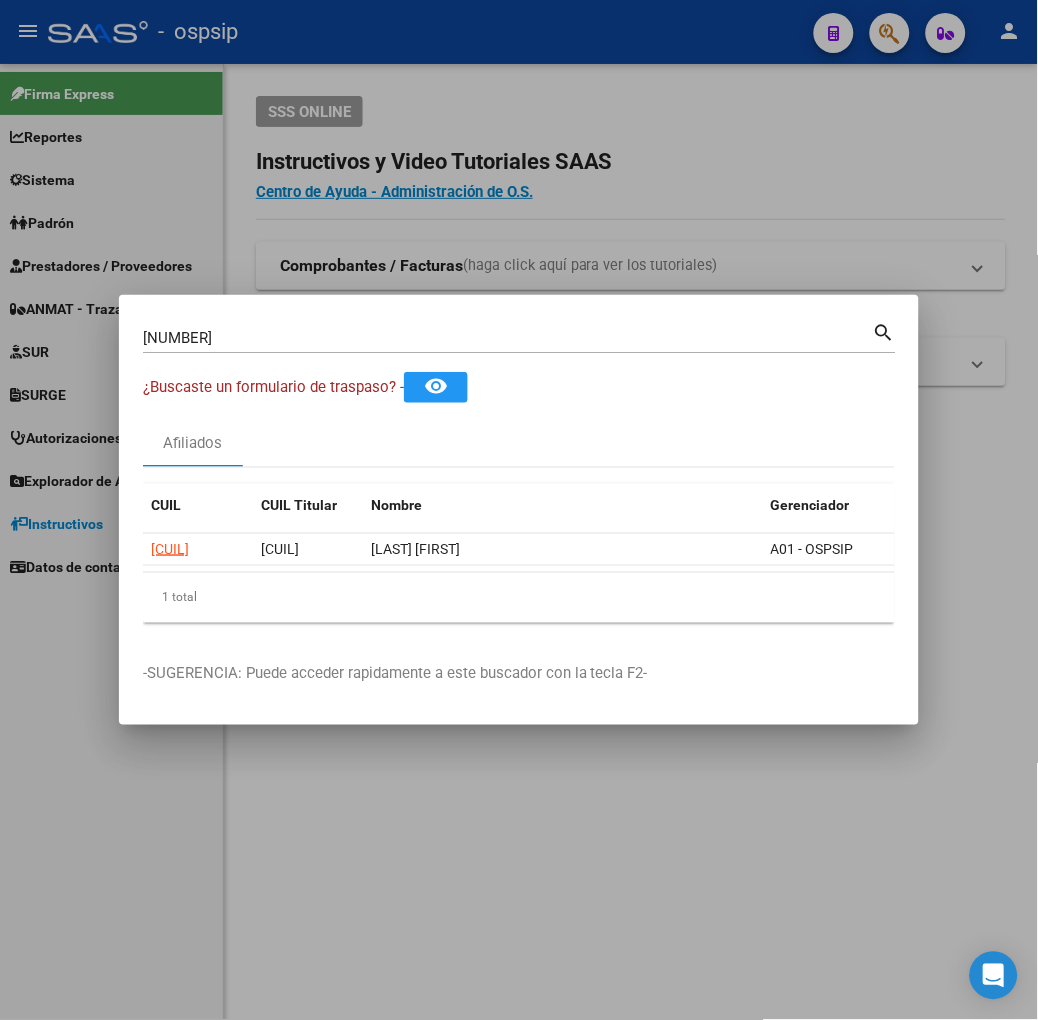 click on "[NUMBER] Buscar (apellido, dni, cuil, nro traspaso, cuit, obra social)" at bounding box center (508, 338) 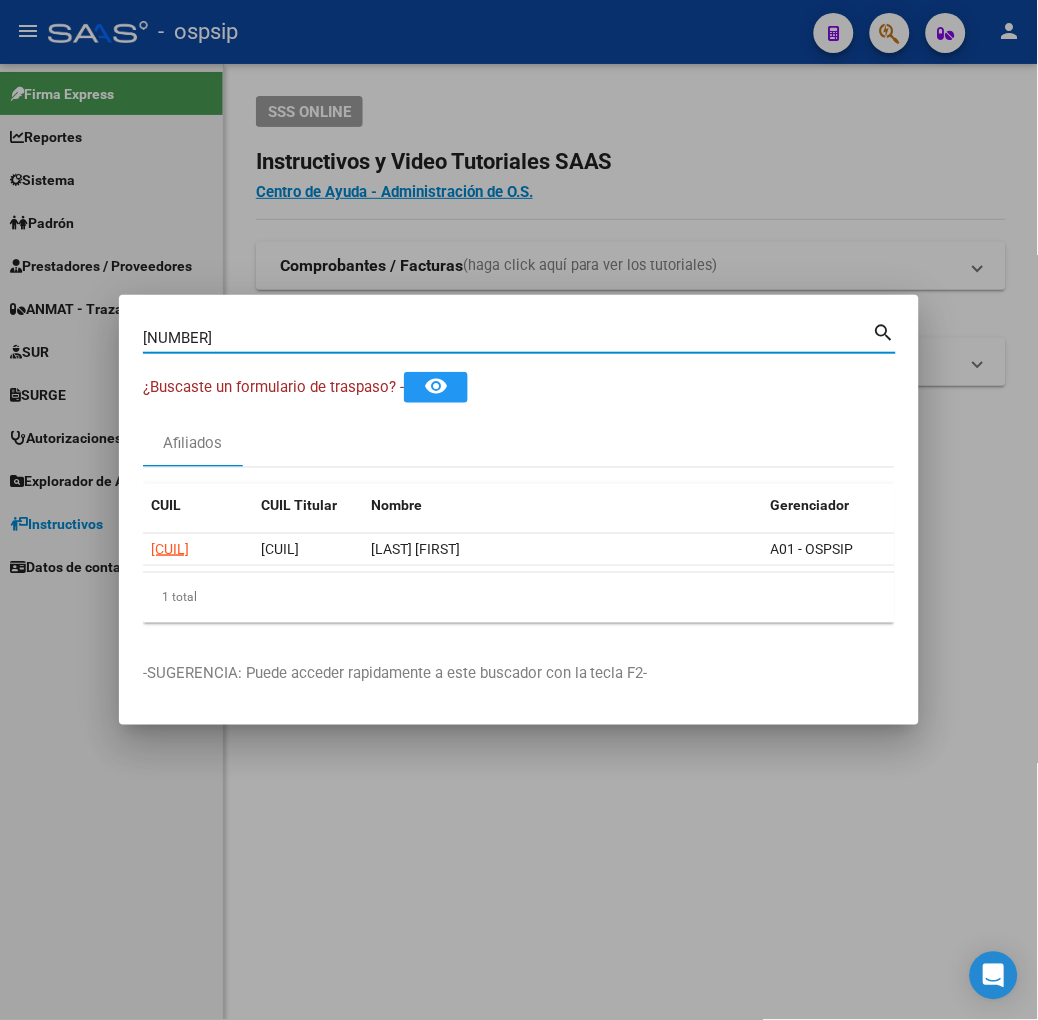 click on "[NUMBER]" at bounding box center [508, 338] 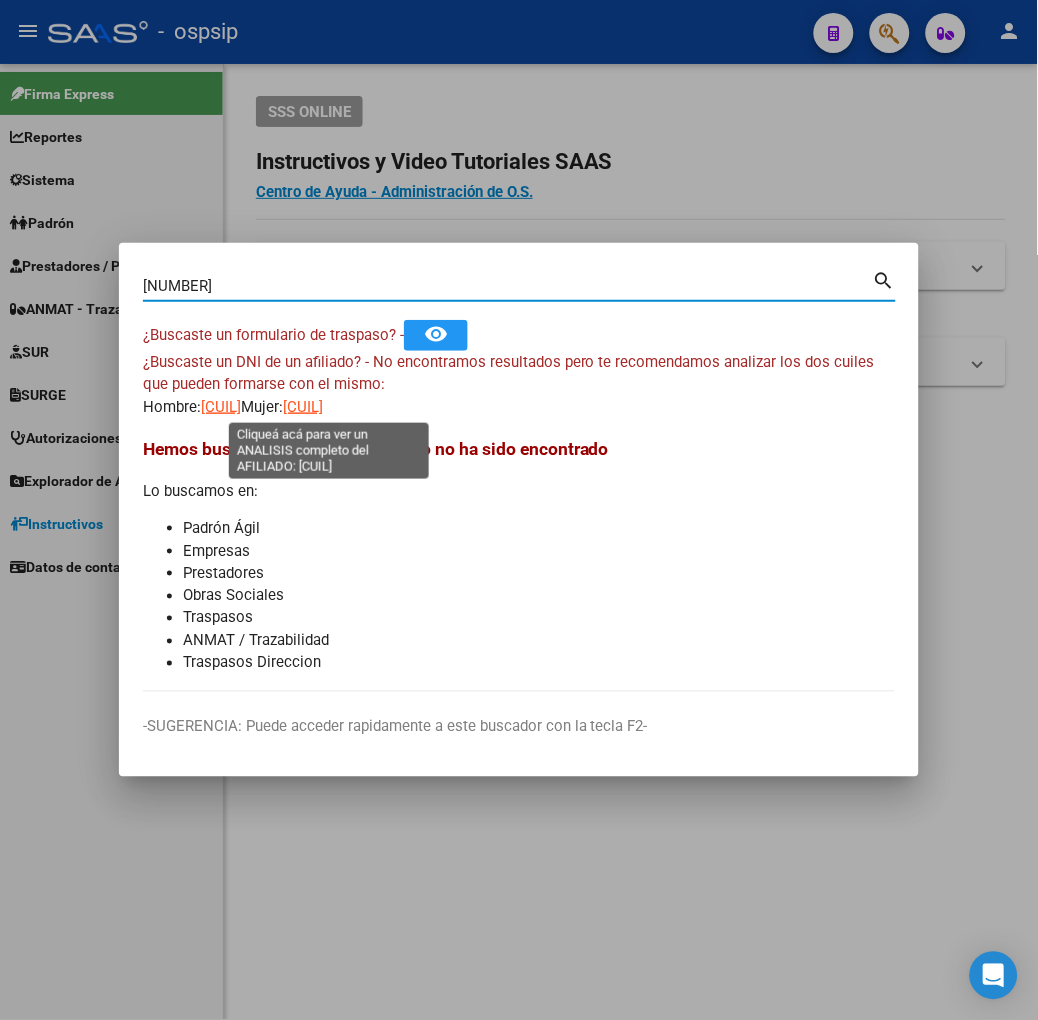 click on "[CUIL]" at bounding box center (303, 407) 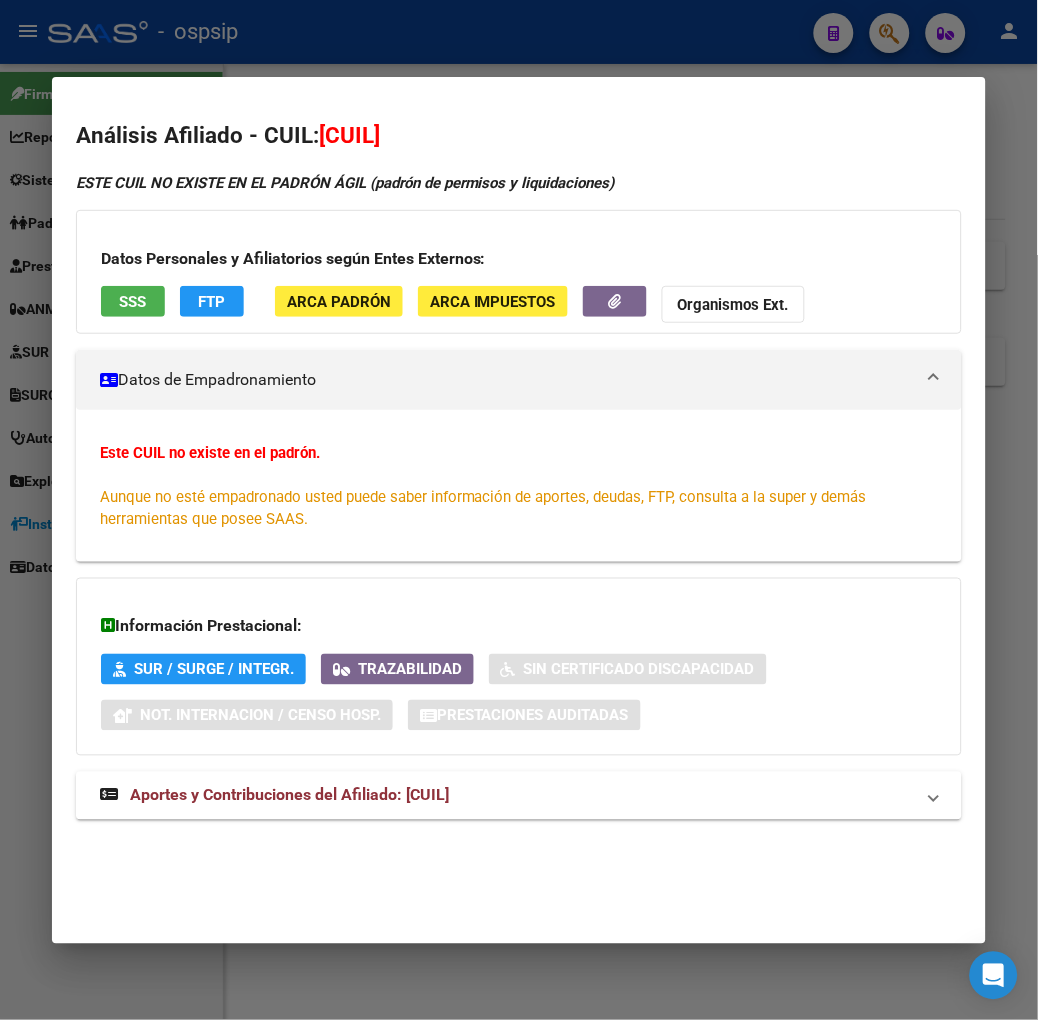 click on "Análisis Afiliado - CUIL:  [CUIL] ESTE CUIL NO EXISTE EN EL PADRÓN ÁGIL (padrón de permisos y liquidaciones) Datos Personales y Afiliatorios según Entes Externos: SSS FTP ARCA Padrón ARCA Impuestos Organismos Ext.    Datos de Empadronamiento  Este CUIL no existe en el padrón.  Aunque no esté empadronado usted puede saber información de aportes, deudas, FTP, consulta a la super y demás herramientas que posee SAAS.   Información Prestacional:       SUR / SURGE / INTEGR.    Trazabilidad    Sin Certificado Discapacidad    Not. Internacion / Censo Hosp.  Prestaciones Auditadas     Aportes y Contribuciones del Afiliado: [CUIL] Hemos buscado el CUIL - [CUIL] - y el mismo no existe en nuestra información procesada de aportes y contribuciones  El mismo fue buscado en:  Cuenta Corriente Devengada de Régimen General Cuenta Corriente Devengada de Monotributo / Personal Doméstico Percibidos de Aportes Detallado Percibido por Fiscalización Percibido Total Archivos de Nóminas ARCA" at bounding box center [519, 510] 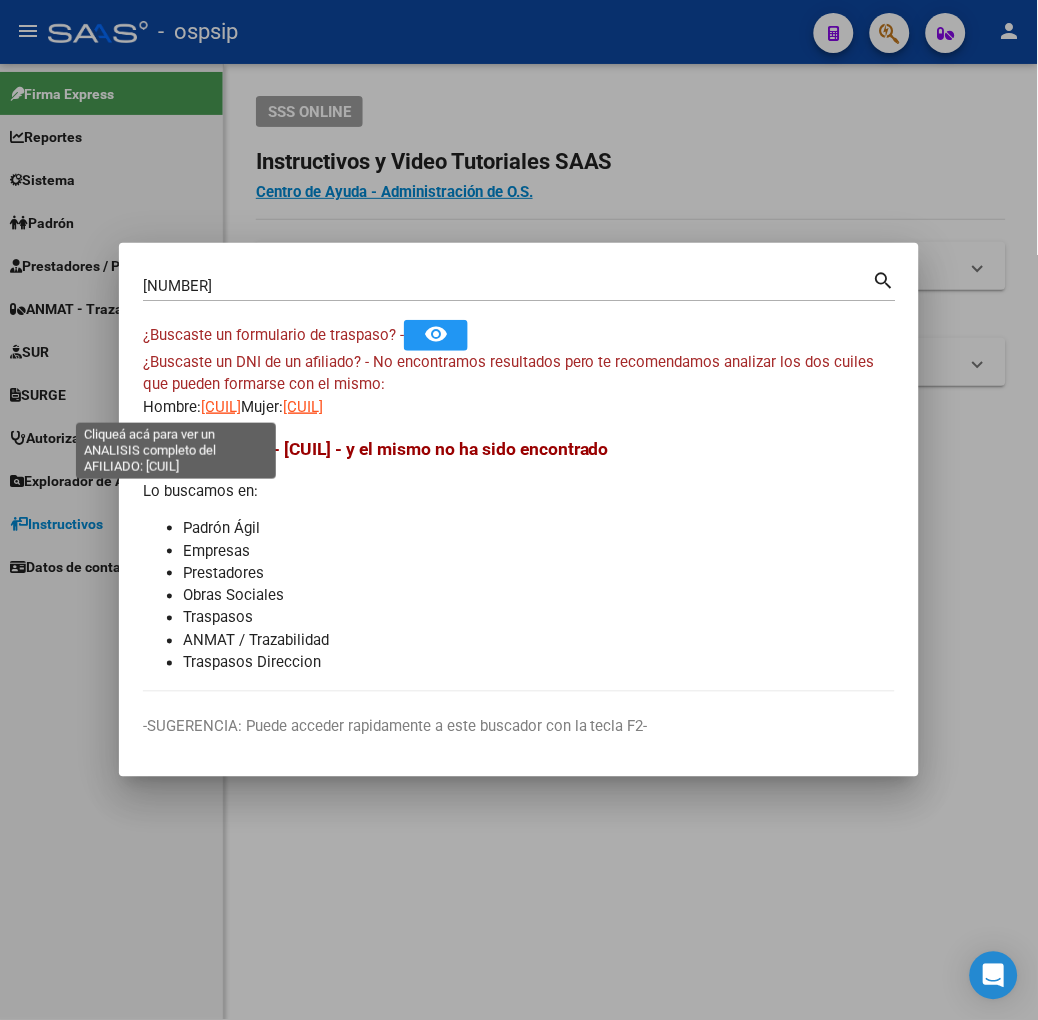 click on "[CUIL]" at bounding box center [221, 407] 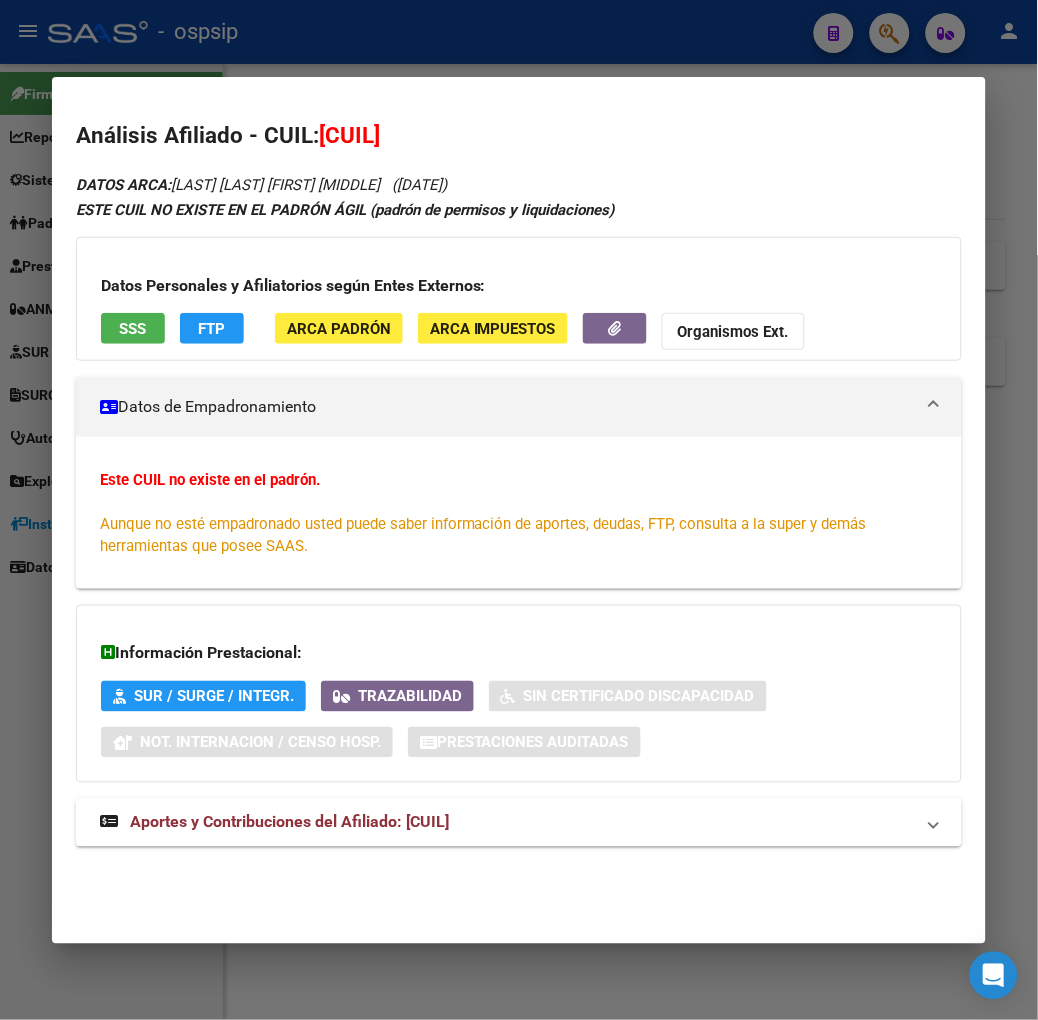 drag, startPoint x: 328, startPoint y: 825, endPoint x: 344, endPoint y: 741, distance: 85.51023 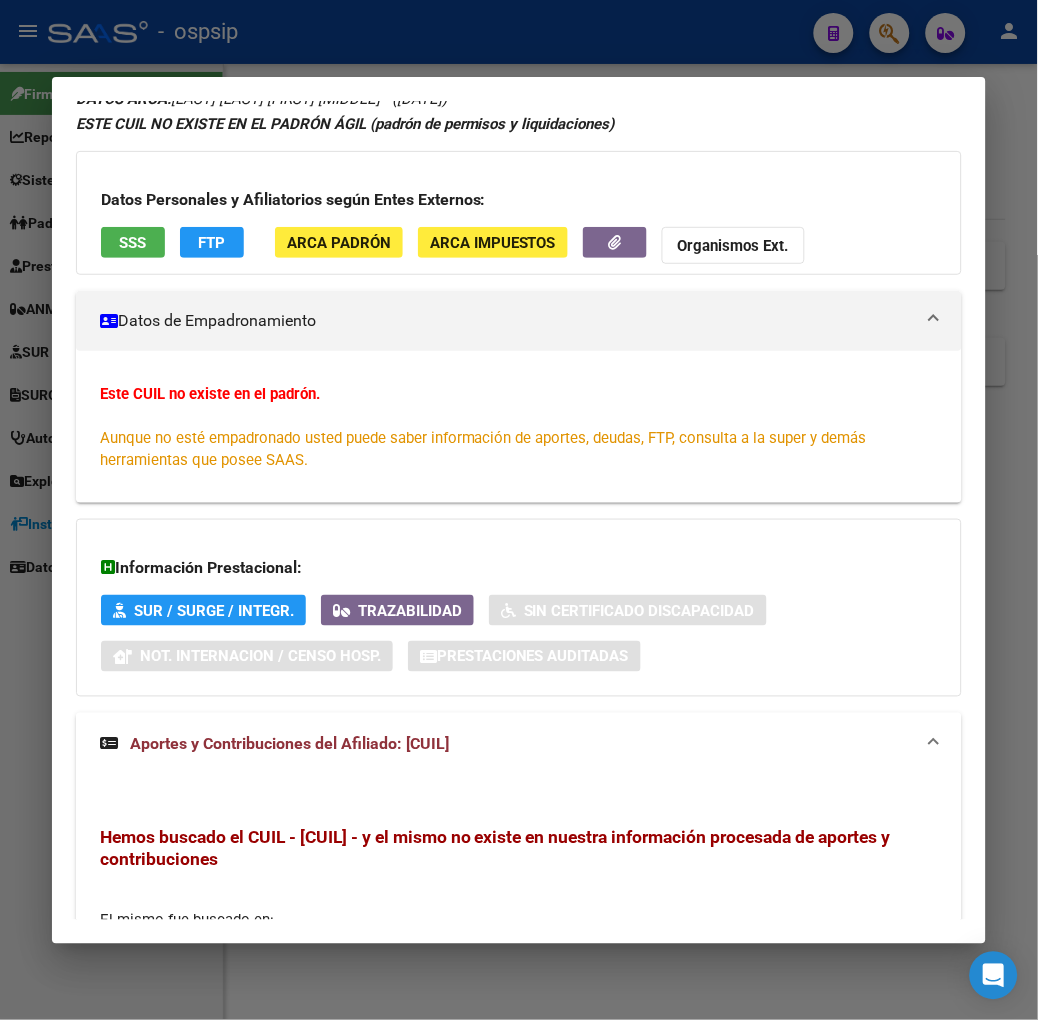 scroll, scrollTop: 0, scrollLeft: 0, axis: both 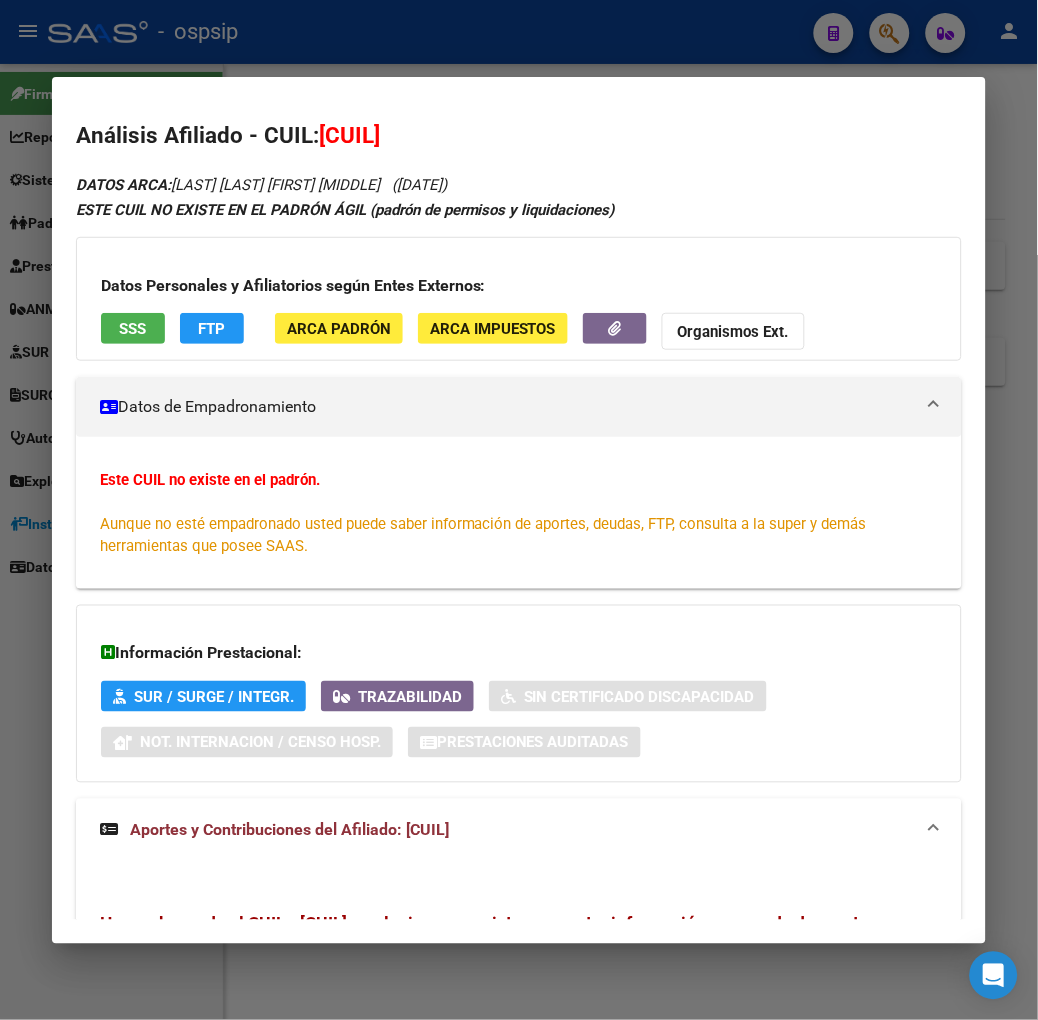 click on "SSS" at bounding box center (133, 328) 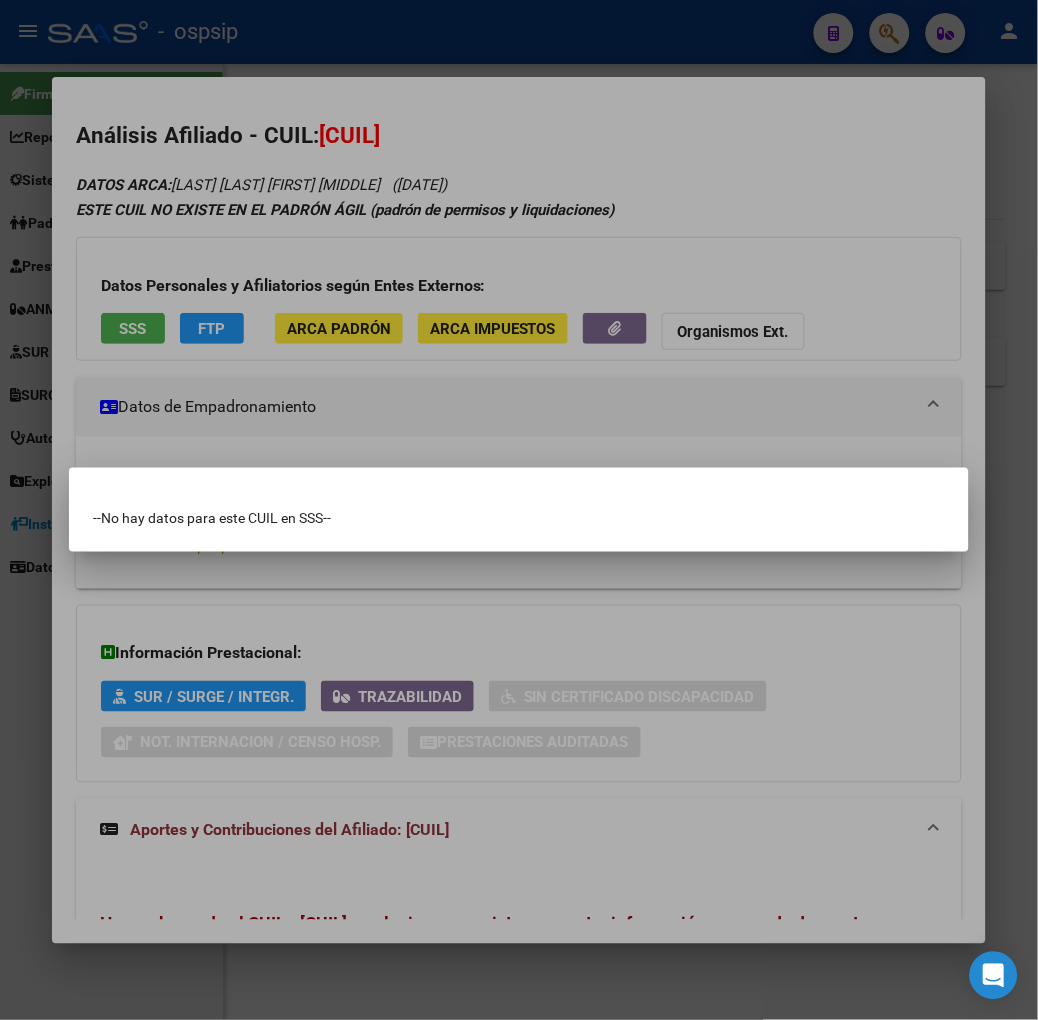 click at bounding box center [519, 510] 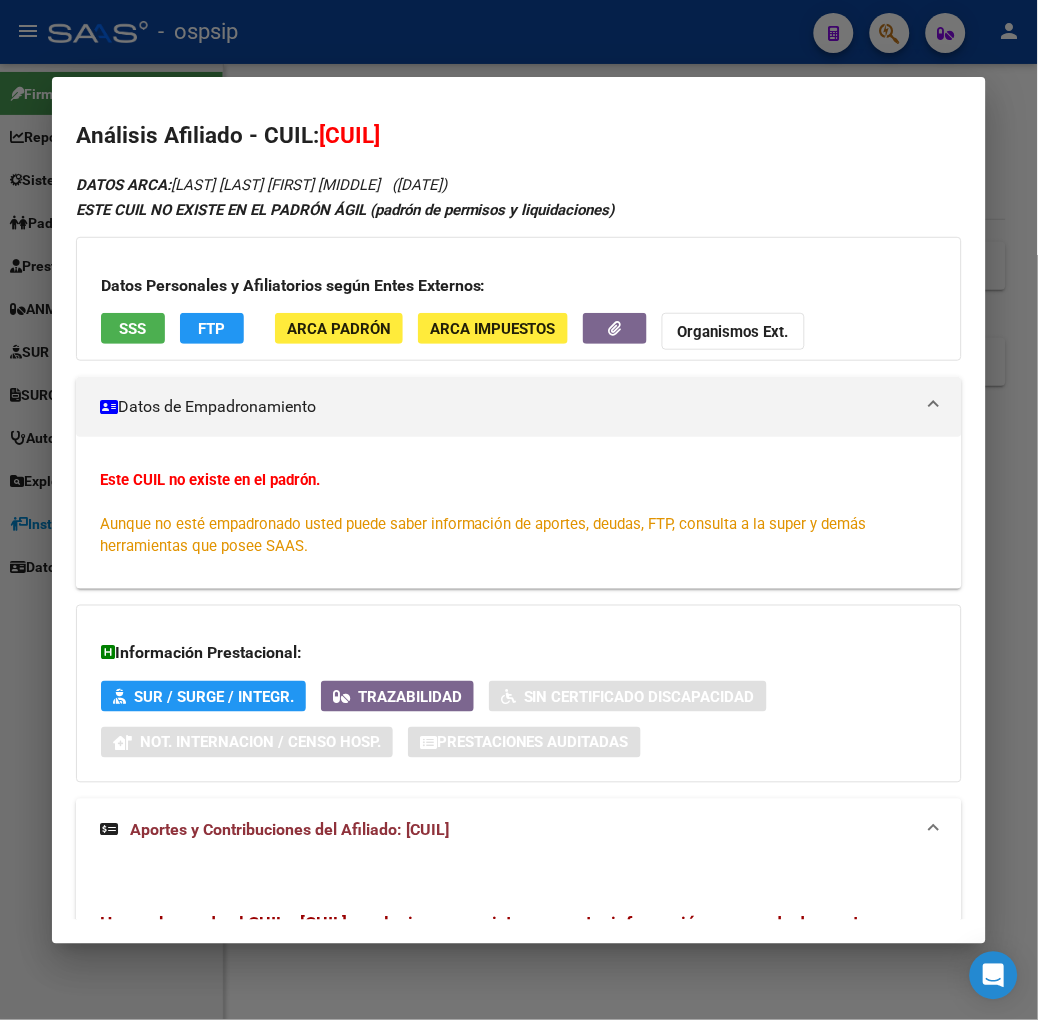 type 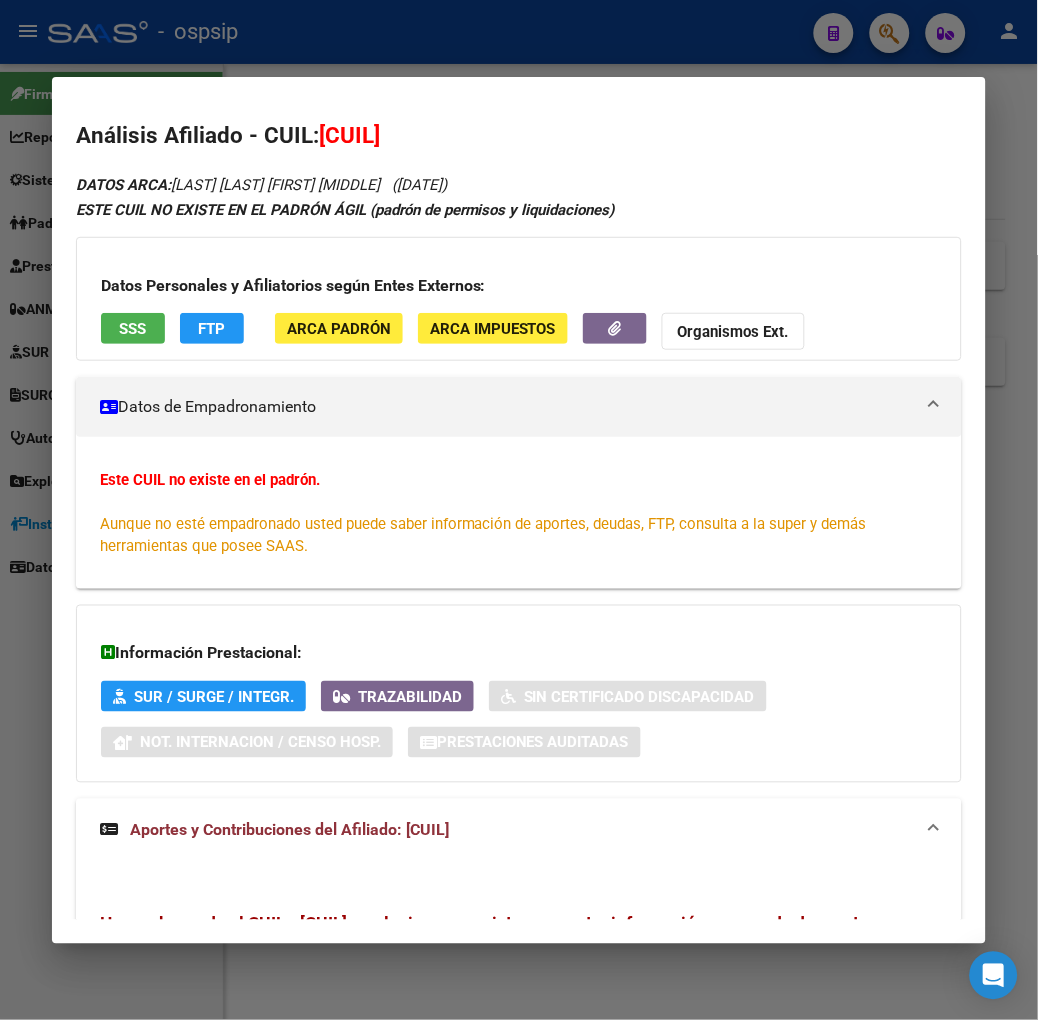 click on "Análisis Afiliado - CUIL:  [CUIL] DATOS ARCA:  [LAST] [LAST] [FIRST]       ([DATE])  ESTE CUIL NO EXISTE EN EL PADRÓN ÁGIL (padrón de permisos y liquidaciones) Datos Personales y Afiliatorios según Entes Externos: SSS FTP ARCA Padrón ARCA Impuestos Organismos Ext.    Datos de Empadronamiento  Este CUIL no existe en el padrón.  Aunque no esté empadronado usted puede saber información de aportes, deudas, FTP, consulta a la super y demás herramientas que posee SAAS.   Información Prestacional:       SUR / SURGE / INTEGR.    Trazabilidad    Sin Certificado Discapacidad    Not. Internacion / Censo Hosp.  Prestaciones Auditadas     Aportes y Contribuciones del Afiliado: [CUIL]" at bounding box center (519, 510) 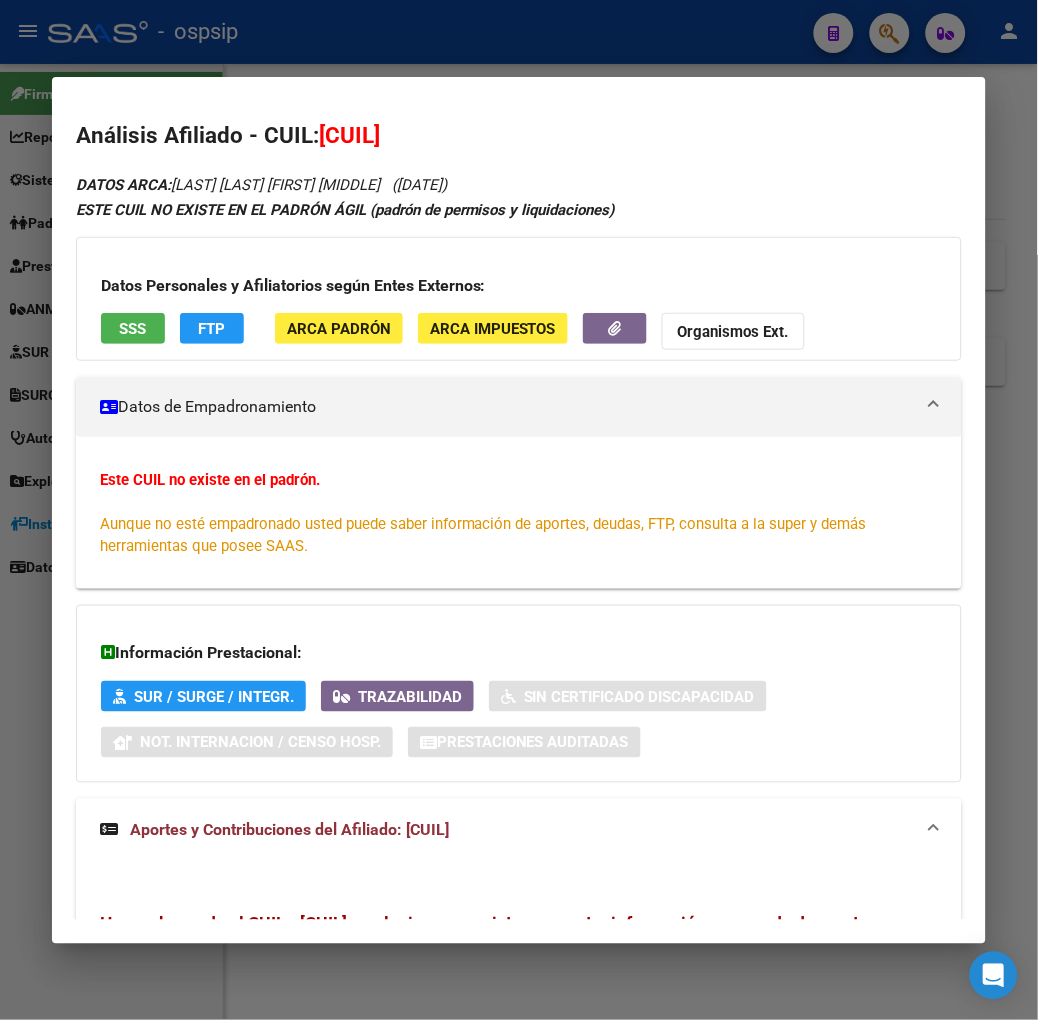 click at bounding box center [519, 510] 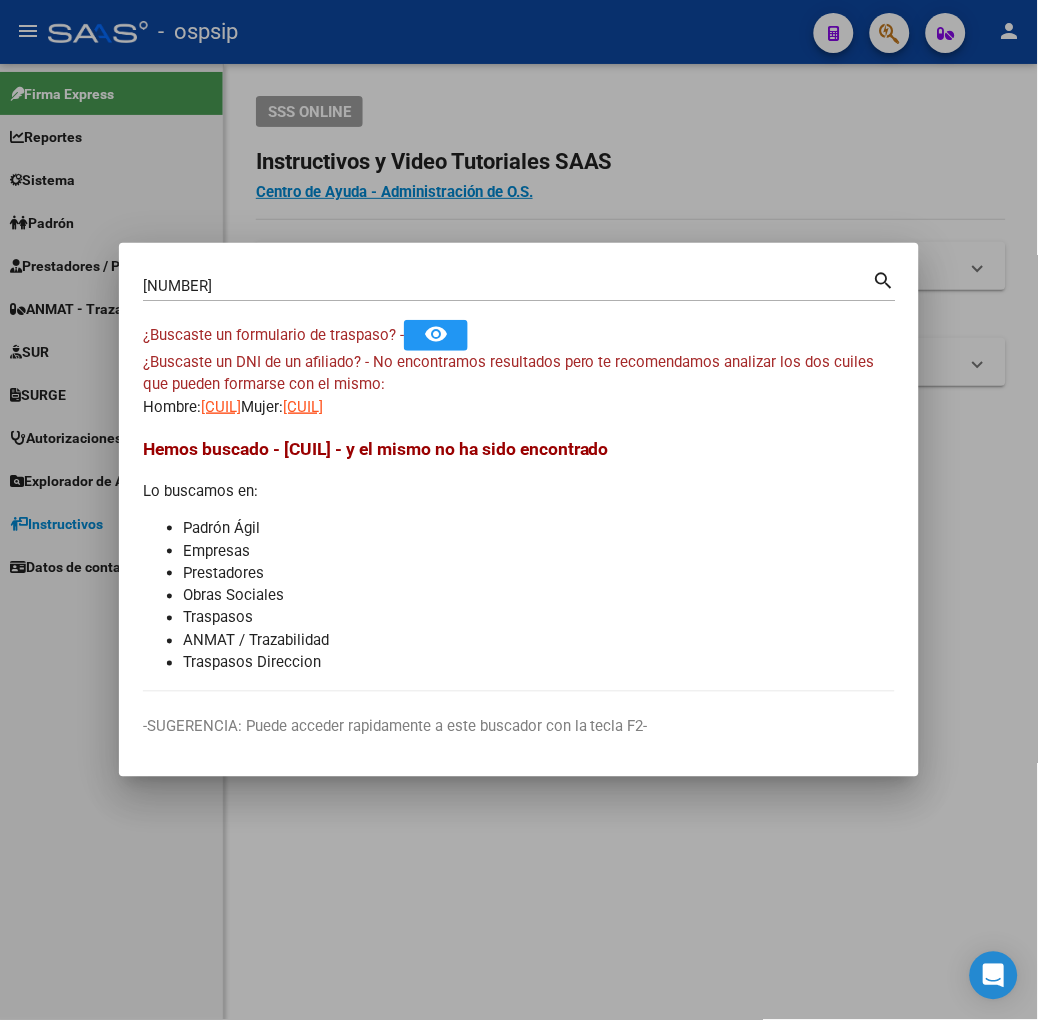 click on "[NUMBER]" at bounding box center [508, 286] 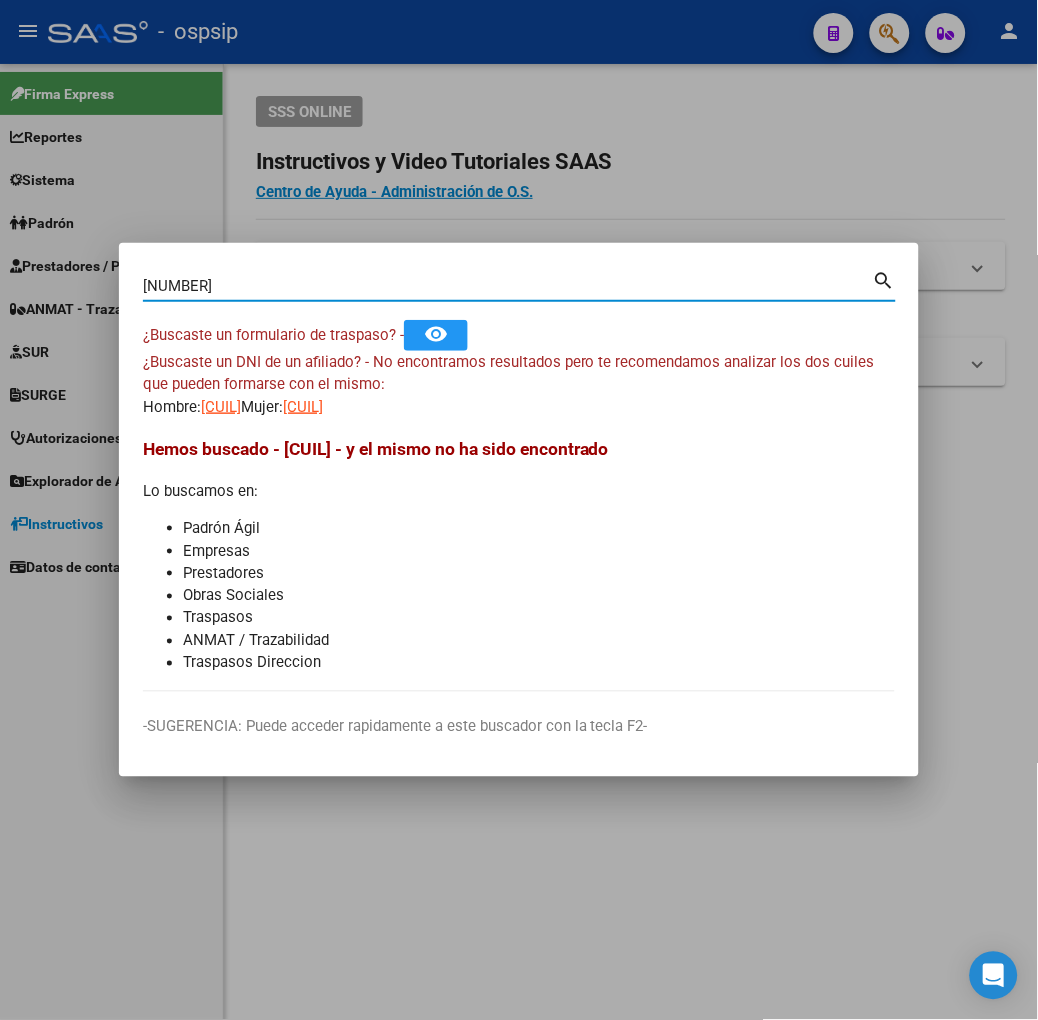 click on "[NUMBER]" at bounding box center [508, 286] 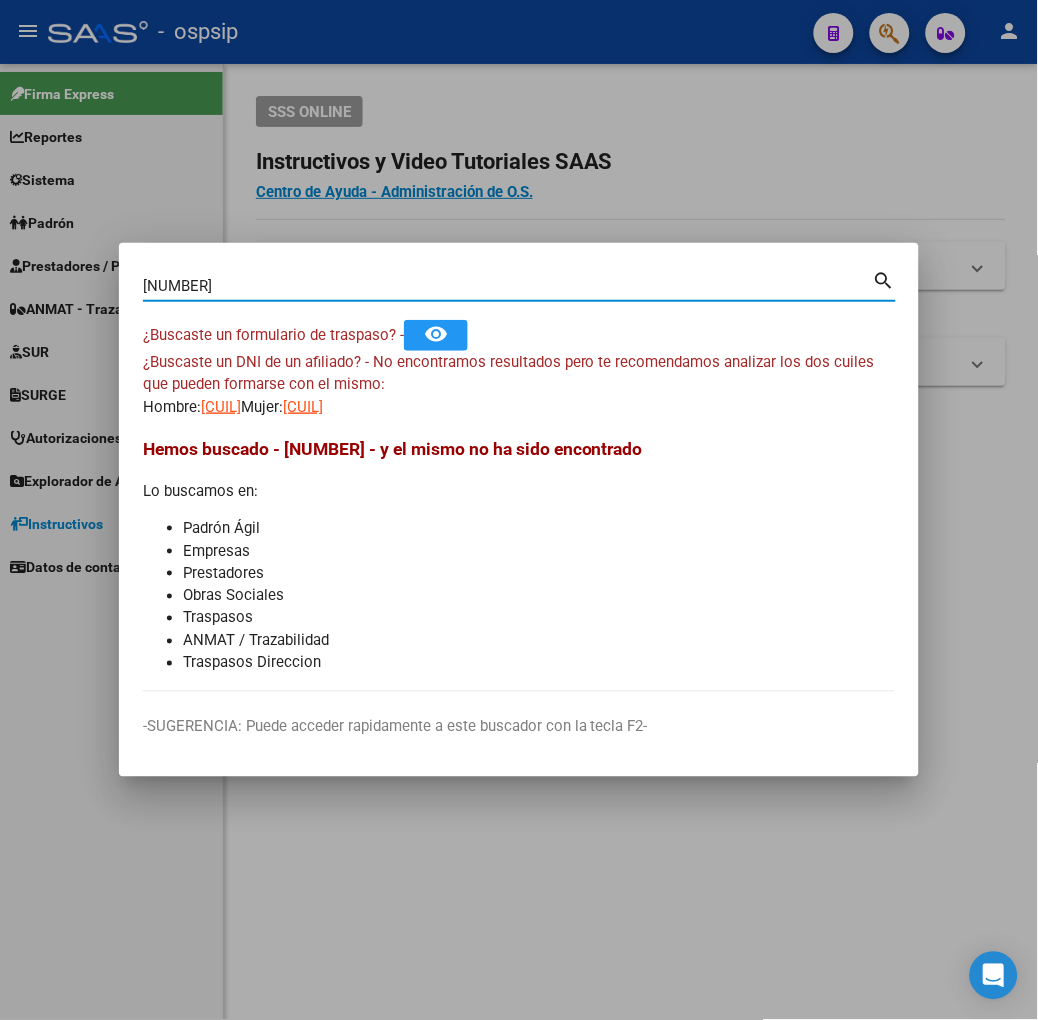 type on "[NUMBER]" 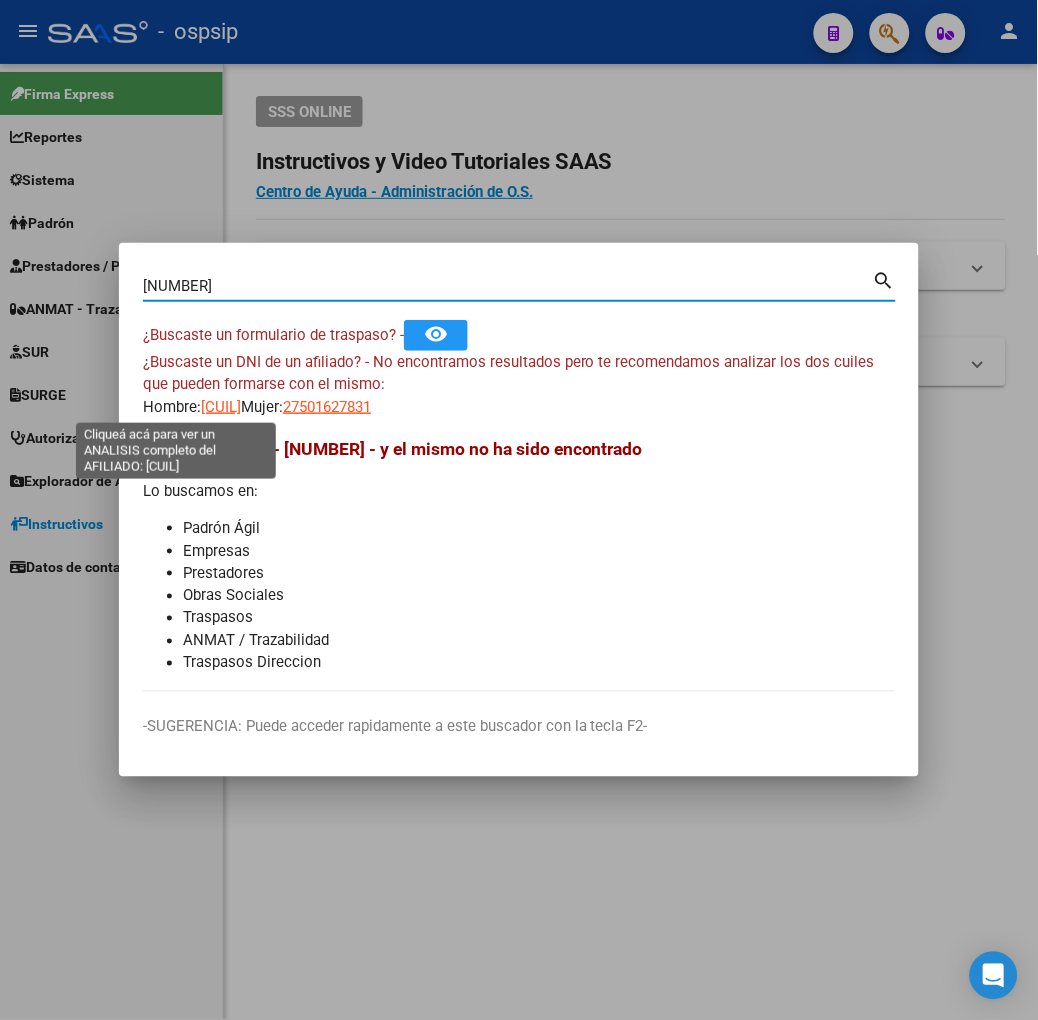 click on "[CUIL]" at bounding box center (221, 407) 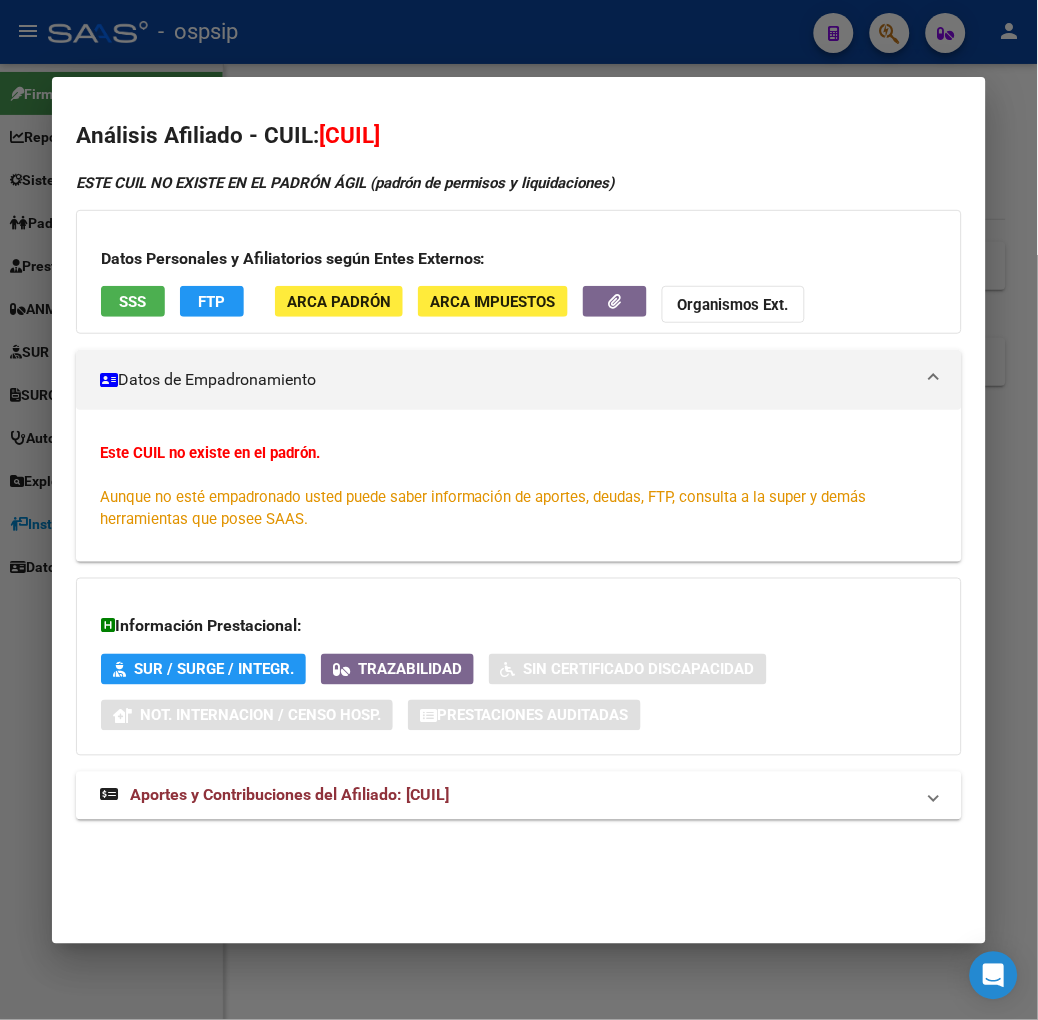 click at bounding box center (519, 510) 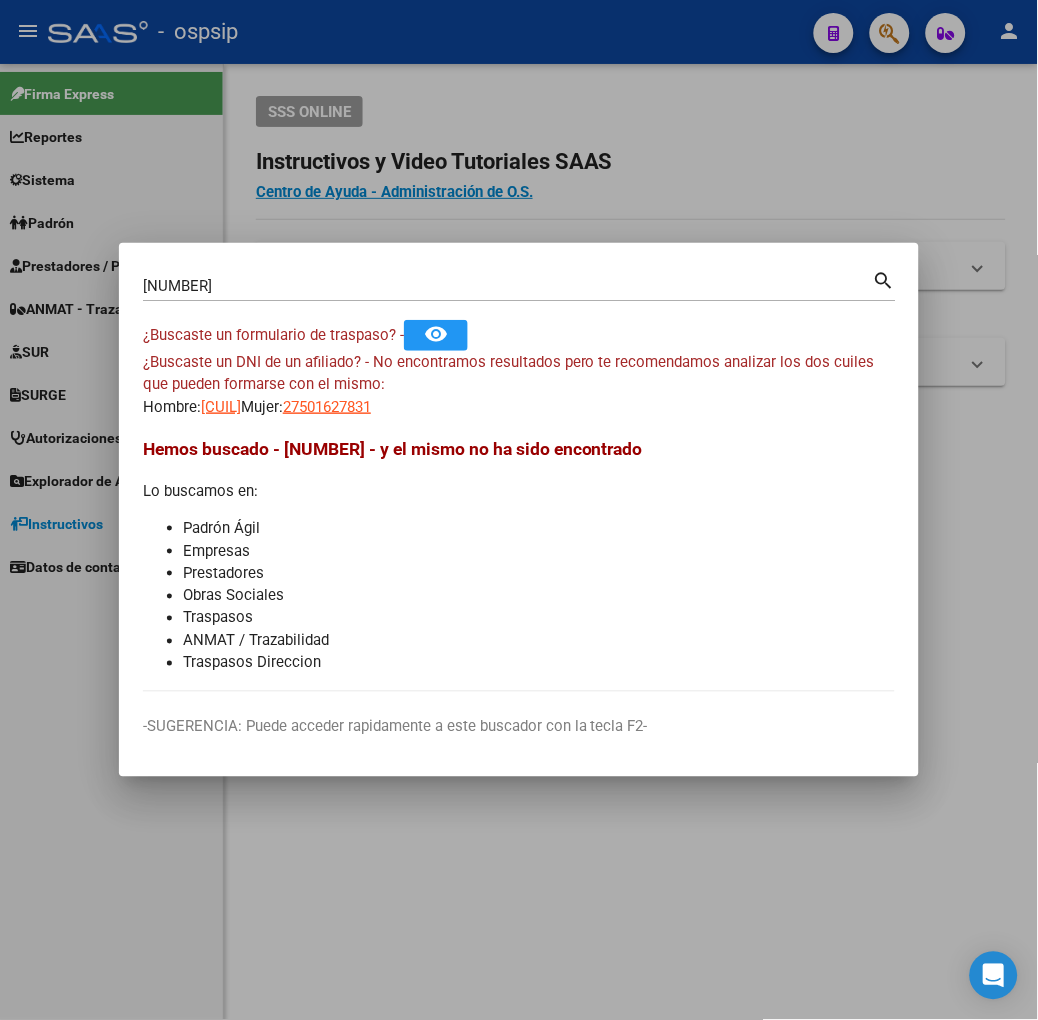 click on "27501627831" at bounding box center (327, 407) 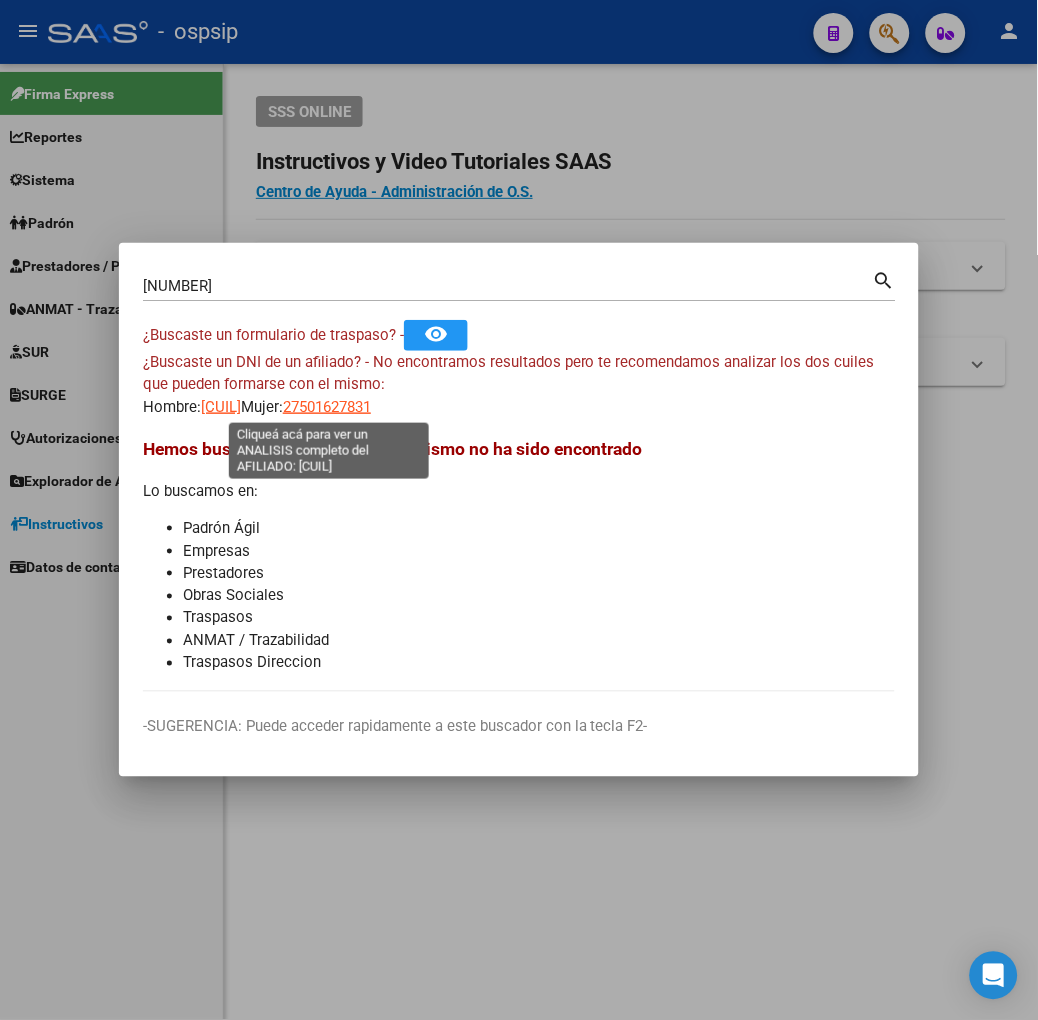 click on "27501627831" at bounding box center [327, 407] 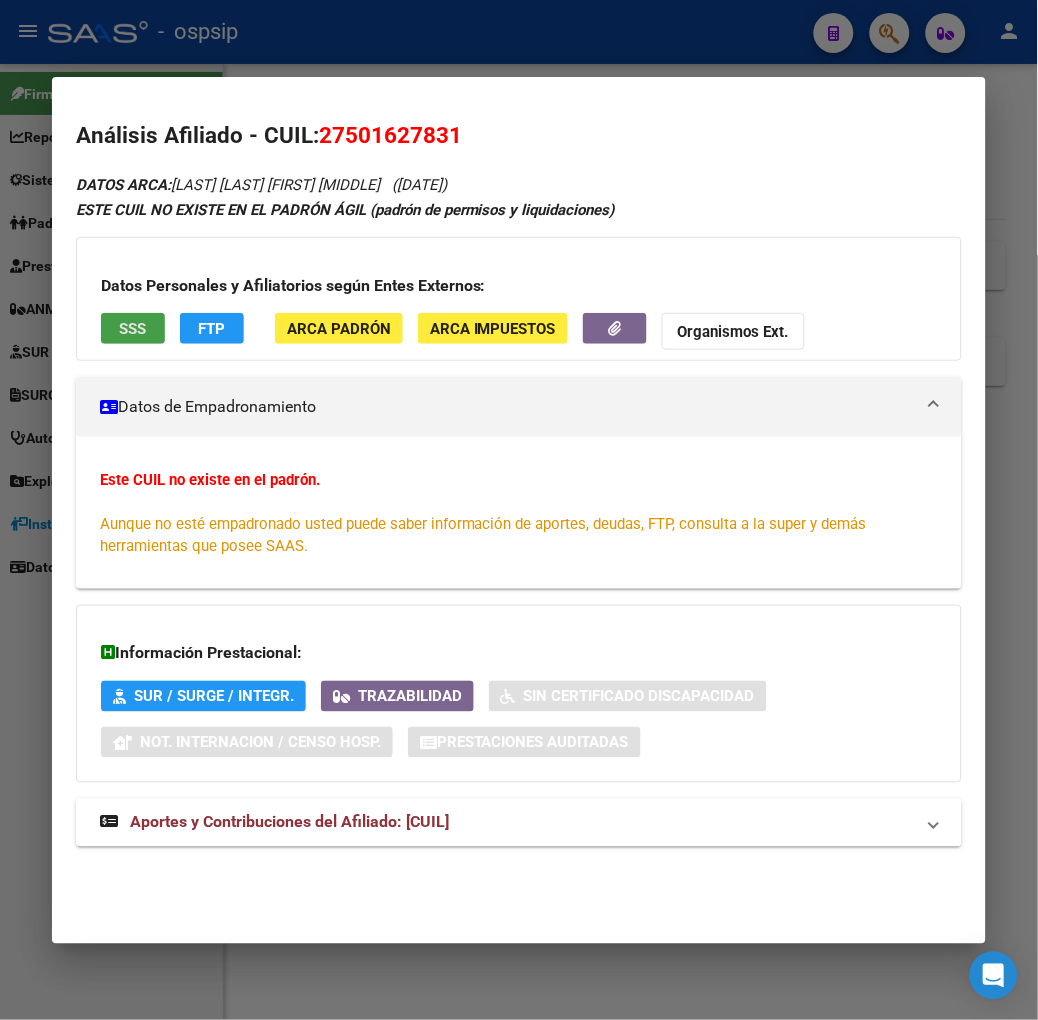 click on "SSS" at bounding box center (132, 329) 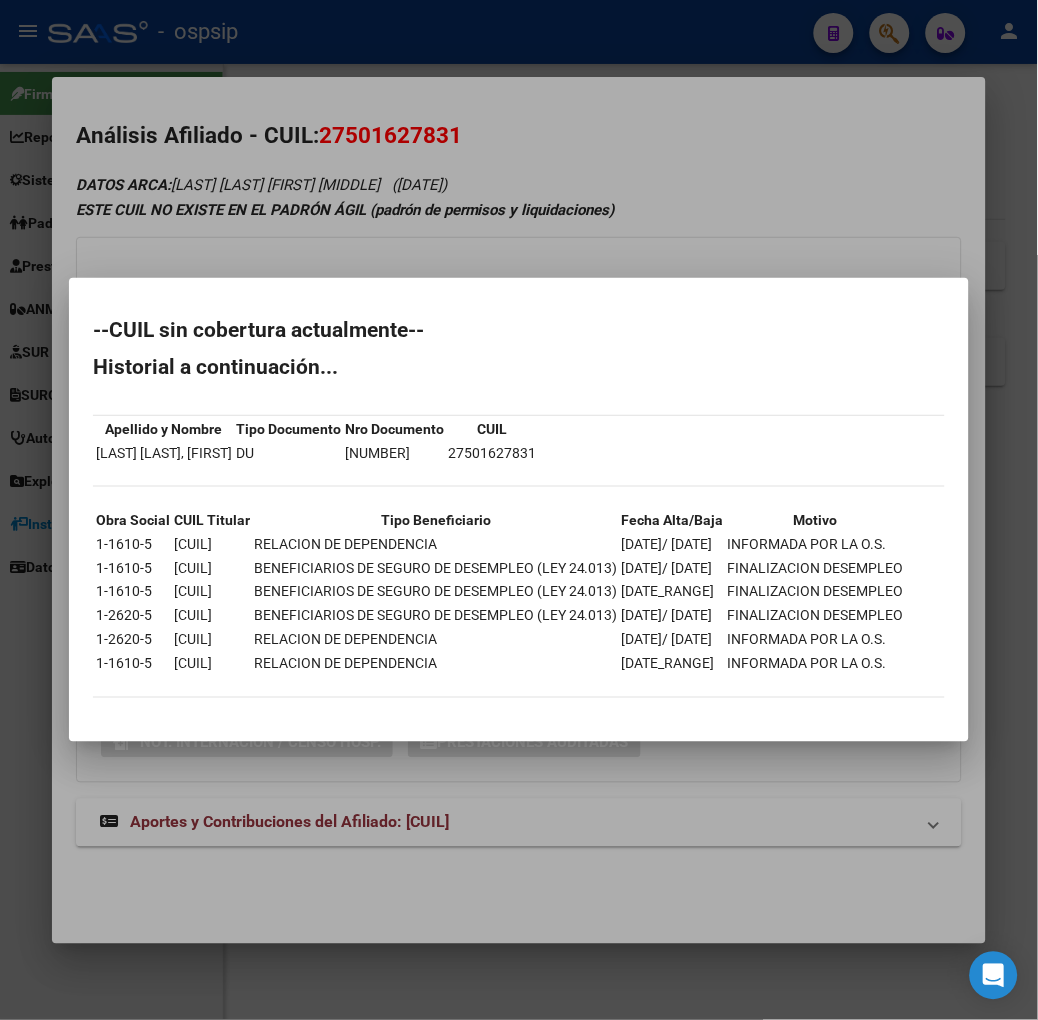 click at bounding box center (519, 510) 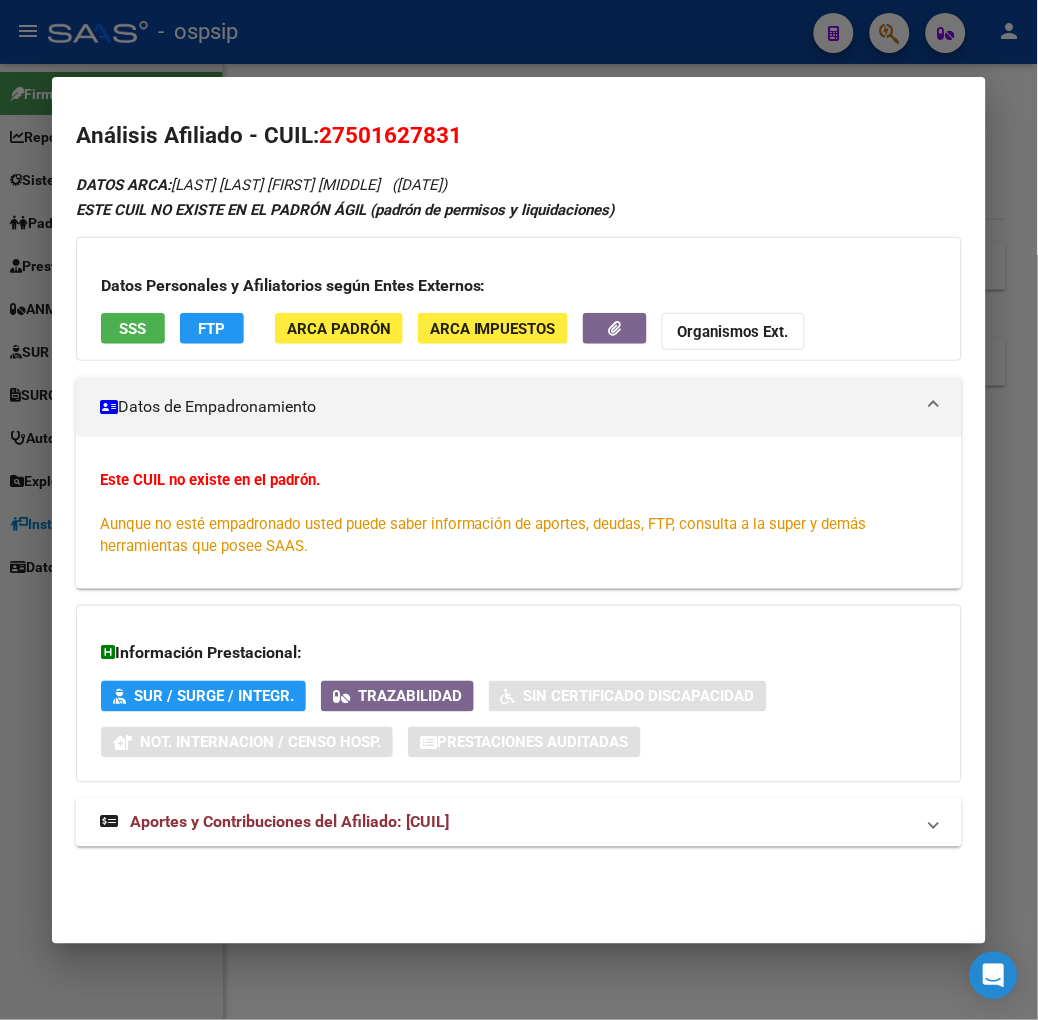 click on "Aportes y Contribuciones del Afiliado: [CUIL]" at bounding box center (519, 823) 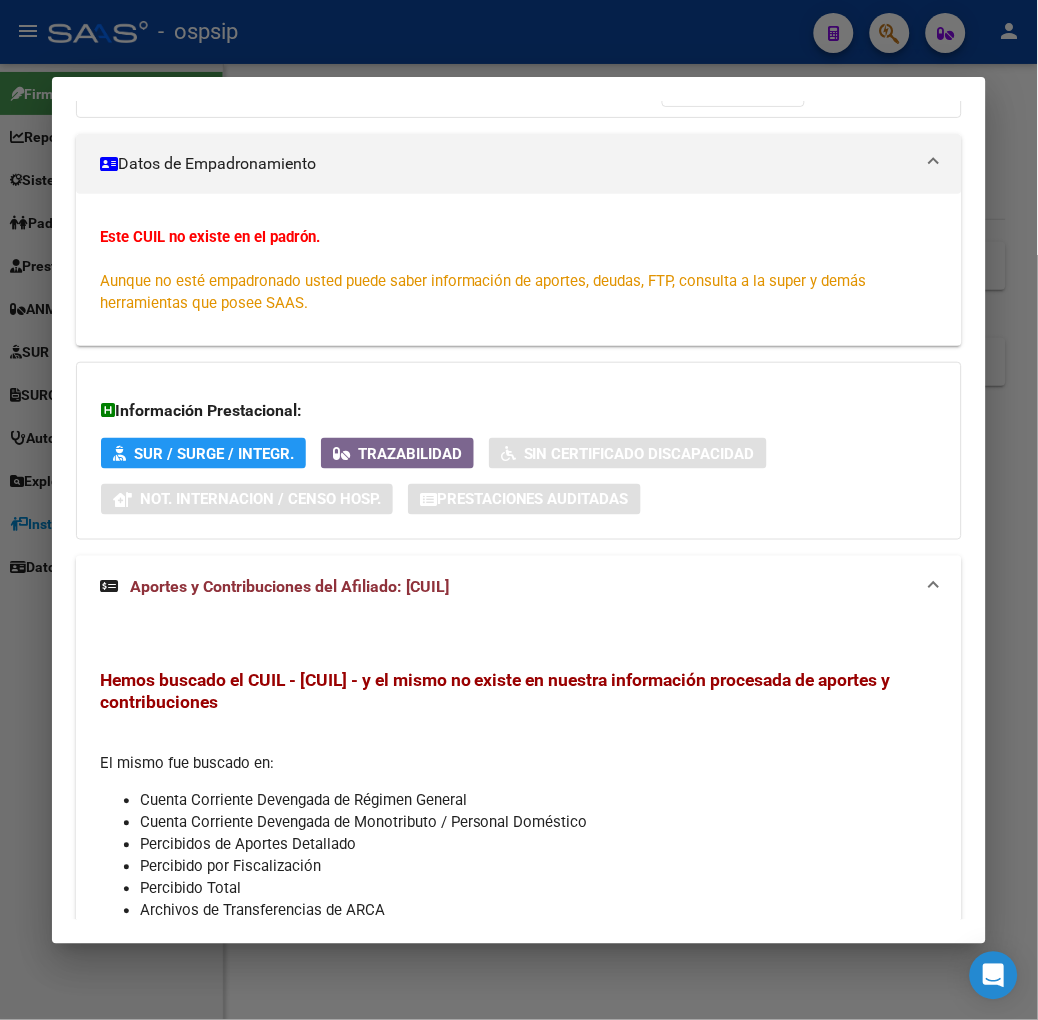 scroll, scrollTop: 406, scrollLeft: 0, axis: vertical 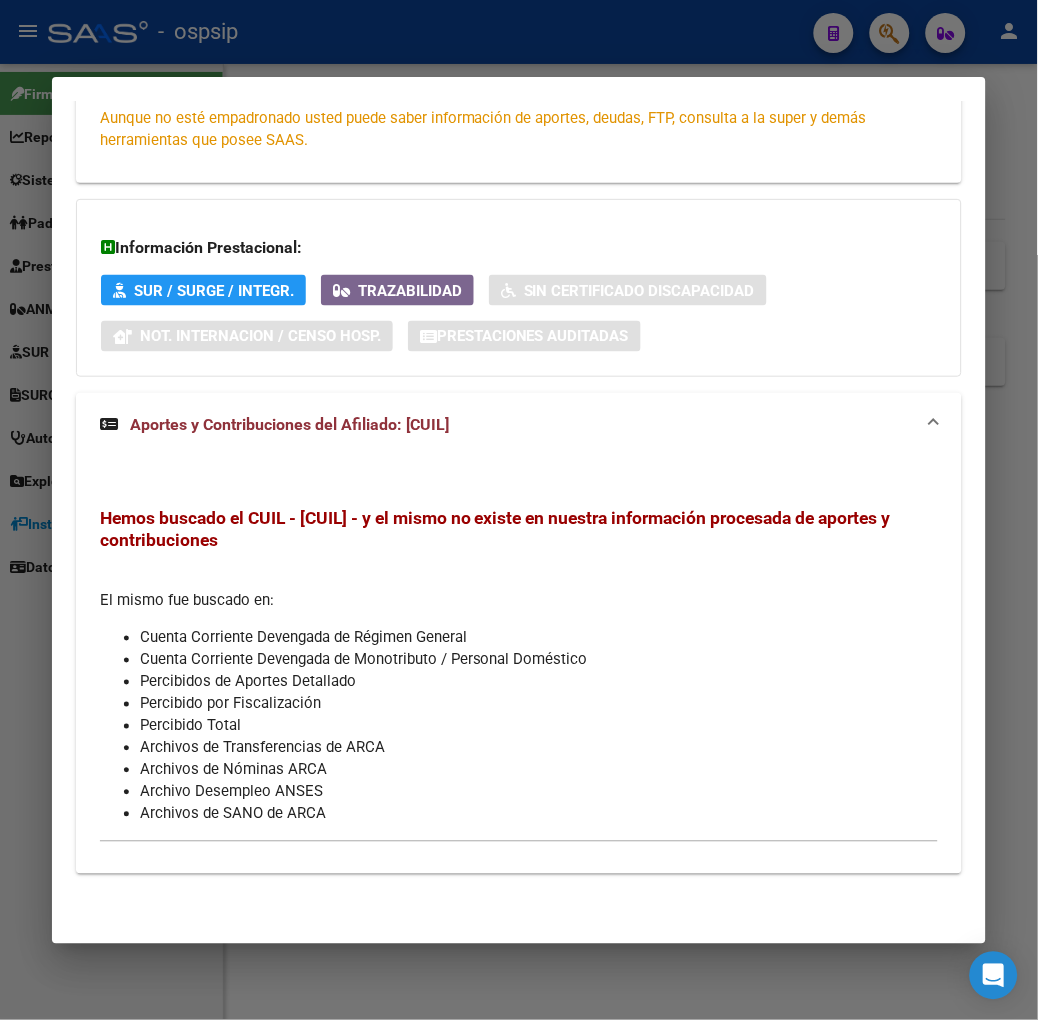 click at bounding box center (519, 510) 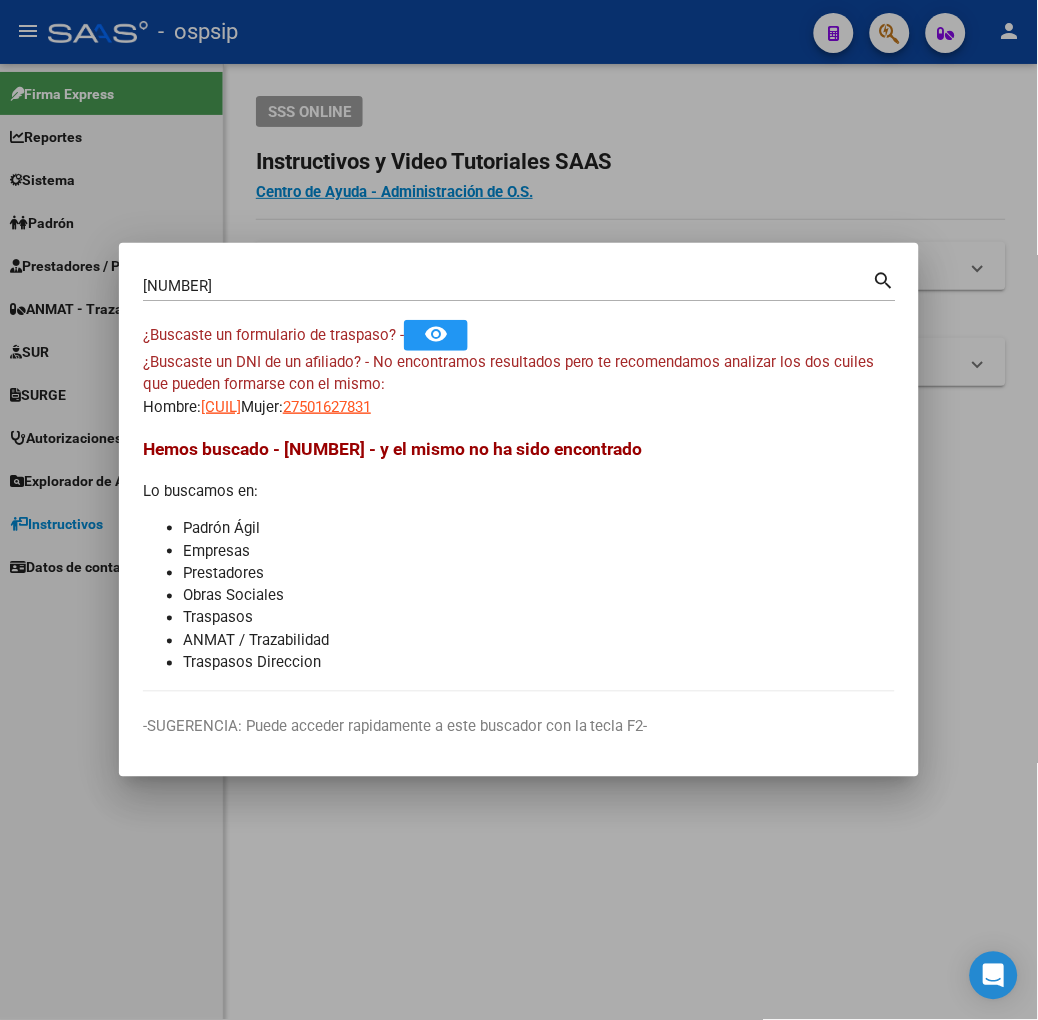 click on "[NUMBER] Buscar (apellido, dni, cuil, nro traspaso, cuit, obra social)" at bounding box center (508, 286) 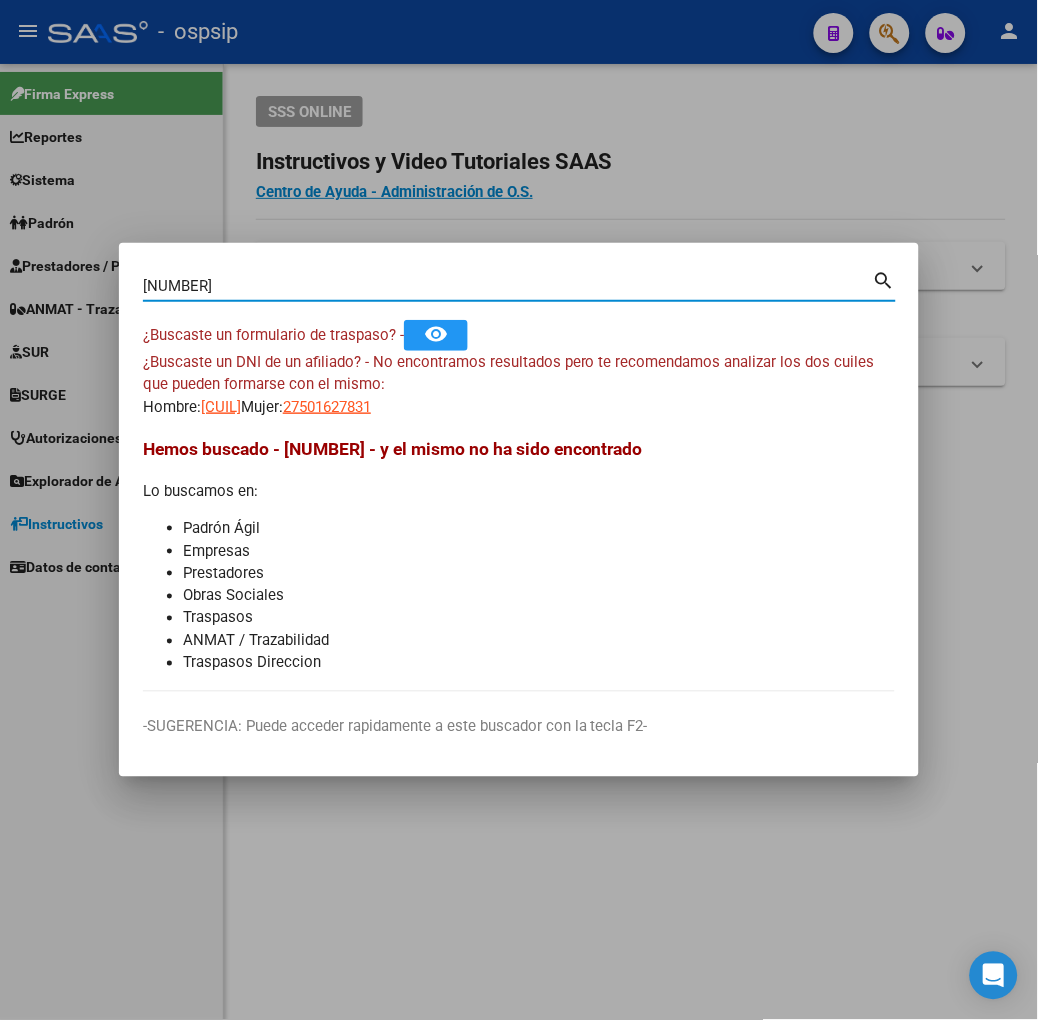 click on "[NUMBER]" at bounding box center (508, 286) 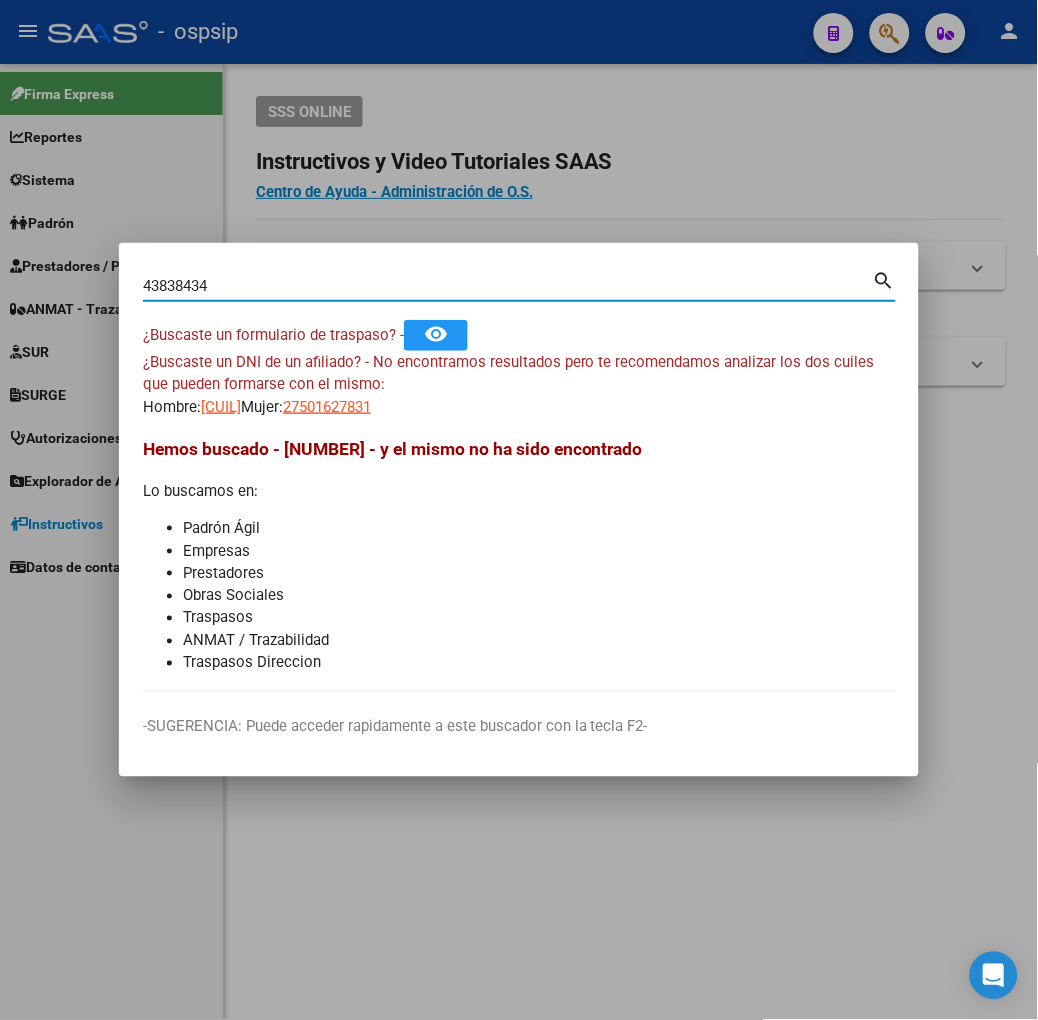 type on "43838434" 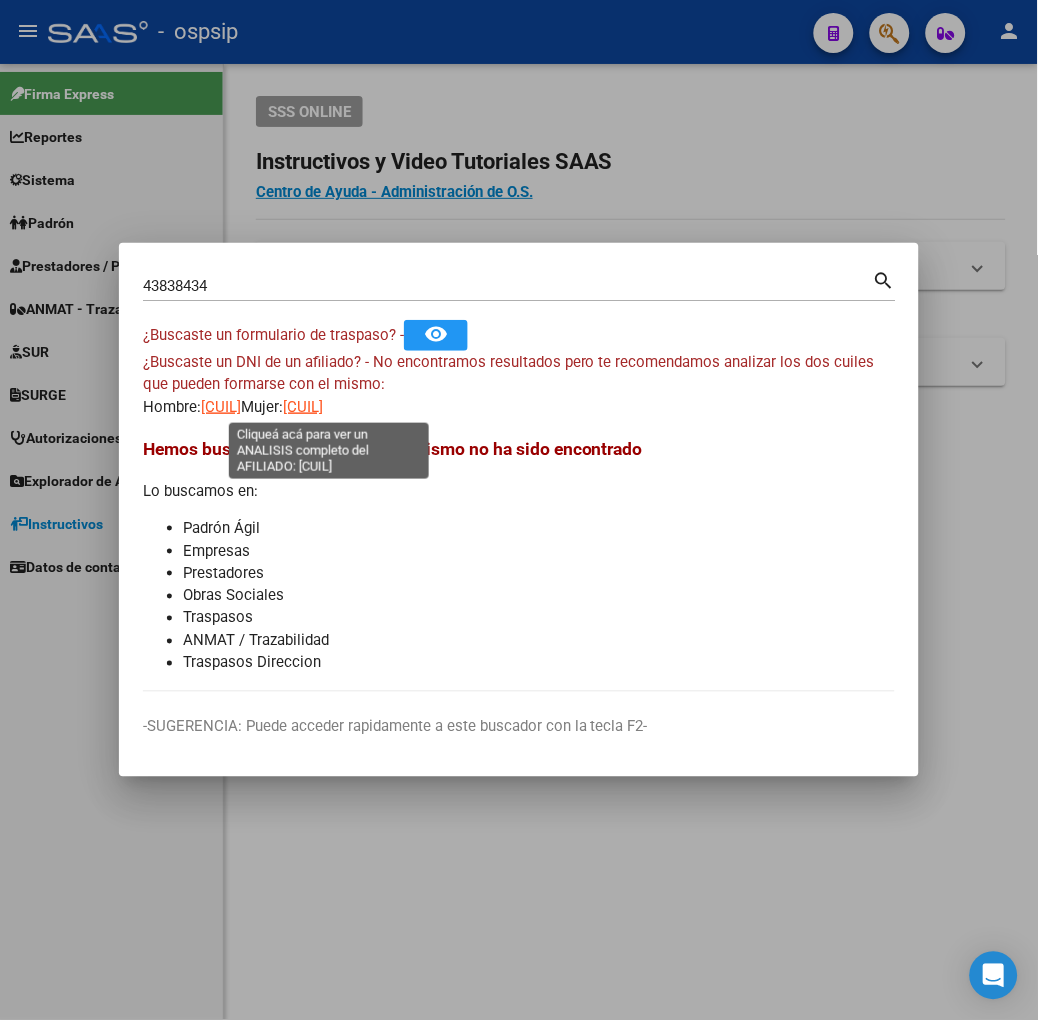 click on "[CUIL]" at bounding box center (303, 407) 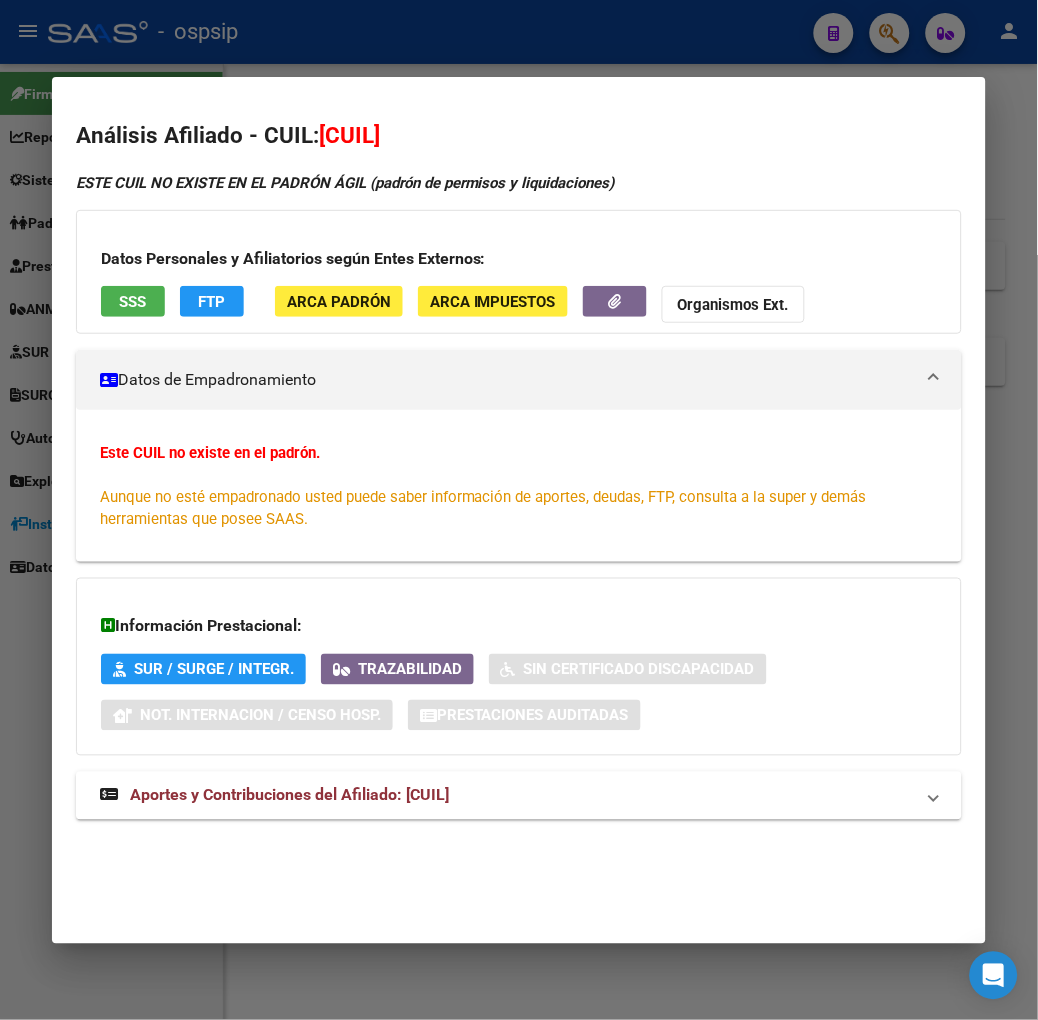click at bounding box center (519, 510) 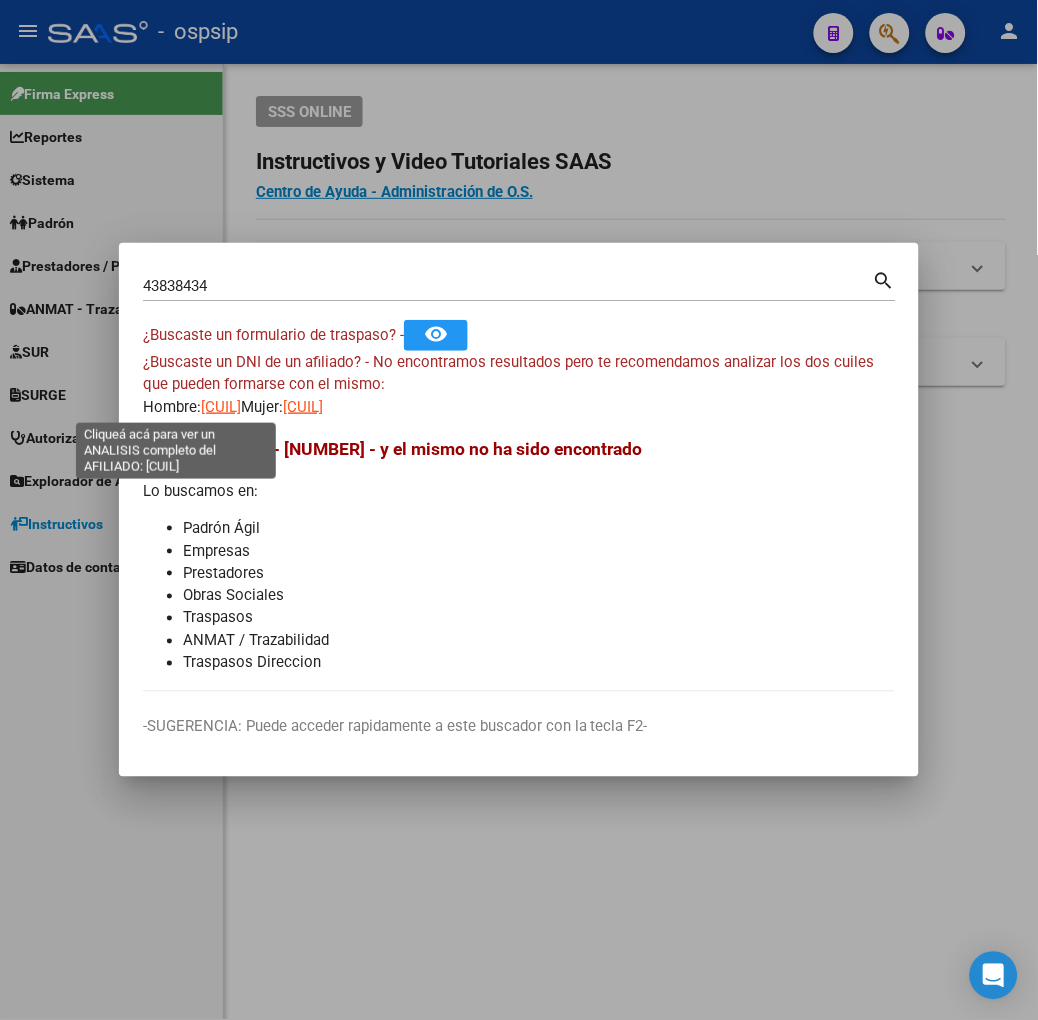click on "[CUIL]" at bounding box center (221, 407) 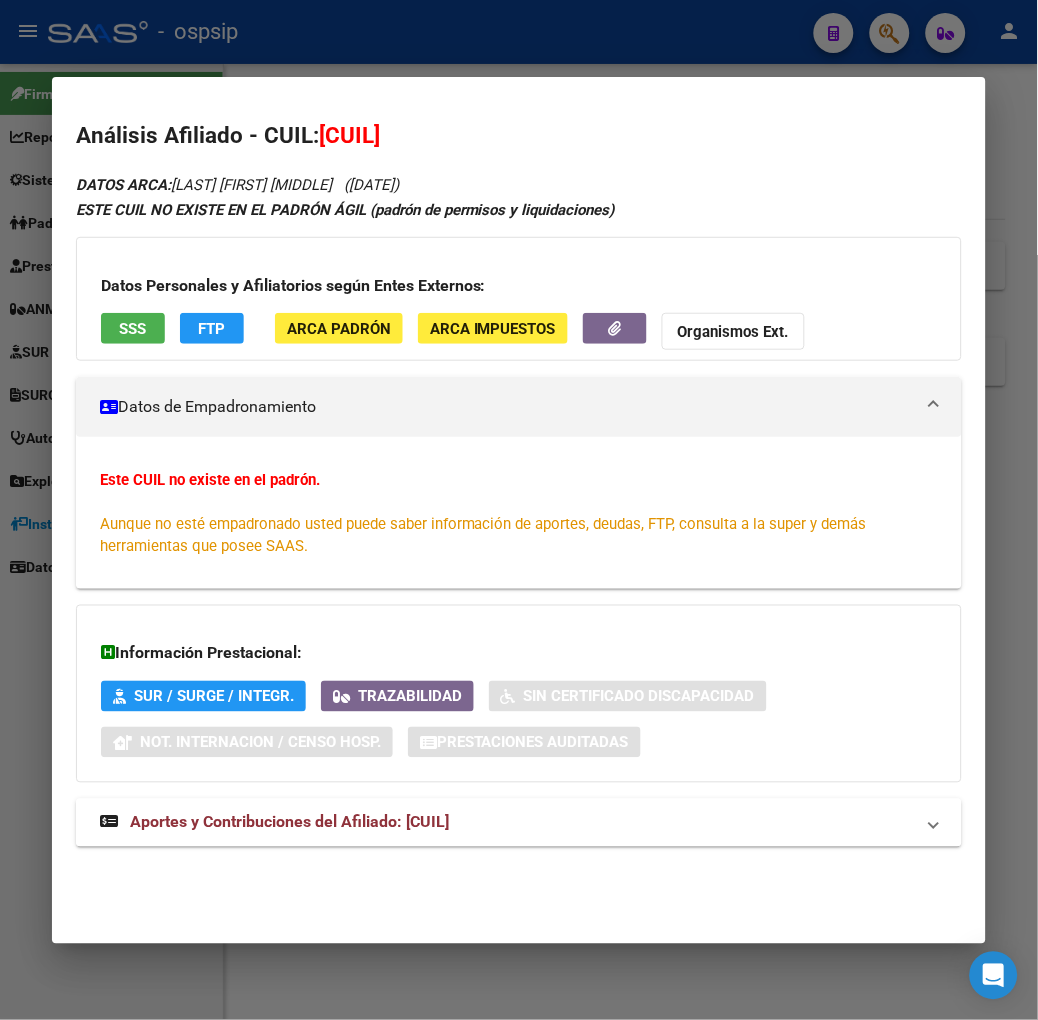 click on "Aportes y Contribuciones del Afiliado: [CUIL]" at bounding box center [519, 823] 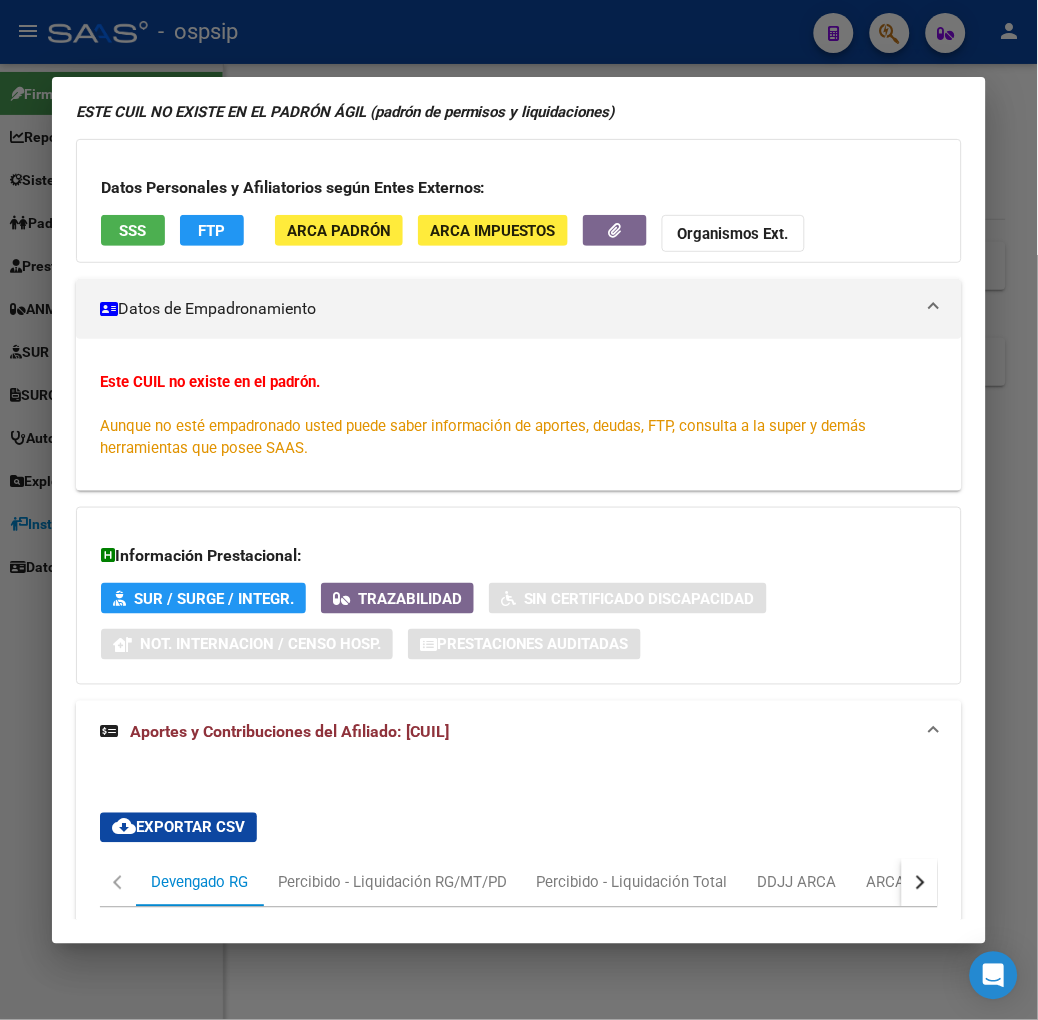 scroll, scrollTop: 0, scrollLeft: 0, axis: both 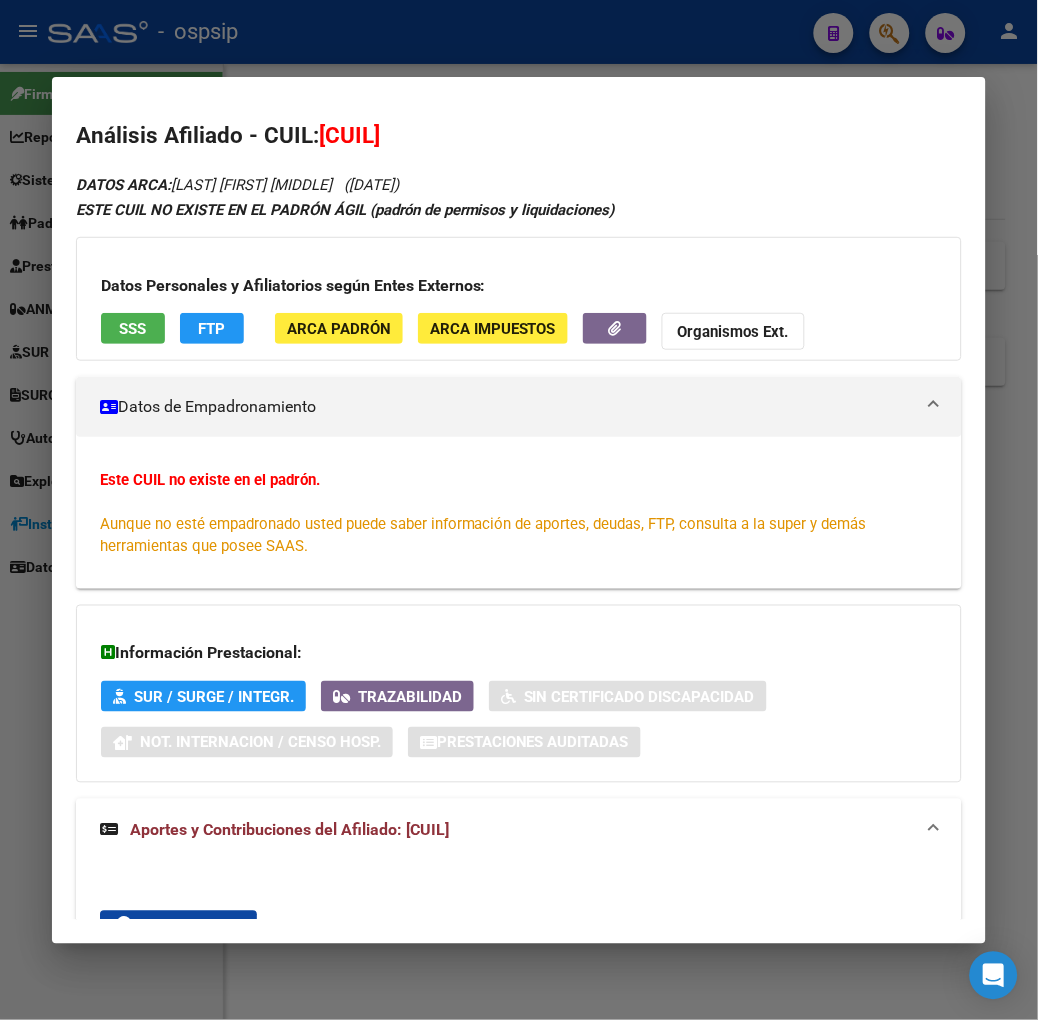 click on "SSS" at bounding box center (133, 328) 